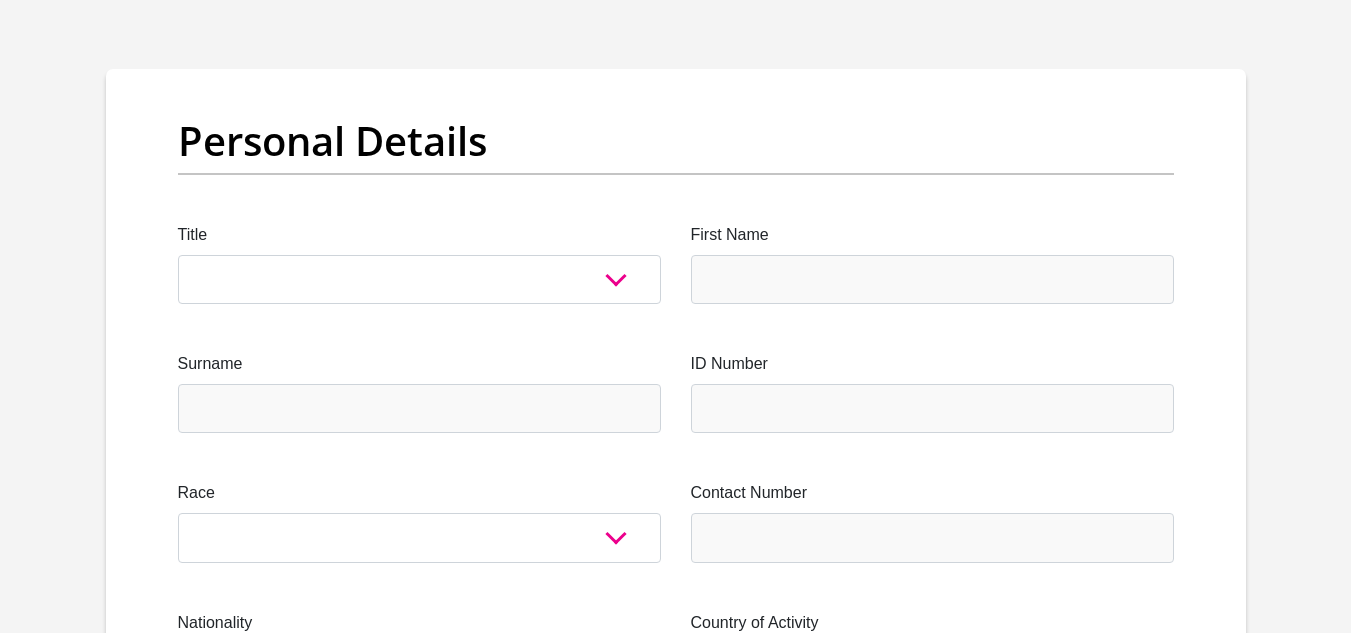 scroll, scrollTop: 0, scrollLeft: 0, axis: both 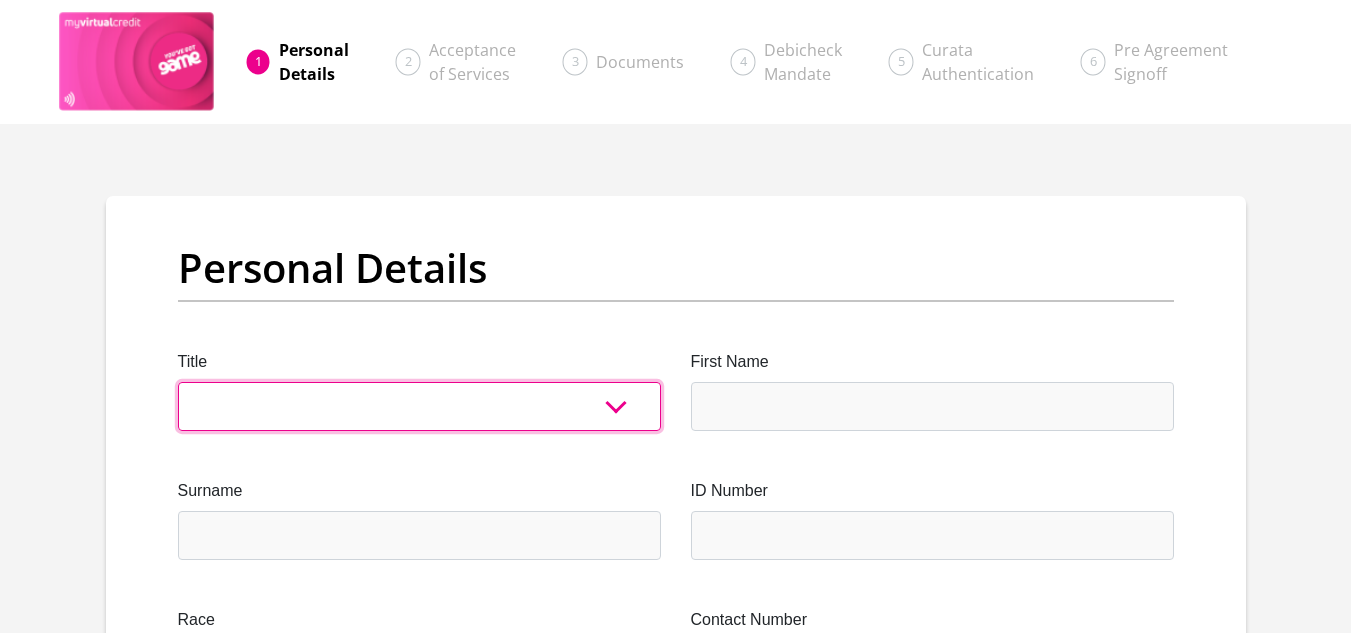 drag, startPoint x: 443, startPoint y: 396, endPoint x: 453, endPoint y: 397, distance: 10.049875 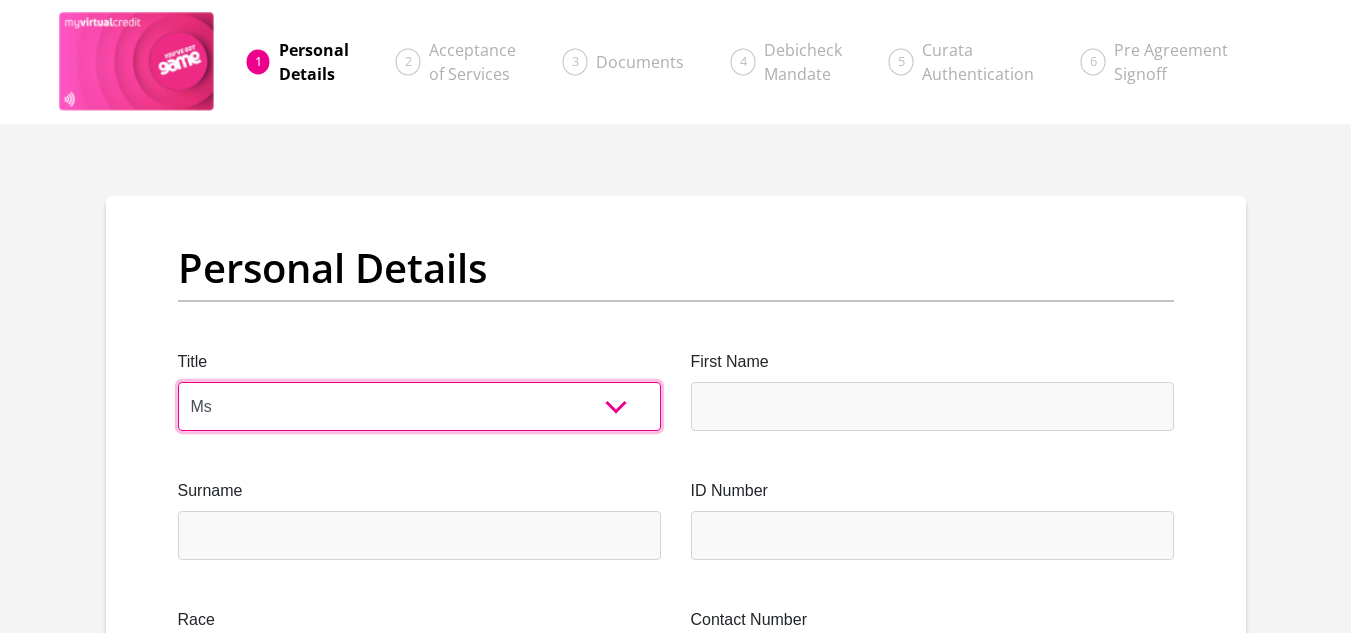 click on "Mr
Ms
Mrs
Dr
[PERSON_NAME]" at bounding box center (419, 406) 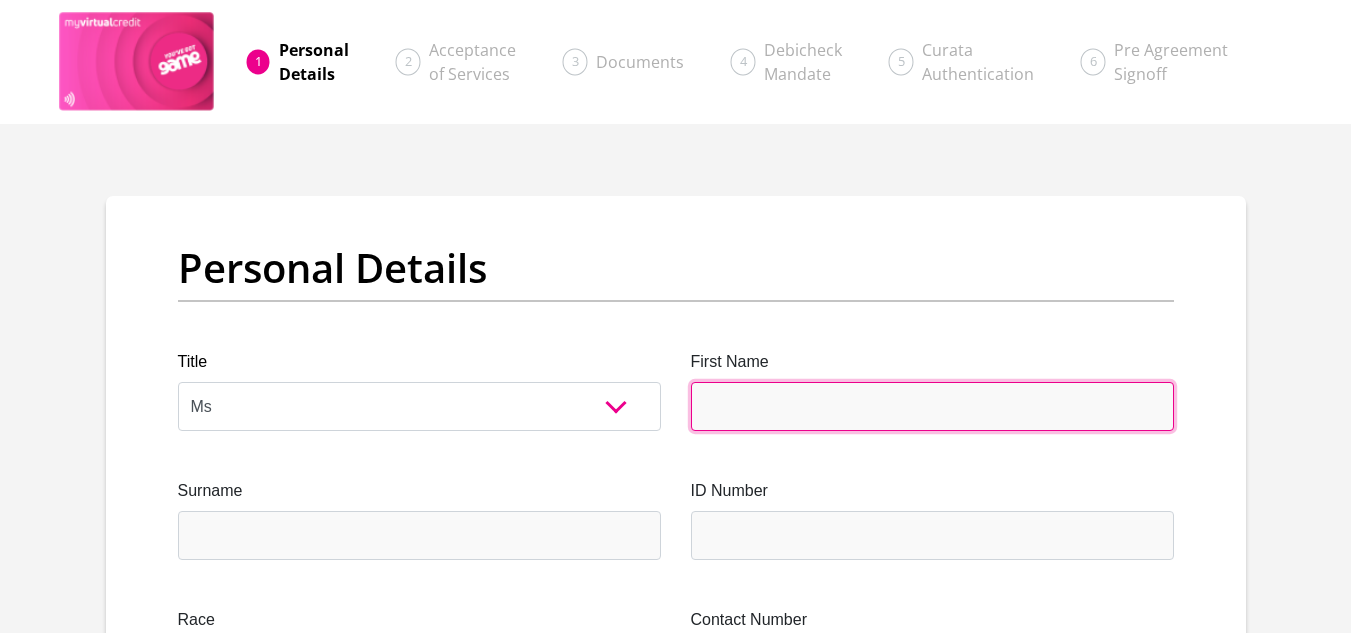 click on "First Name" at bounding box center (932, 406) 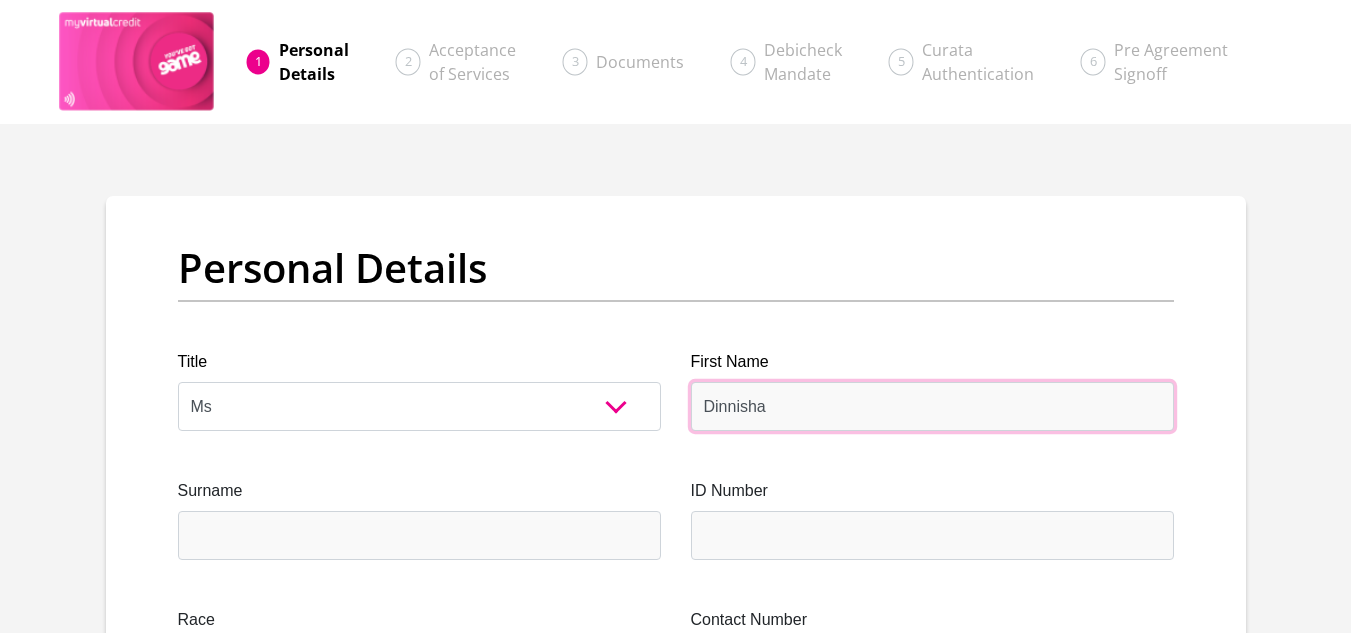 type on "Dinnisha" 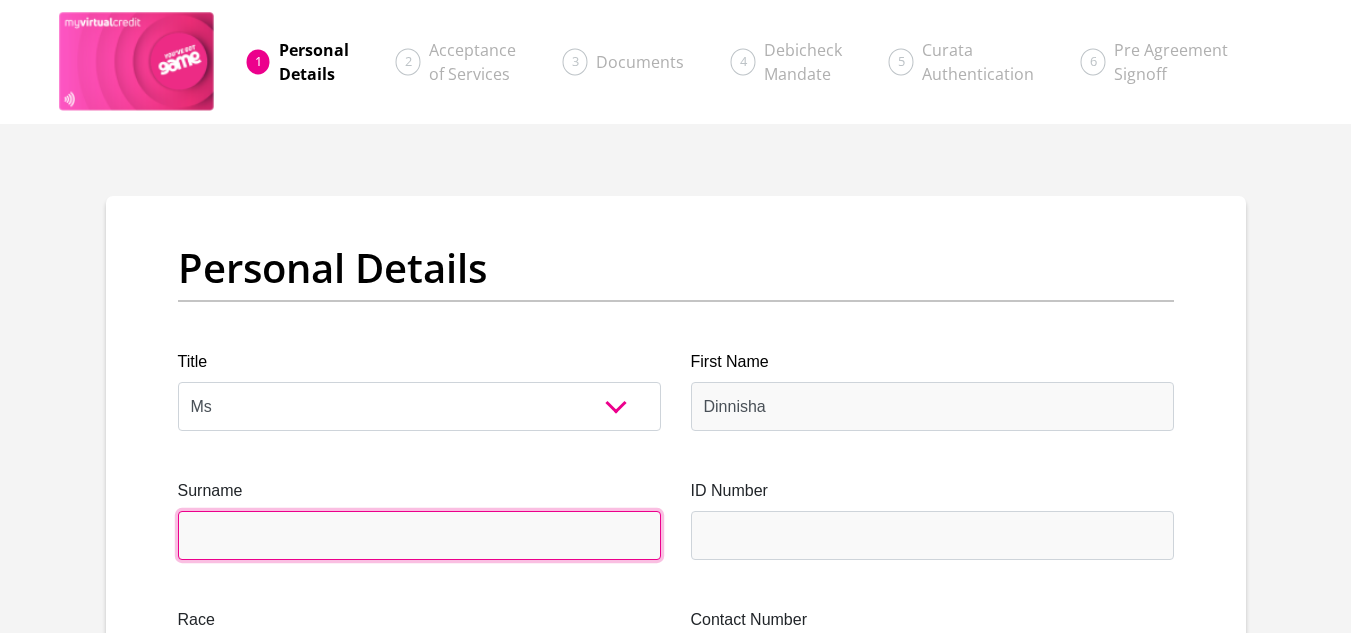 click on "Surname" at bounding box center [419, 535] 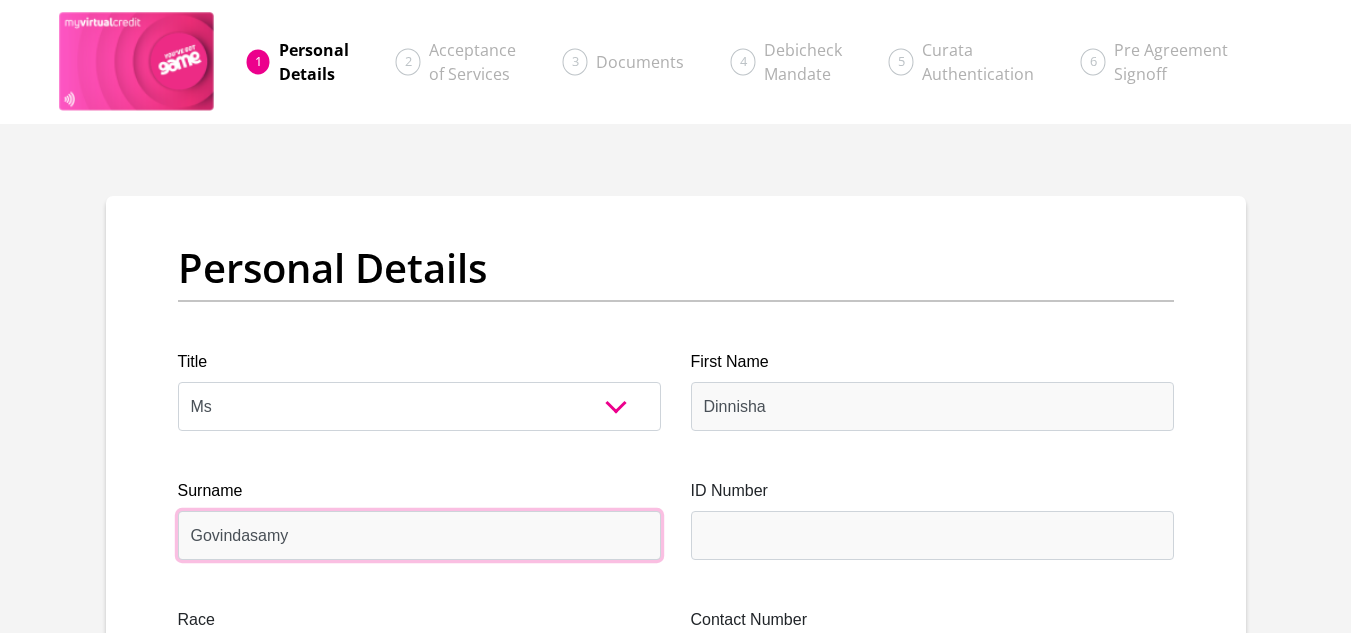 type on "Govindasamy" 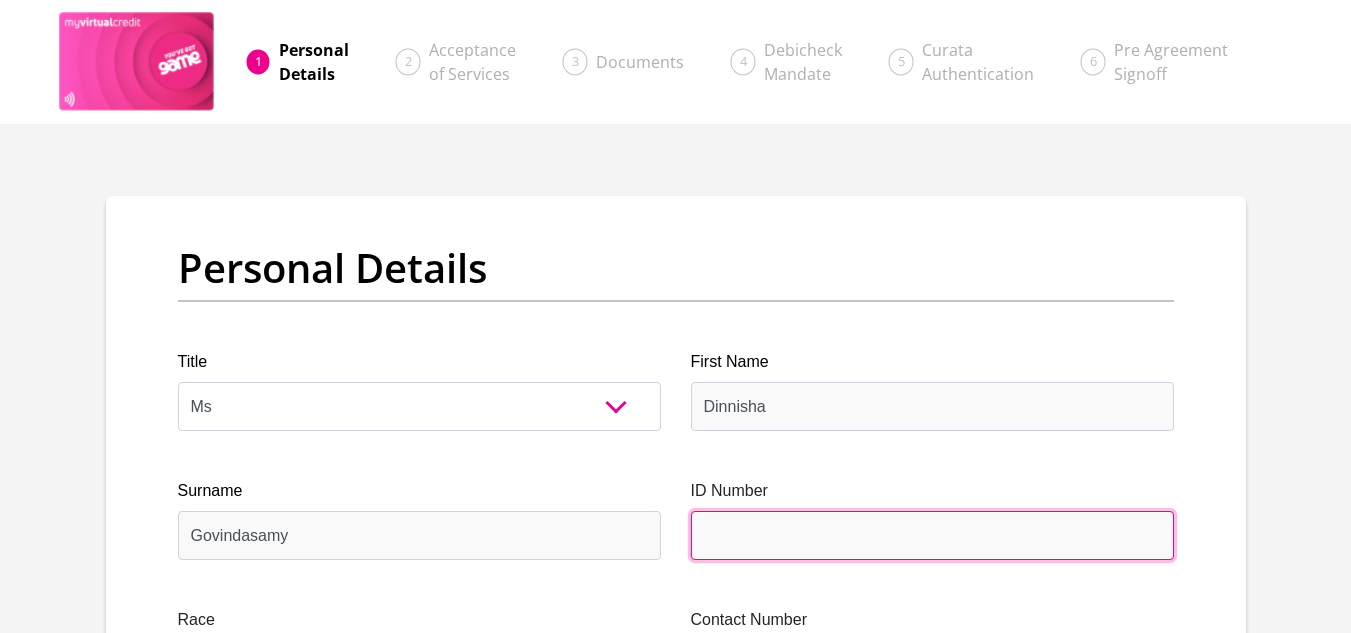 click on "ID Number" at bounding box center (932, 535) 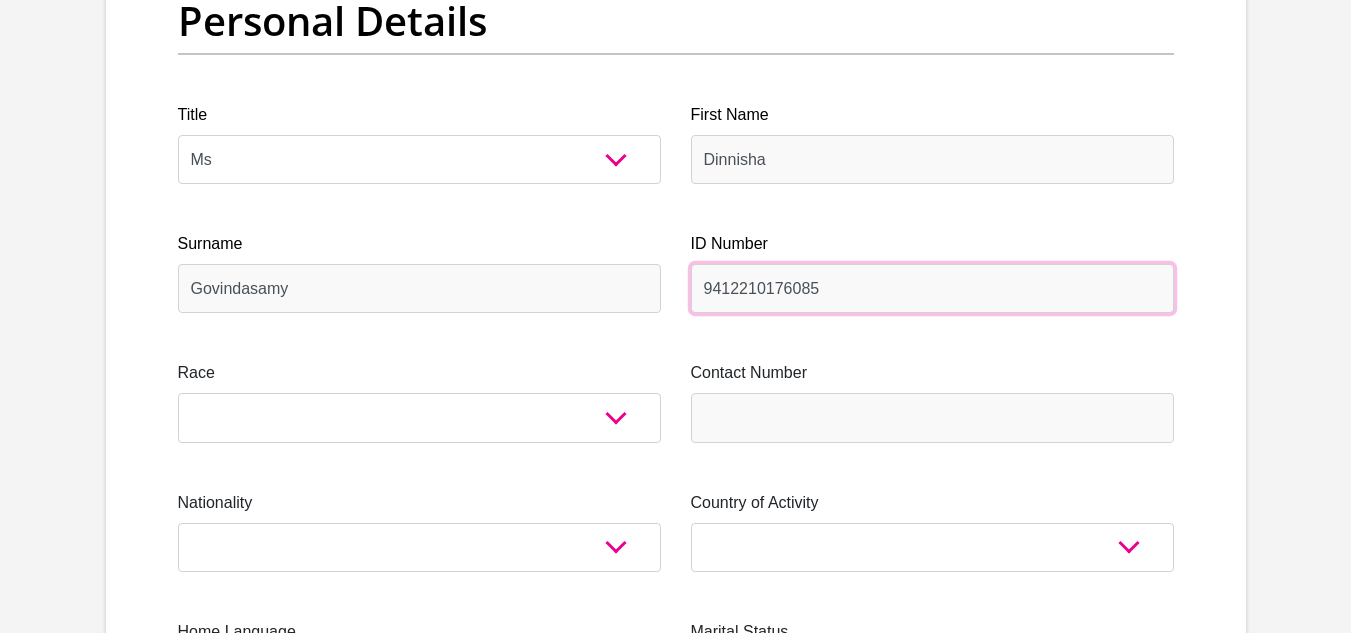 scroll, scrollTop: 300, scrollLeft: 0, axis: vertical 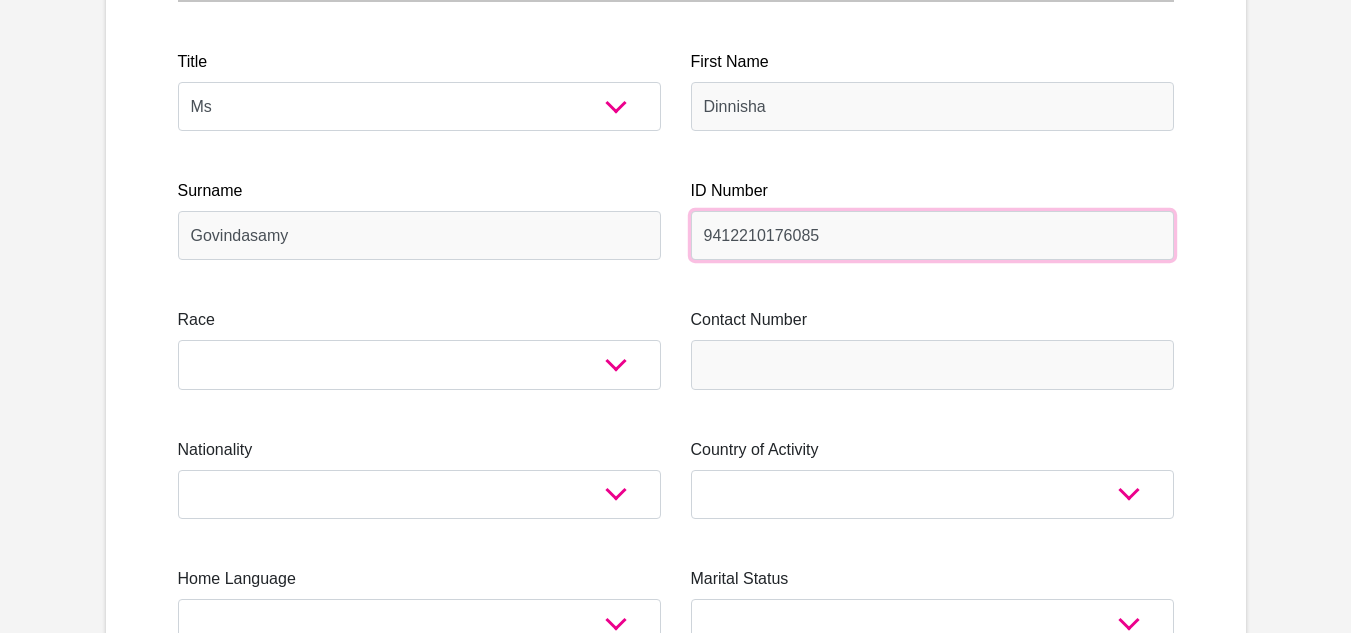 type on "9412210176085" 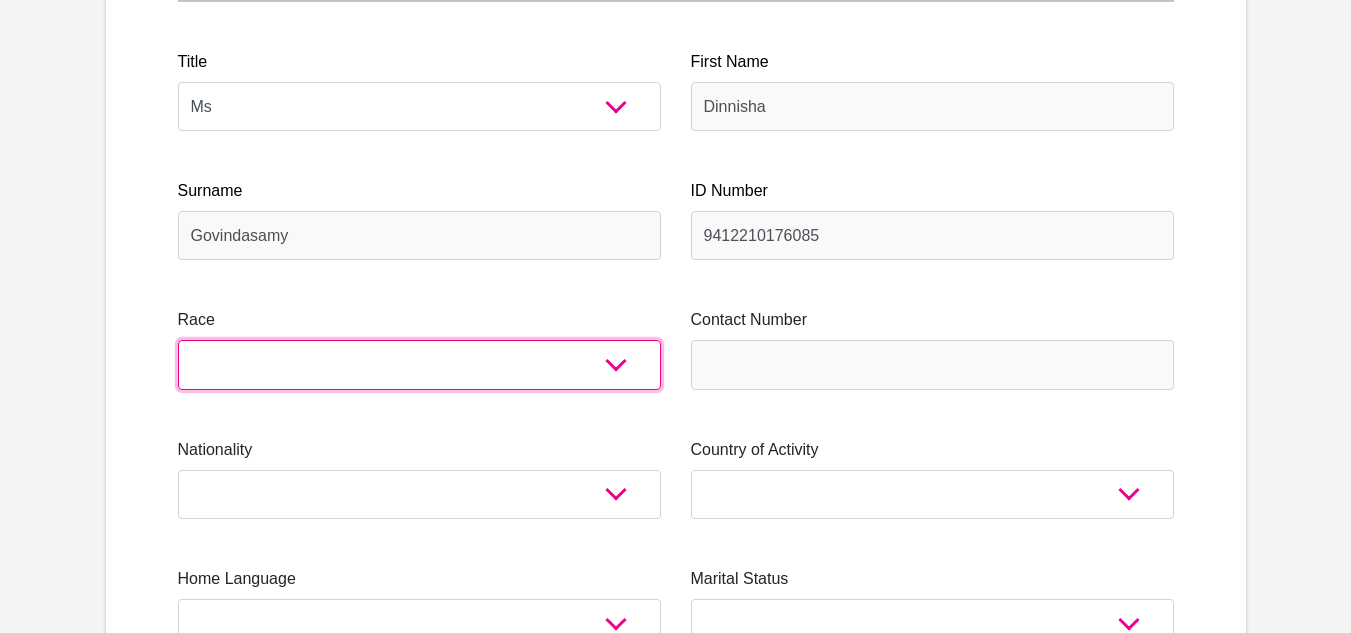 click on "Black
Coloured
Indian
White
Other" at bounding box center [419, 364] 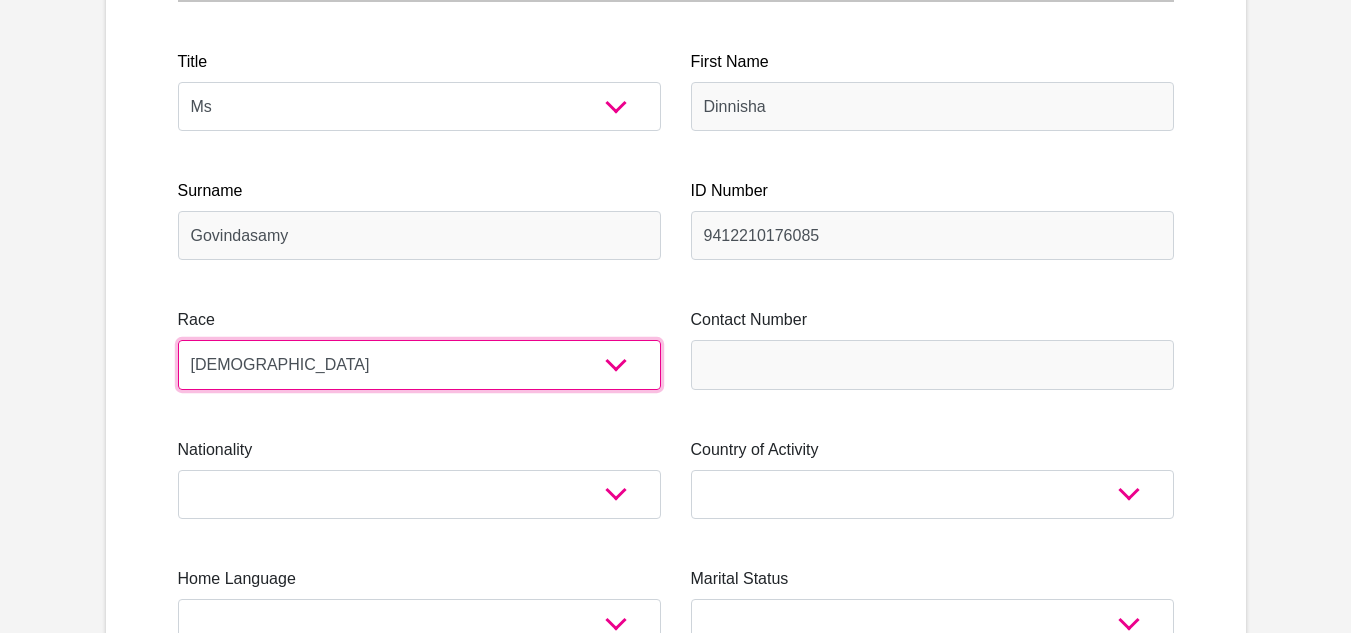 click on "Black
Coloured
Indian
White
Other" at bounding box center (419, 364) 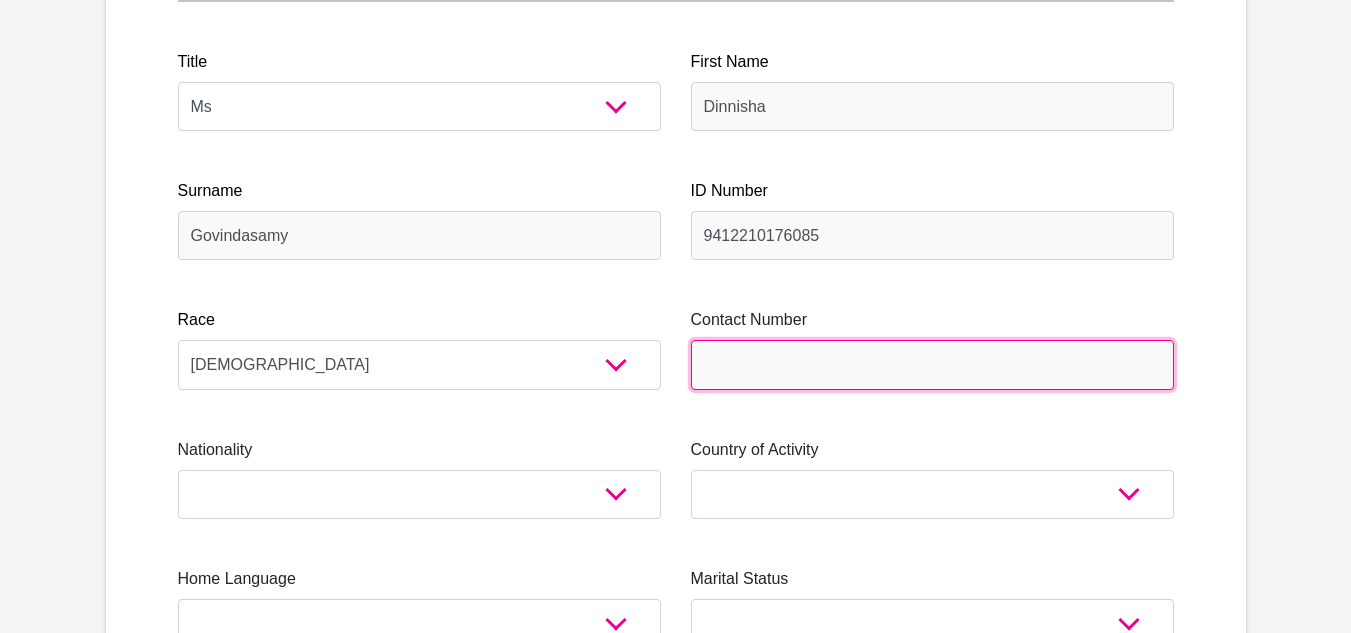 click on "Contact Number" at bounding box center [932, 364] 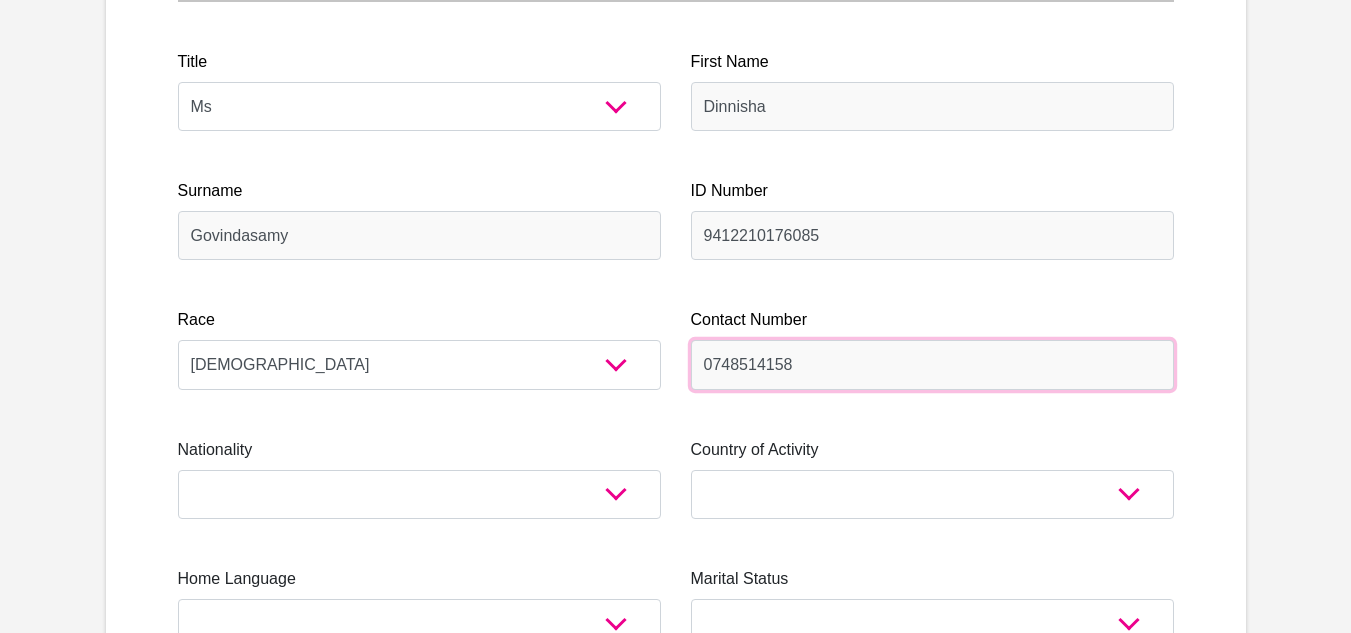 type on "0748514158" 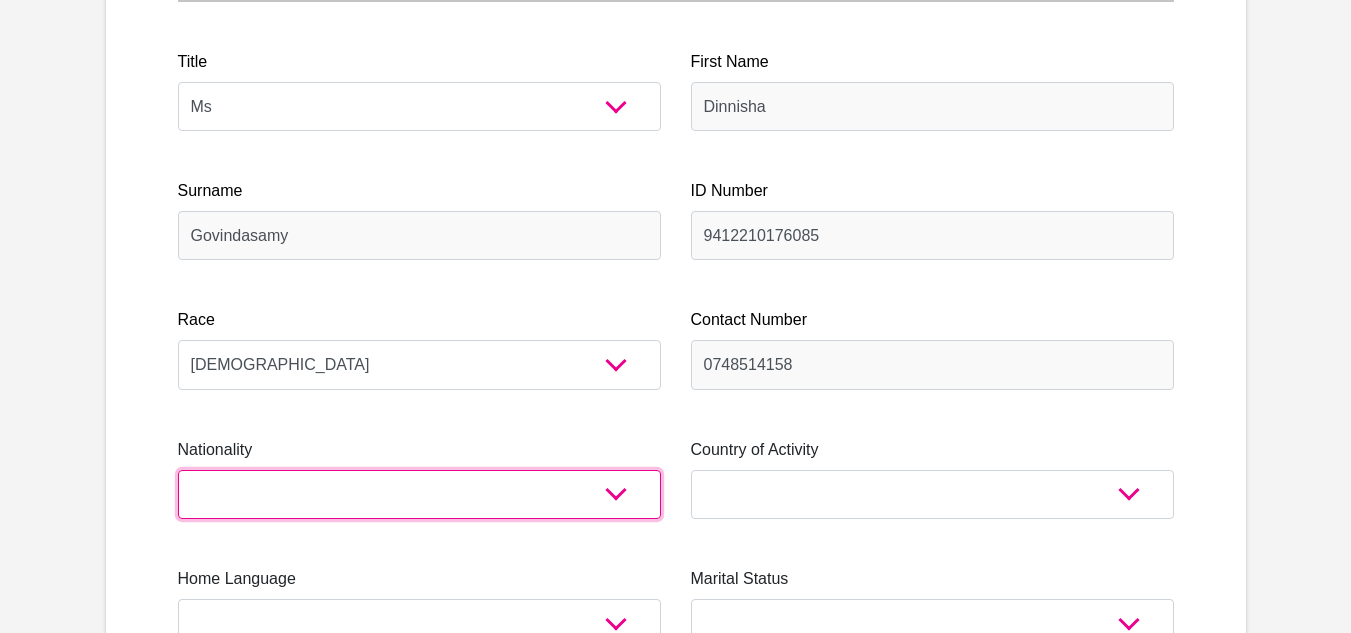 click on "[GEOGRAPHIC_DATA]
[GEOGRAPHIC_DATA]
[GEOGRAPHIC_DATA]
[GEOGRAPHIC_DATA]
[GEOGRAPHIC_DATA]
[GEOGRAPHIC_DATA] [GEOGRAPHIC_DATA]
[GEOGRAPHIC_DATA]
[GEOGRAPHIC_DATA]
[GEOGRAPHIC_DATA]
[GEOGRAPHIC_DATA]
[GEOGRAPHIC_DATA]
[GEOGRAPHIC_DATA]
[GEOGRAPHIC_DATA]
[GEOGRAPHIC_DATA]
[GEOGRAPHIC_DATA]
[DATE][GEOGRAPHIC_DATA]
[GEOGRAPHIC_DATA]
[GEOGRAPHIC_DATA]
[GEOGRAPHIC_DATA]
[GEOGRAPHIC_DATA]
[GEOGRAPHIC_DATA]
[GEOGRAPHIC_DATA]
[GEOGRAPHIC_DATA]
[GEOGRAPHIC_DATA]" at bounding box center [419, 494] 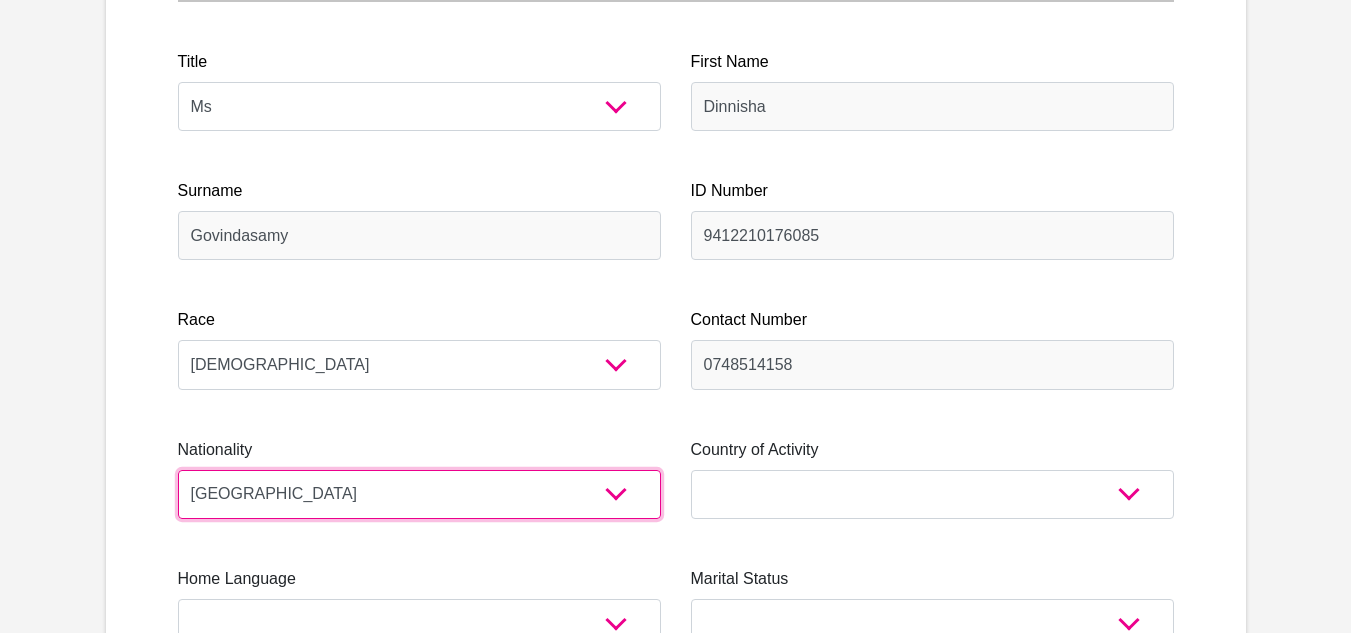 click on "[GEOGRAPHIC_DATA]
[GEOGRAPHIC_DATA]
[GEOGRAPHIC_DATA]
[GEOGRAPHIC_DATA]
[GEOGRAPHIC_DATA]
[GEOGRAPHIC_DATA] [GEOGRAPHIC_DATA]
[GEOGRAPHIC_DATA]
[GEOGRAPHIC_DATA]
[GEOGRAPHIC_DATA]
[GEOGRAPHIC_DATA]
[GEOGRAPHIC_DATA]
[GEOGRAPHIC_DATA]
[GEOGRAPHIC_DATA]
[GEOGRAPHIC_DATA]
[GEOGRAPHIC_DATA]
[DATE][GEOGRAPHIC_DATA]
[GEOGRAPHIC_DATA]
[GEOGRAPHIC_DATA]
[GEOGRAPHIC_DATA]
[GEOGRAPHIC_DATA]
[GEOGRAPHIC_DATA]
[GEOGRAPHIC_DATA]
[GEOGRAPHIC_DATA]
[GEOGRAPHIC_DATA]" at bounding box center [419, 494] 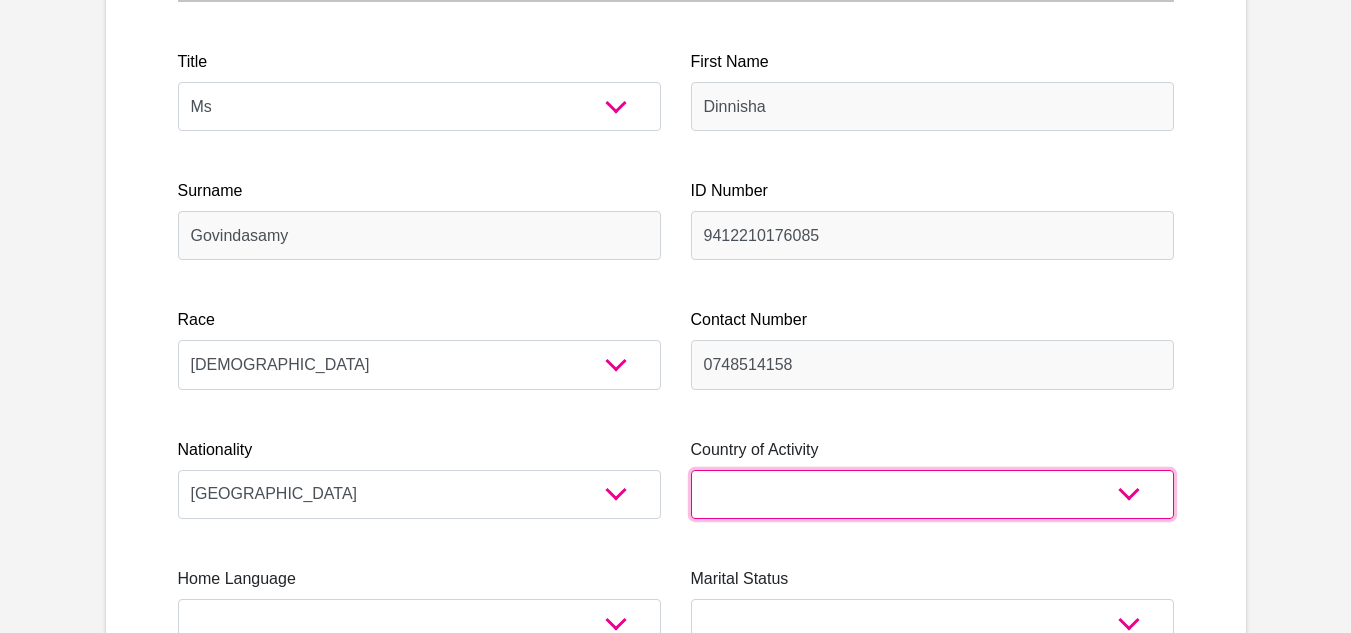 click on "[GEOGRAPHIC_DATA]
[GEOGRAPHIC_DATA]
[GEOGRAPHIC_DATA]
[GEOGRAPHIC_DATA]
[GEOGRAPHIC_DATA]
[GEOGRAPHIC_DATA] [GEOGRAPHIC_DATA]
[GEOGRAPHIC_DATA]
[GEOGRAPHIC_DATA]
[GEOGRAPHIC_DATA]
[GEOGRAPHIC_DATA]
[GEOGRAPHIC_DATA]
[GEOGRAPHIC_DATA]
[GEOGRAPHIC_DATA]
[GEOGRAPHIC_DATA]
[GEOGRAPHIC_DATA]
[DATE][GEOGRAPHIC_DATA]
[GEOGRAPHIC_DATA]
[GEOGRAPHIC_DATA]
[GEOGRAPHIC_DATA]
[GEOGRAPHIC_DATA]" at bounding box center [932, 494] 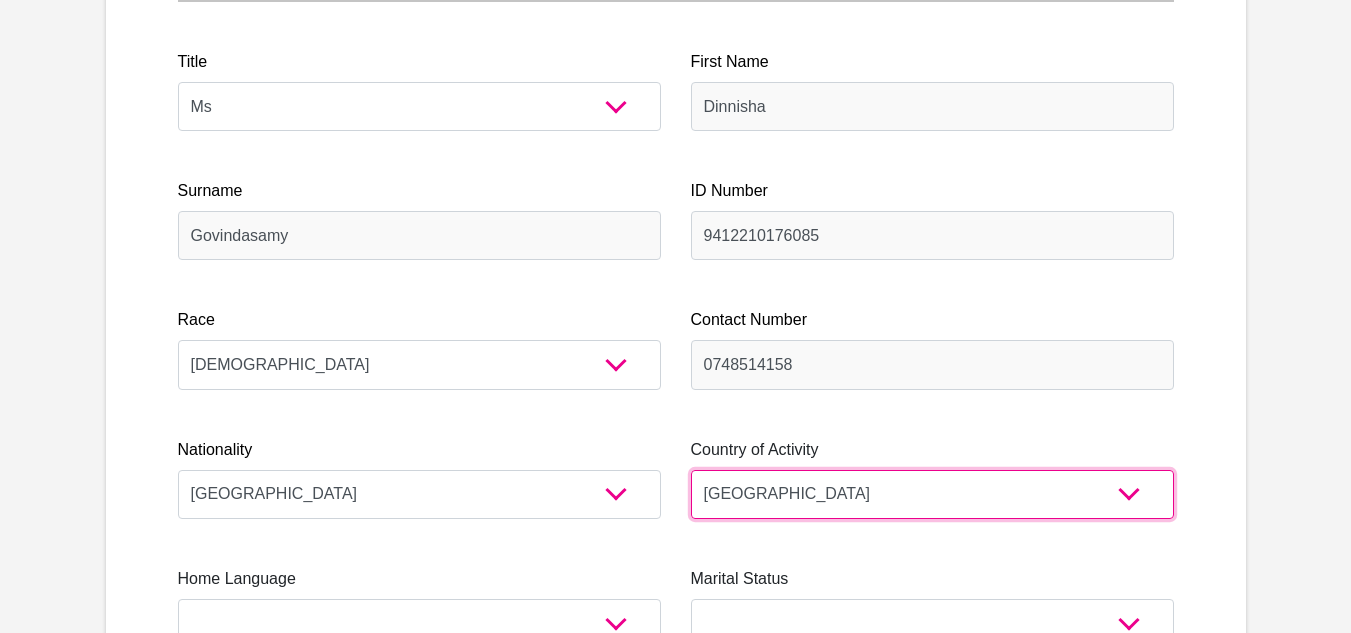 click on "[GEOGRAPHIC_DATA]
[GEOGRAPHIC_DATA]
[GEOGRAPHIC_DATA]
[GEOGRAPHIC_DATA]
[GEOGRAPHIC_DATA]
[GEOGRAPHIC_DATA] [GEOGRAPHIC_DATA]
[GEOGRAPHIC_DATA]
[GEOGRAPHIC_DATA]
[GEOGRAPHIC_DATA]
[GEOGRAPHIC_DATA]
[GEOGRAPHIC_DATA]
[GEOGRAPHIC_DATA]
[GEOGRAPHIC_DATA]
[GEOGRAPHIC_DATA]
[GEOGRAPHIC_DATA]
[DATE][GEOGRAPHIC_DATA]
[GEOGRAPHIC_DATA]
[GEOGRAPHIC_DATA]
[GEOGRAPHIC_DATA]
[GEOGRAPHIC_DATA]" at bounding box center [932, 494] 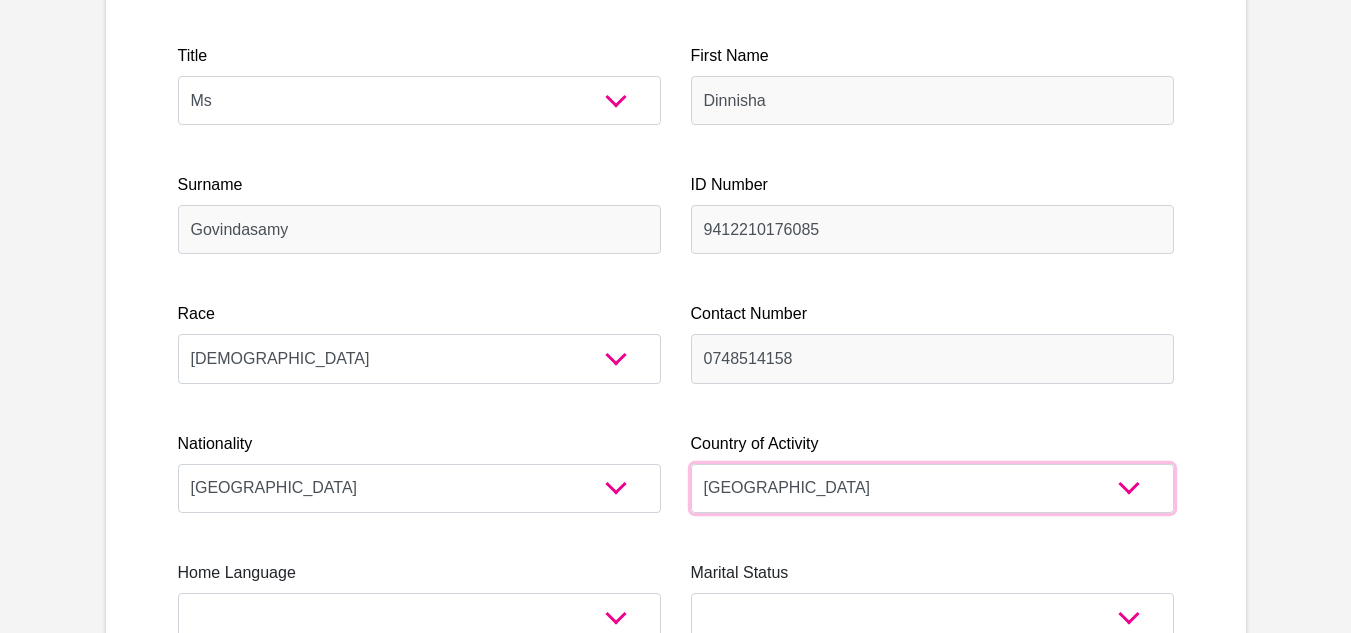 scroll, scrollTop: 500, scrollLeft: 0, axis: vertical 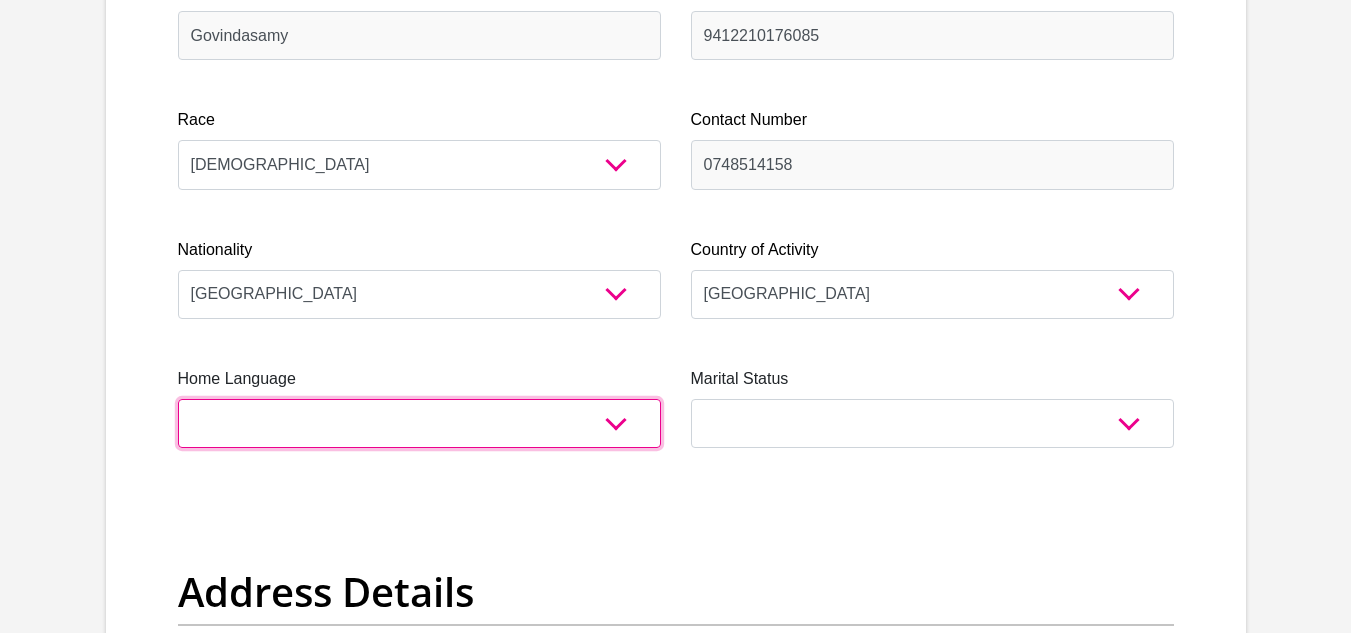click on "Afrikaans
English
Sepedi
South Ndebele
Southern Sotho
Swati
Tsonga
Tswana
Venda
Xhosa
Zulu
Other" at bounding box center (419, 423) 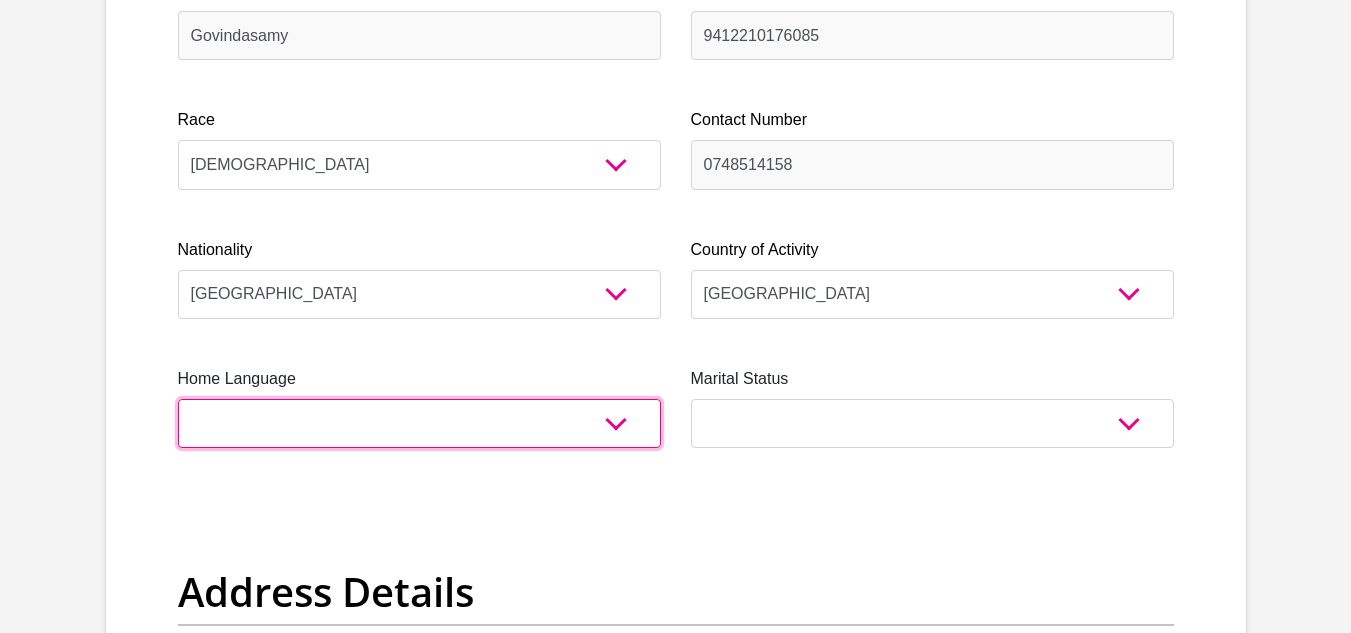 select on "eng" 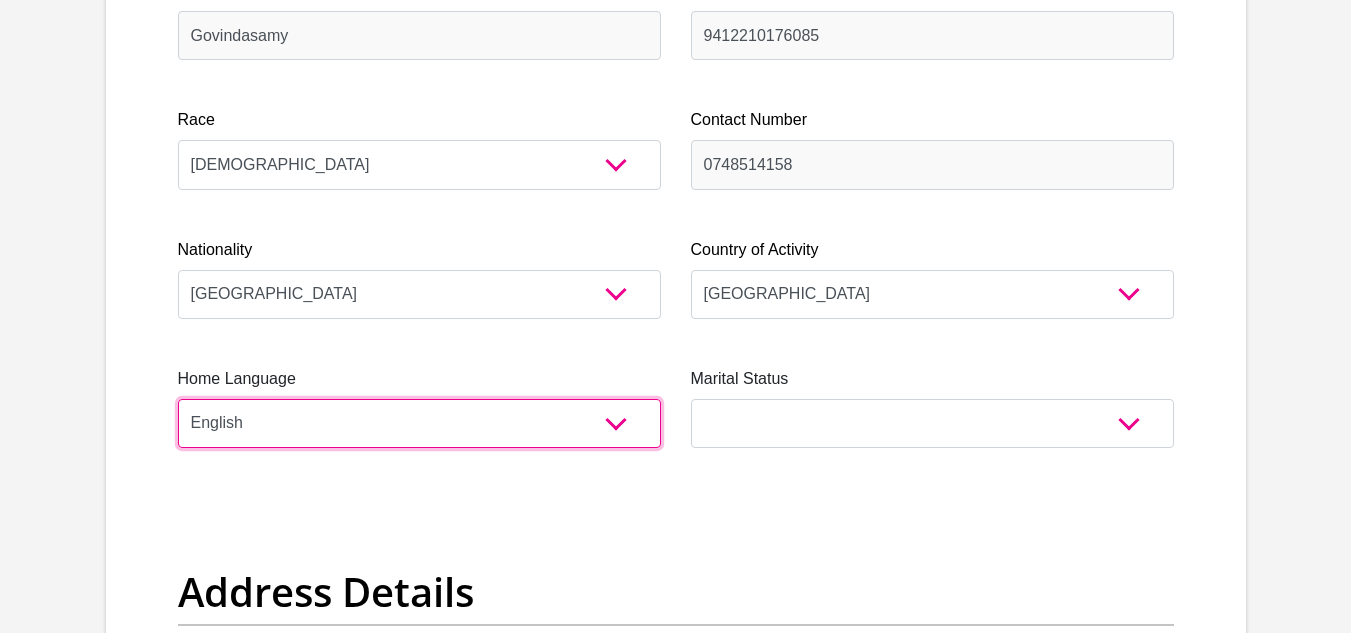 click on "Afrikaans
English
Sepedi
South Ndebele
Southern Sotho
Swati
Tsonga
Tswana
Venda
Xhosa
Zulu
Other" at bounding box center [419, 423] 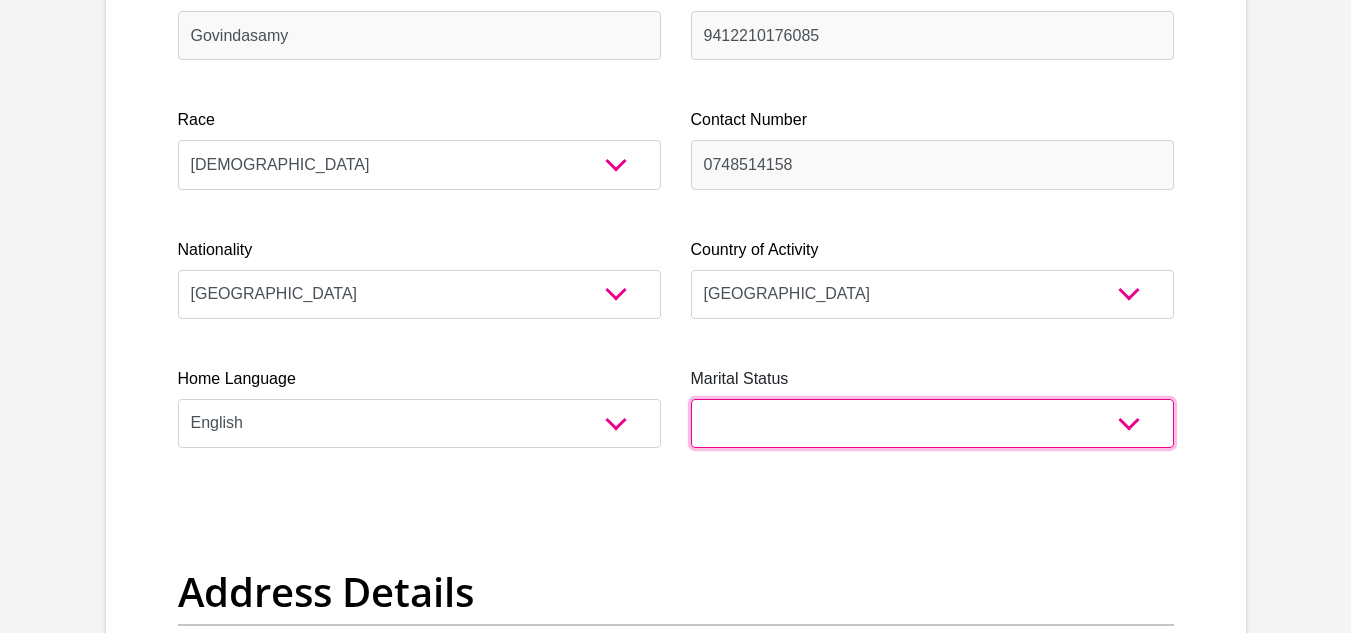 click on "Married ANC
Single
Divorced
Widowed
Married COP or Customary Law" at bounding box center [932, 423] 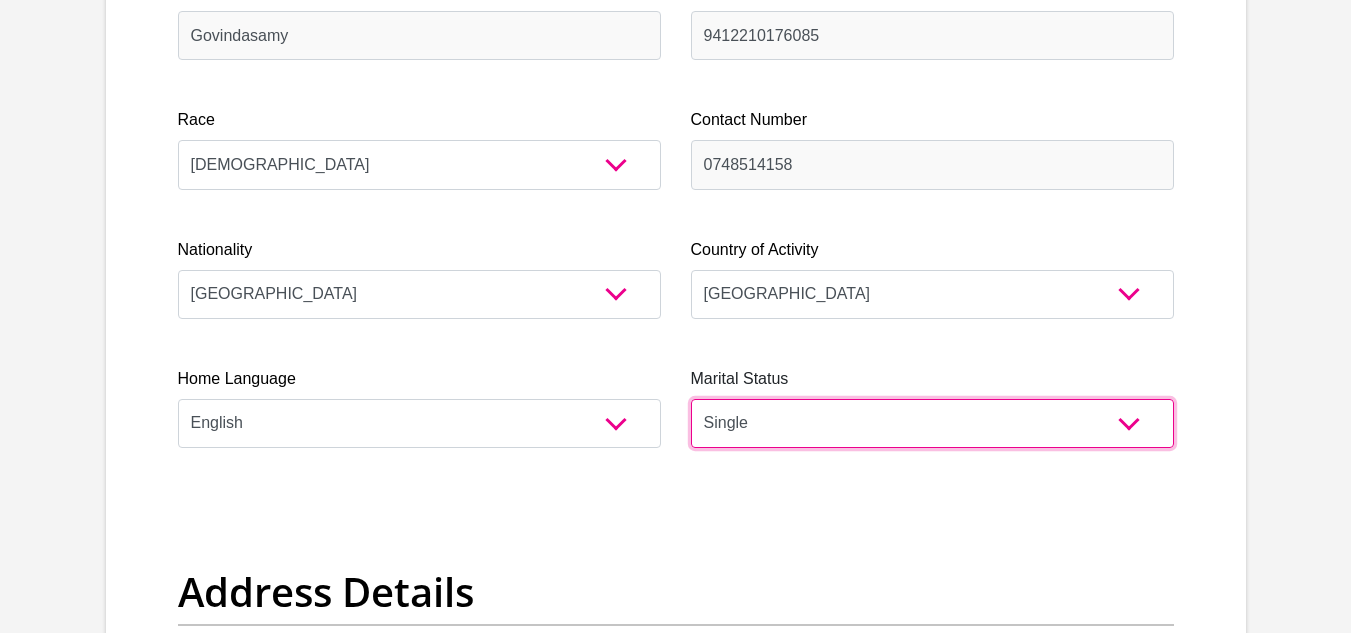 click on "Married ANC
Single
Divorced
Widowed
Married COP or Customary Law" at bounding box center [932, 423] 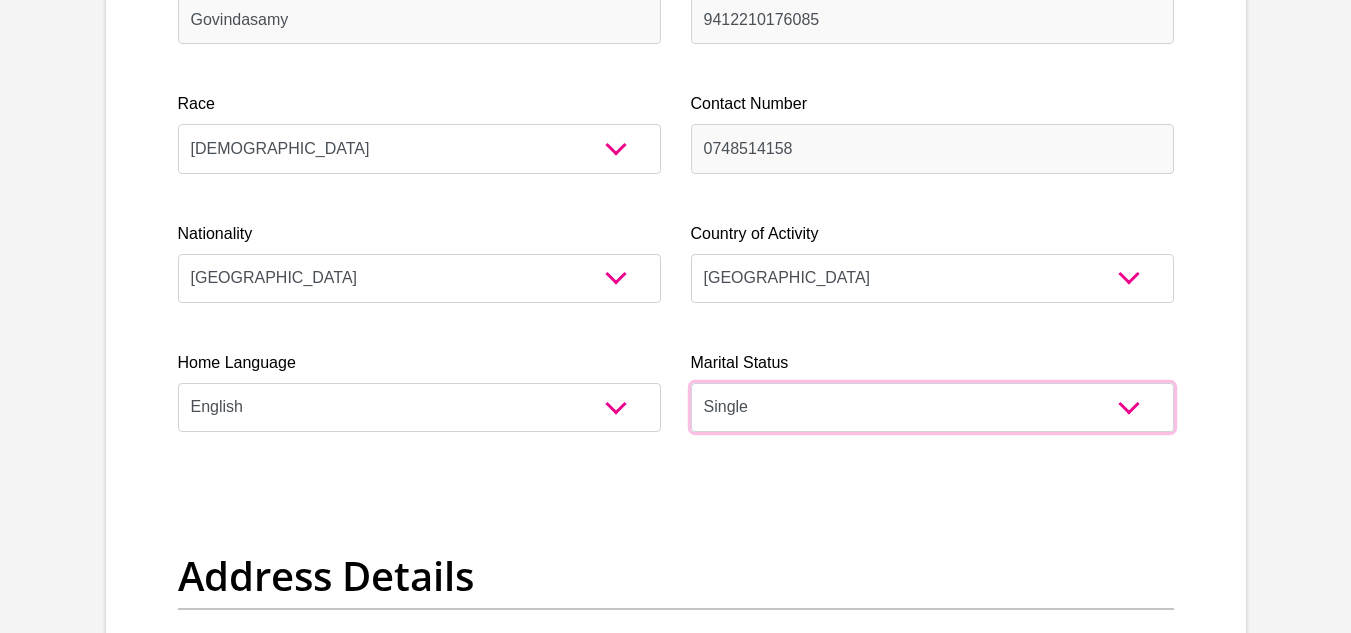 scroll, scrollTop: 900, scrollLeft: 0, axis: vertical 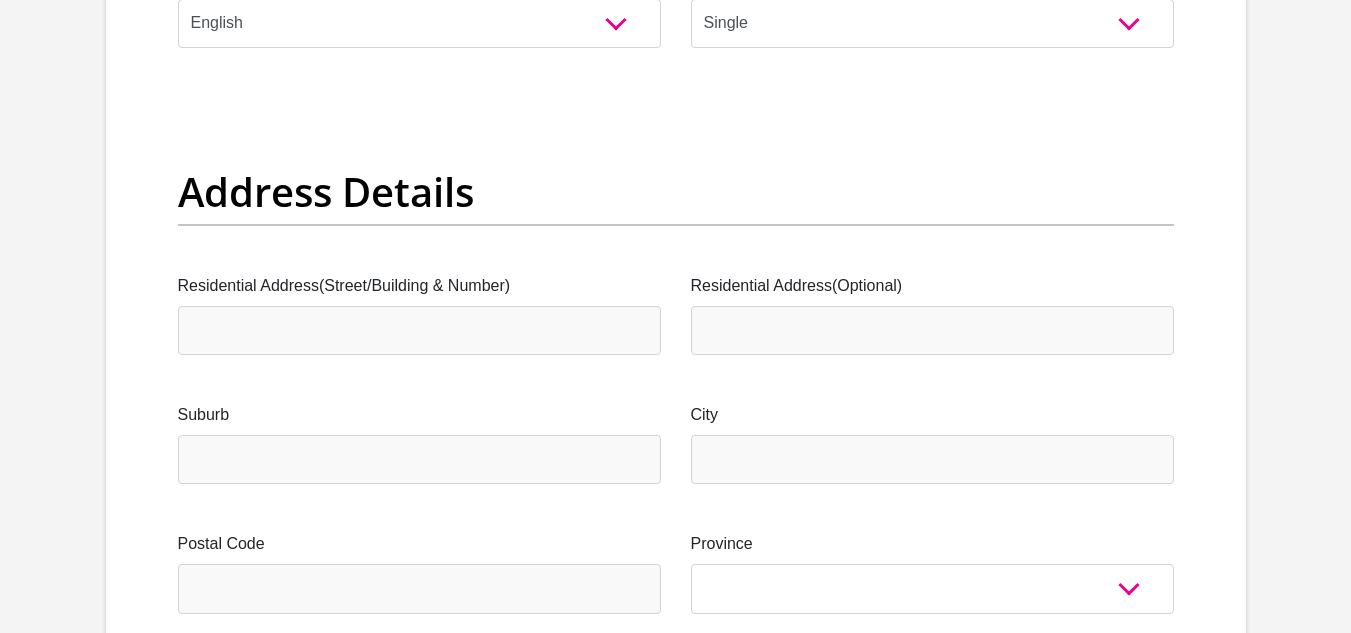 click on "Residential Address(Street/Building & Number)" at bounding box center [419, 314] 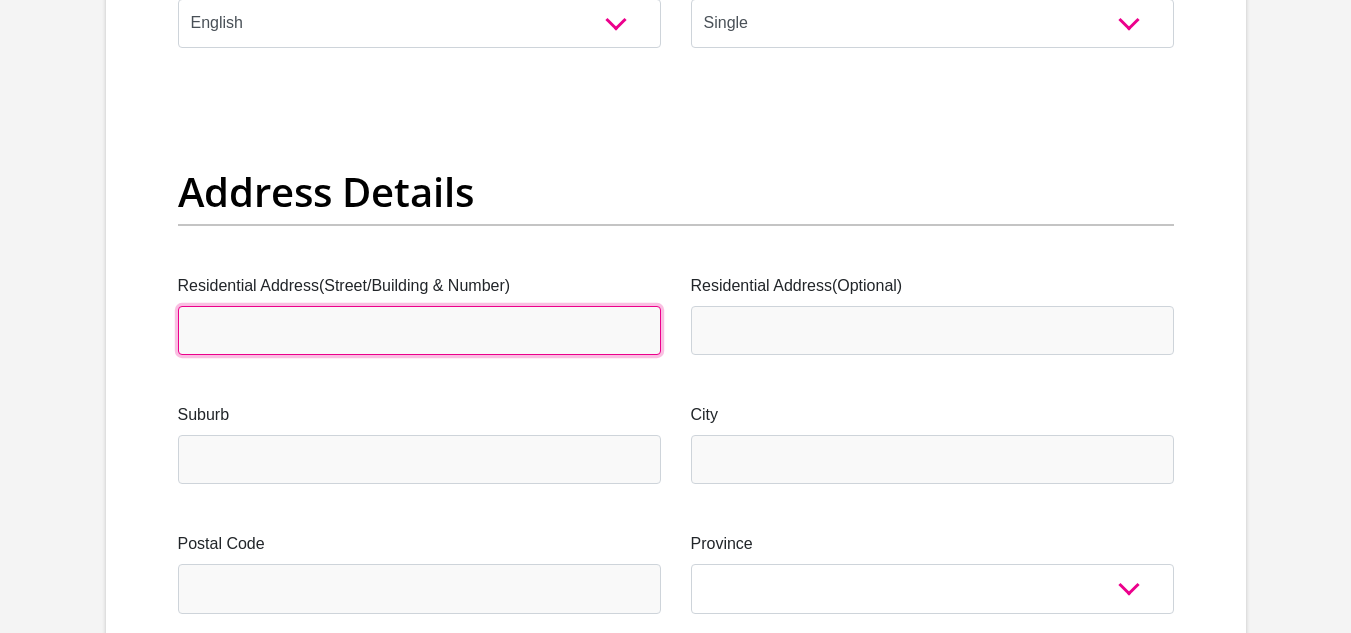 click on "Residential Address(Street/Building & Number)" at bounding box center [419, 330] 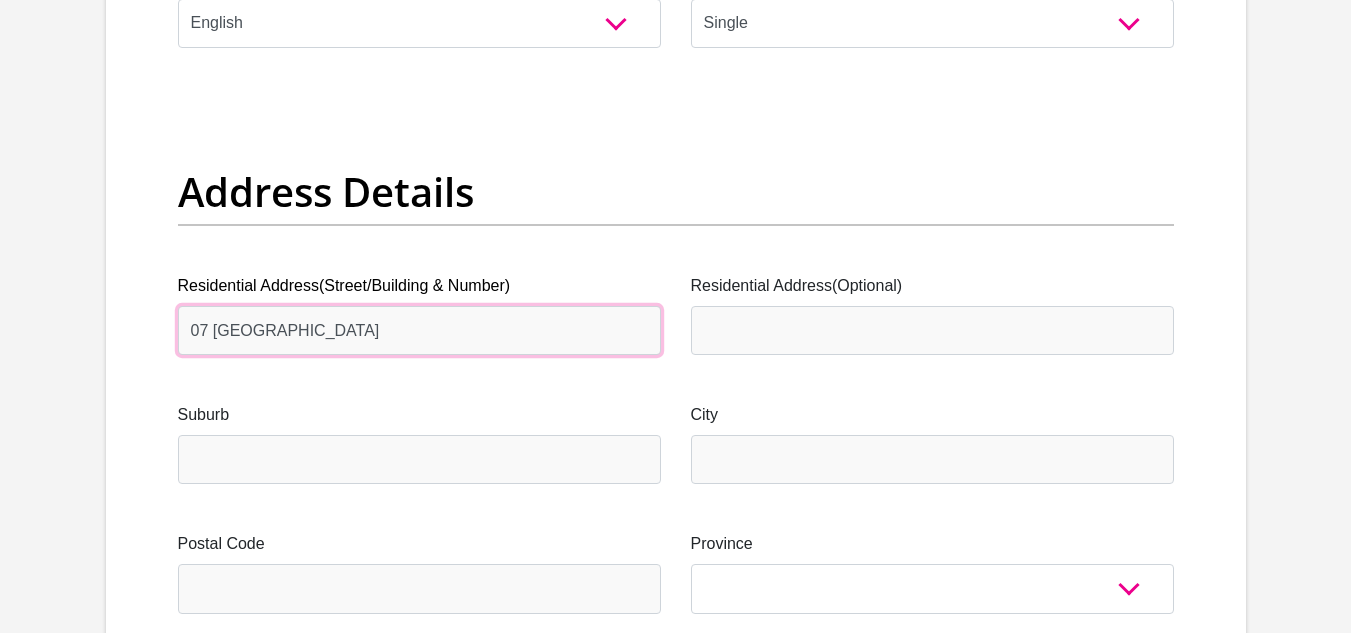 type on "07 [GEOGRAPHIC_DATA]" 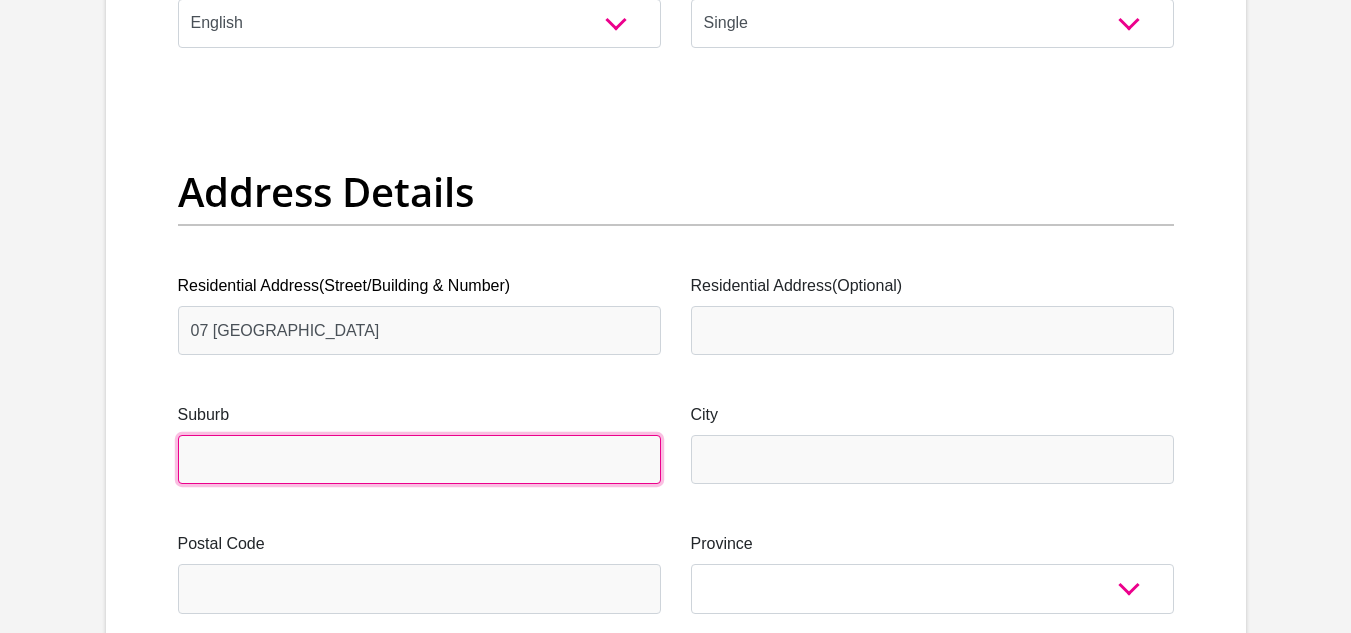 click on "Suburb" at bounding box center [419, 459] 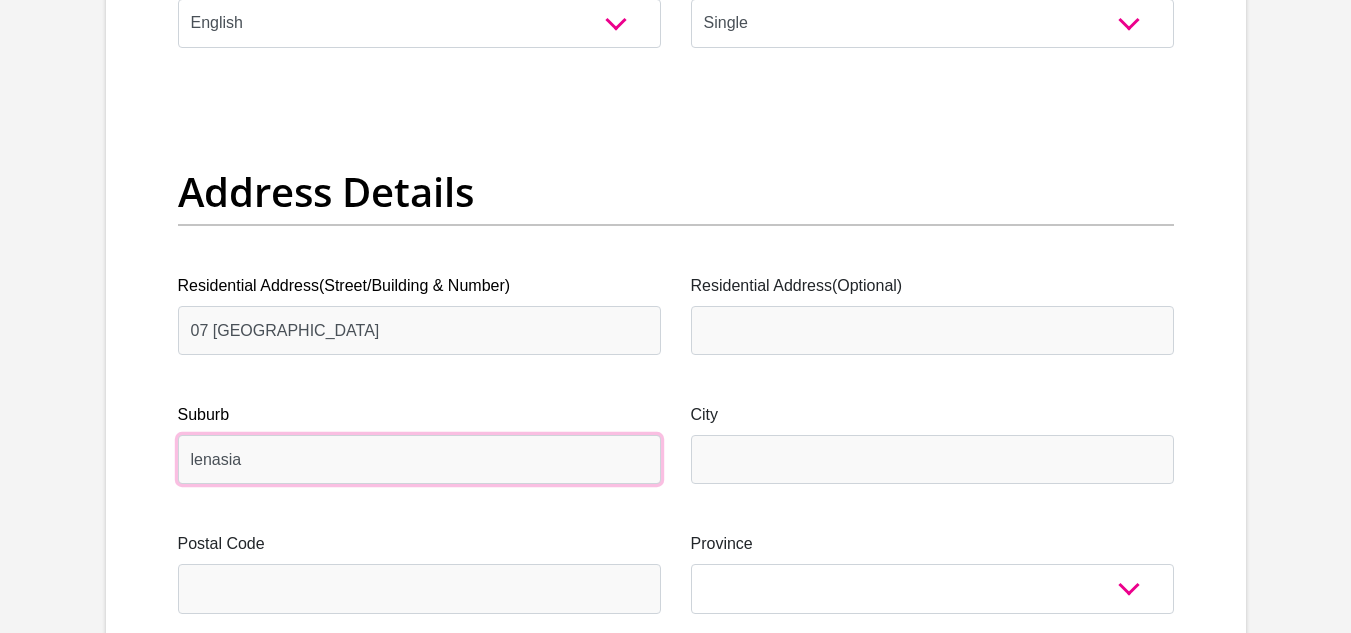 type on "lenasia" 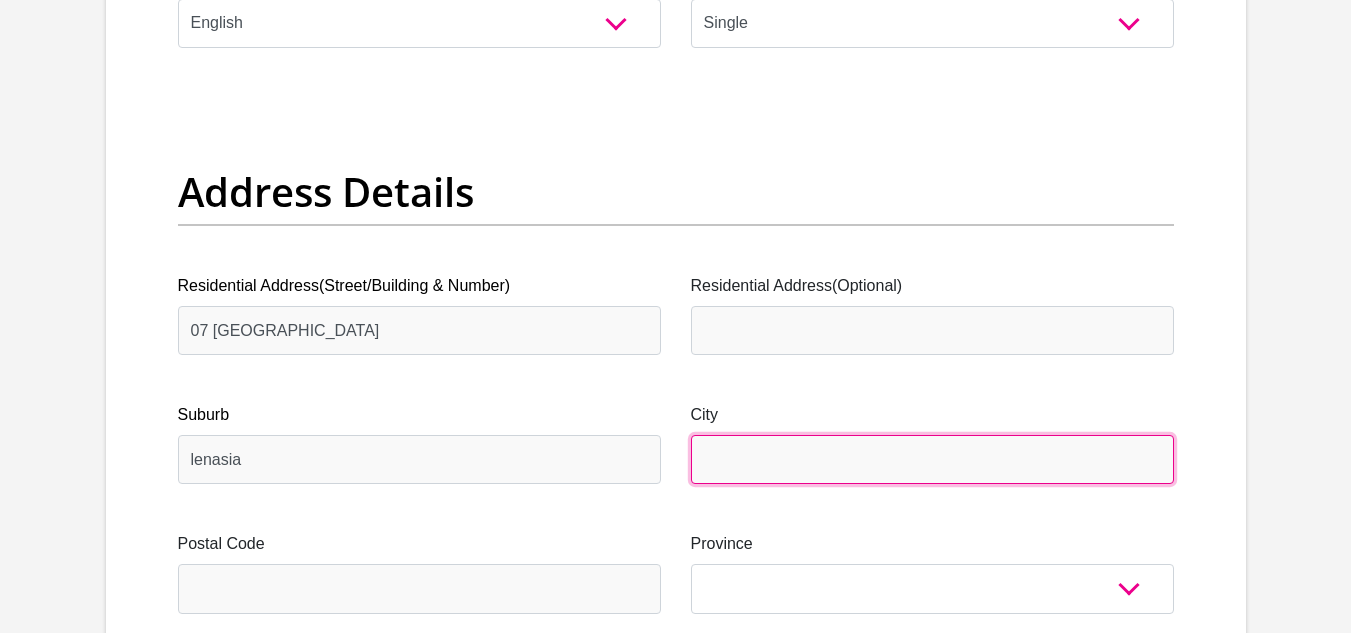 click on "City" at bounding box center [932, 459] 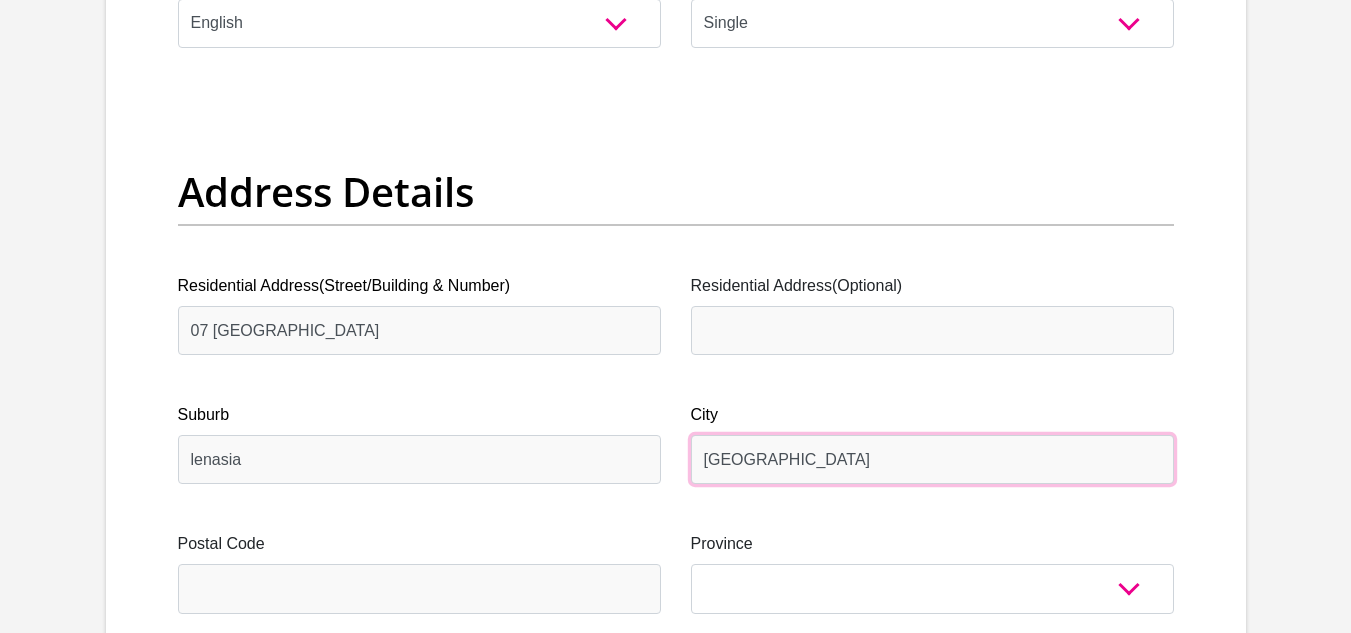 type on "[GEOGRAPHIC_DATA]" 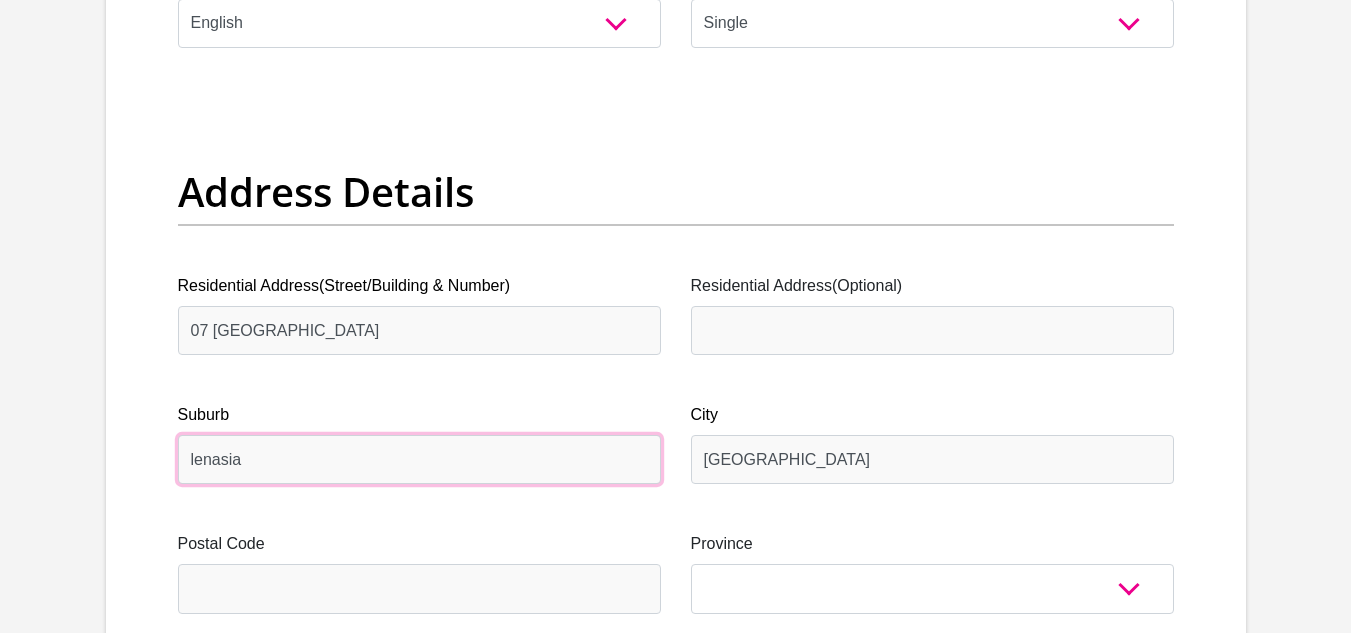 drag, startPoint x: 214, startPoint y: 471, endPoint x: 497, endPoint y: 464, distance: 283.08655 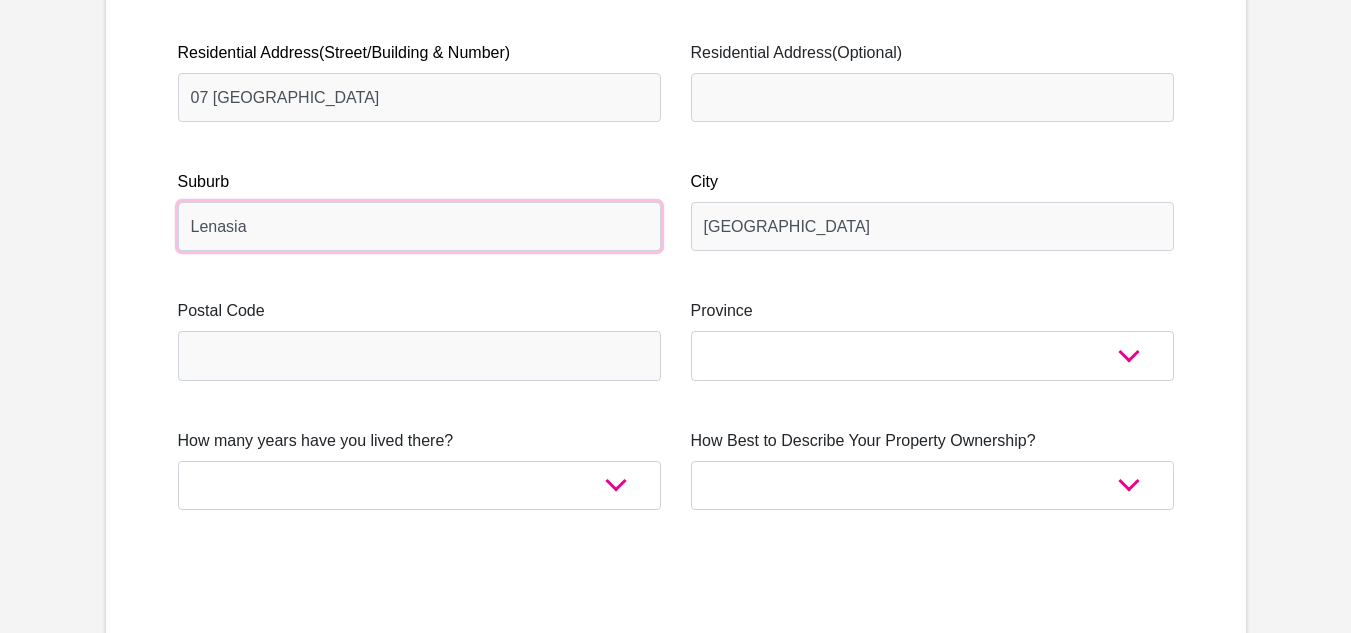 scroll, scrollTop: 1200, scrollLeft: 0, axis: vertical 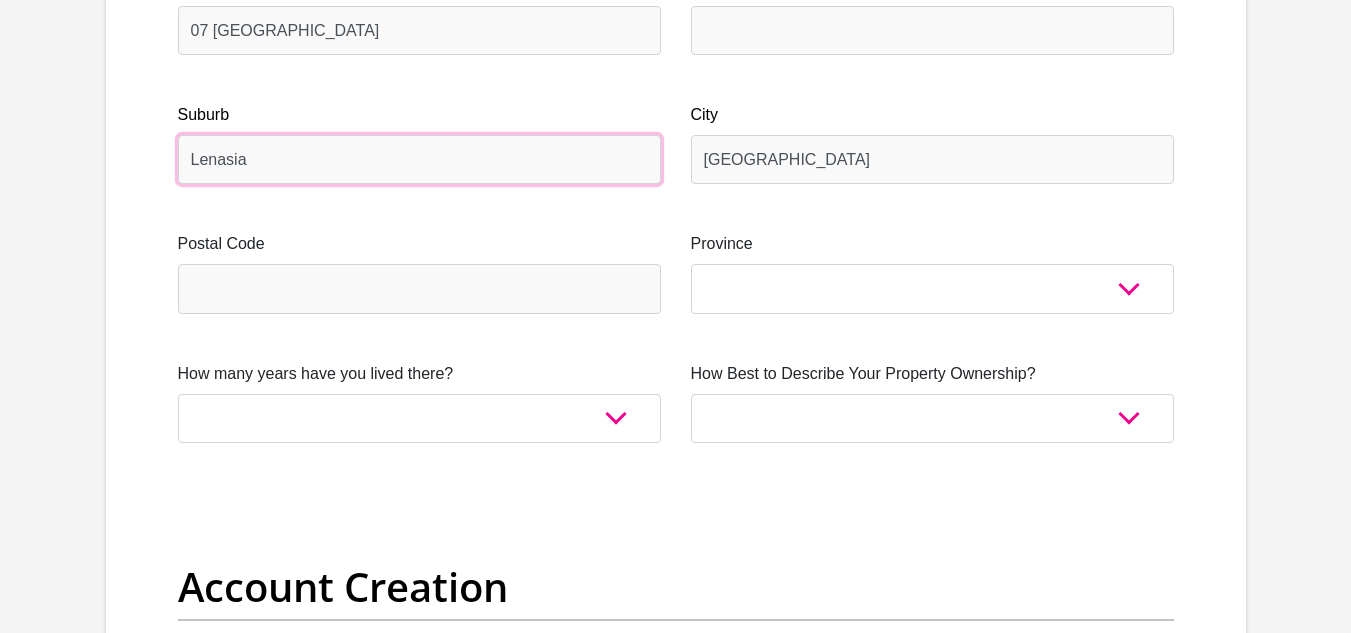 type on "Lenasia" 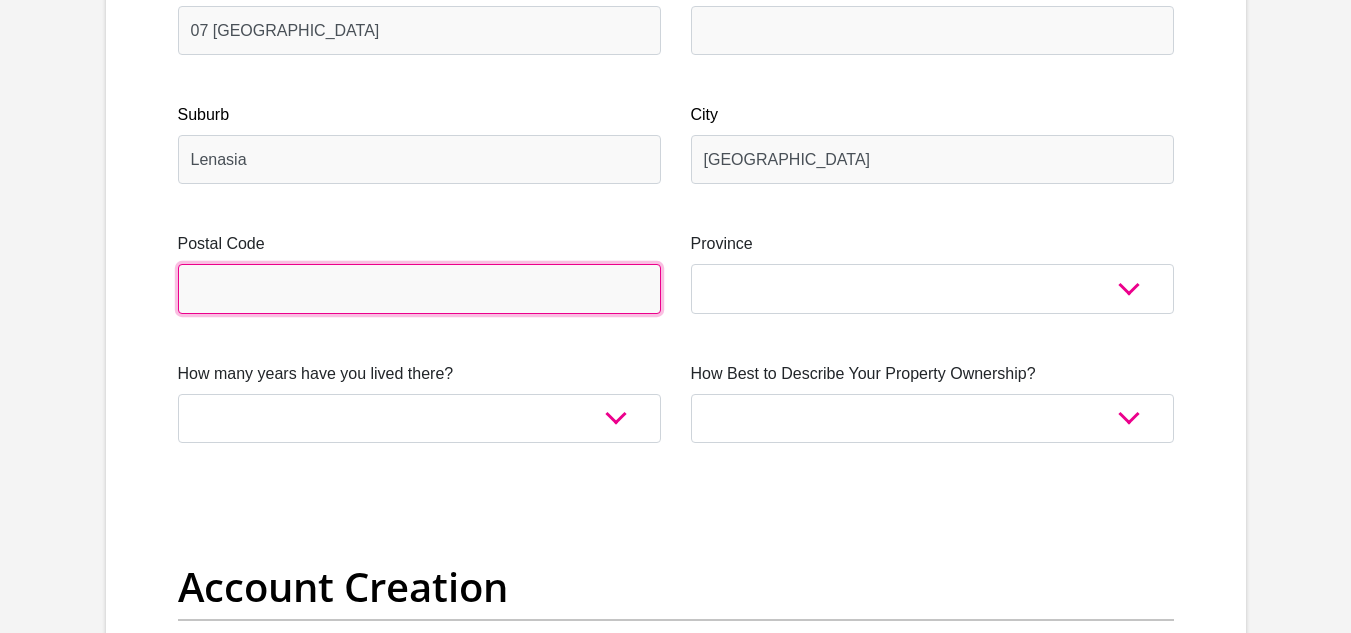 click on "Postal Code" at bounding box center [419, 288] 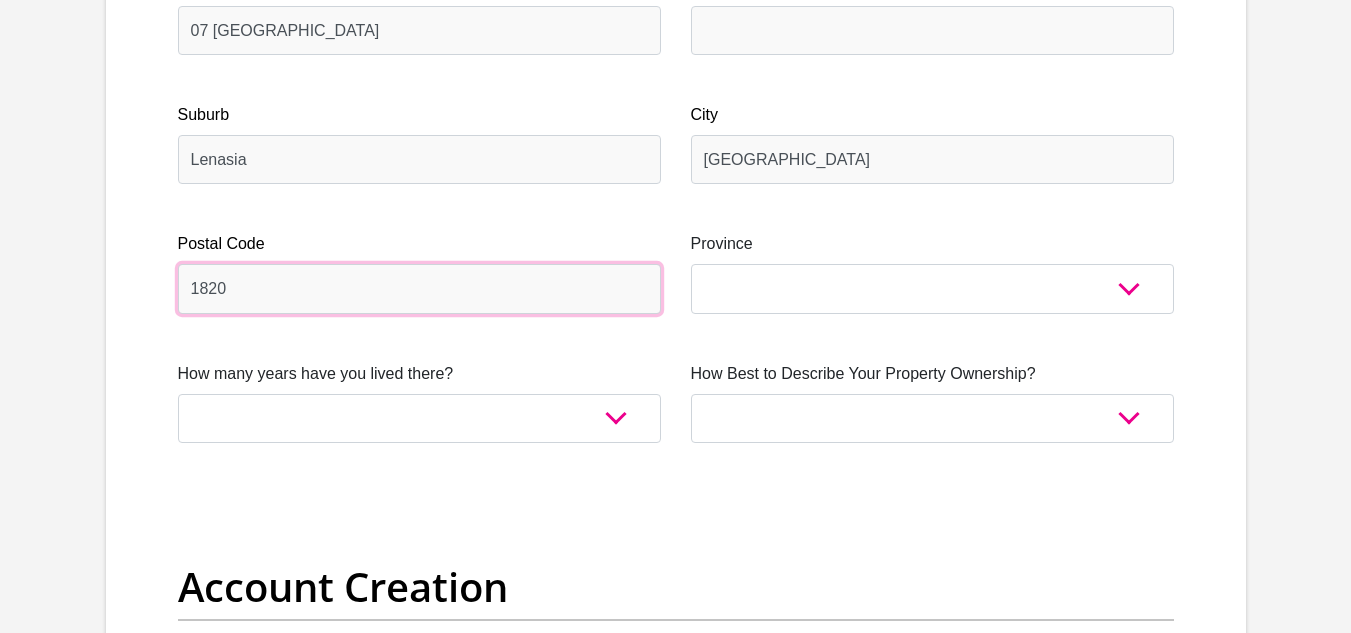 type on "1820" 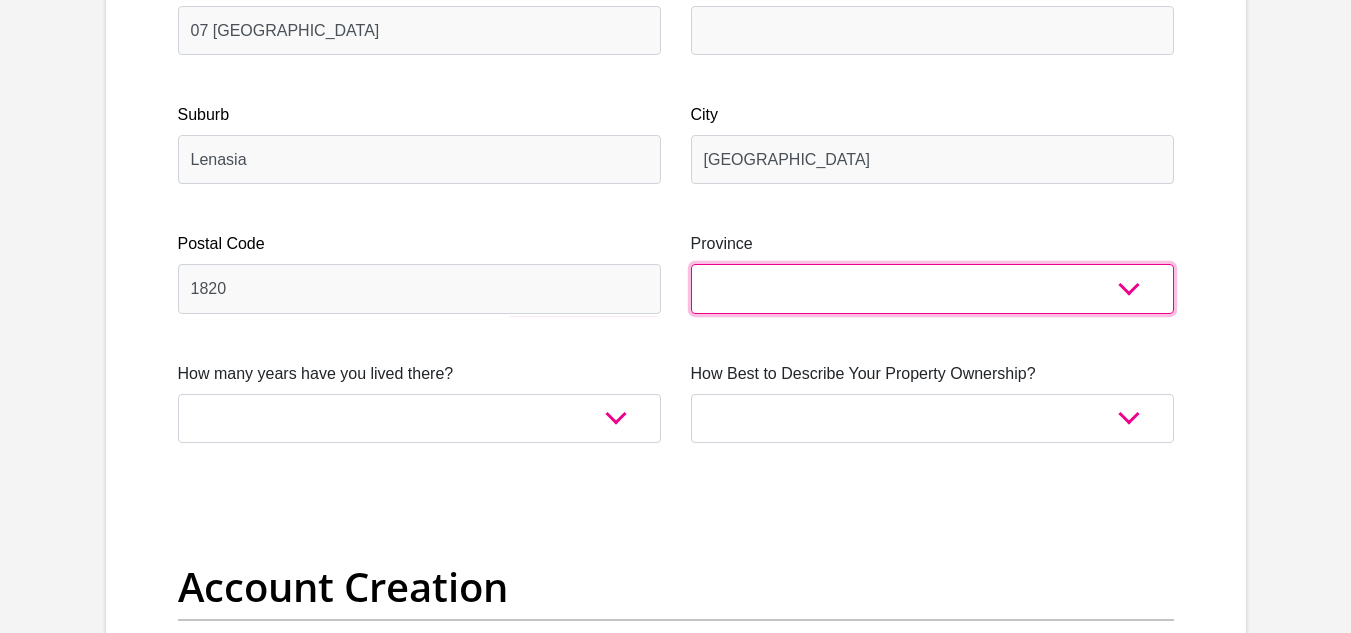 click on "Eastern Cape
Free State
[GEOGRAPHIC_DATA]
[GEOGRAPHIC_DATA][DATE]
[GEOGRAPHIC_DATA]
[GEOGRAPHIC_DATA]
[GEOGRAPHIC_DATA]
[GEOGRAPHIC_DATA]" at bounding box center [932, 288] 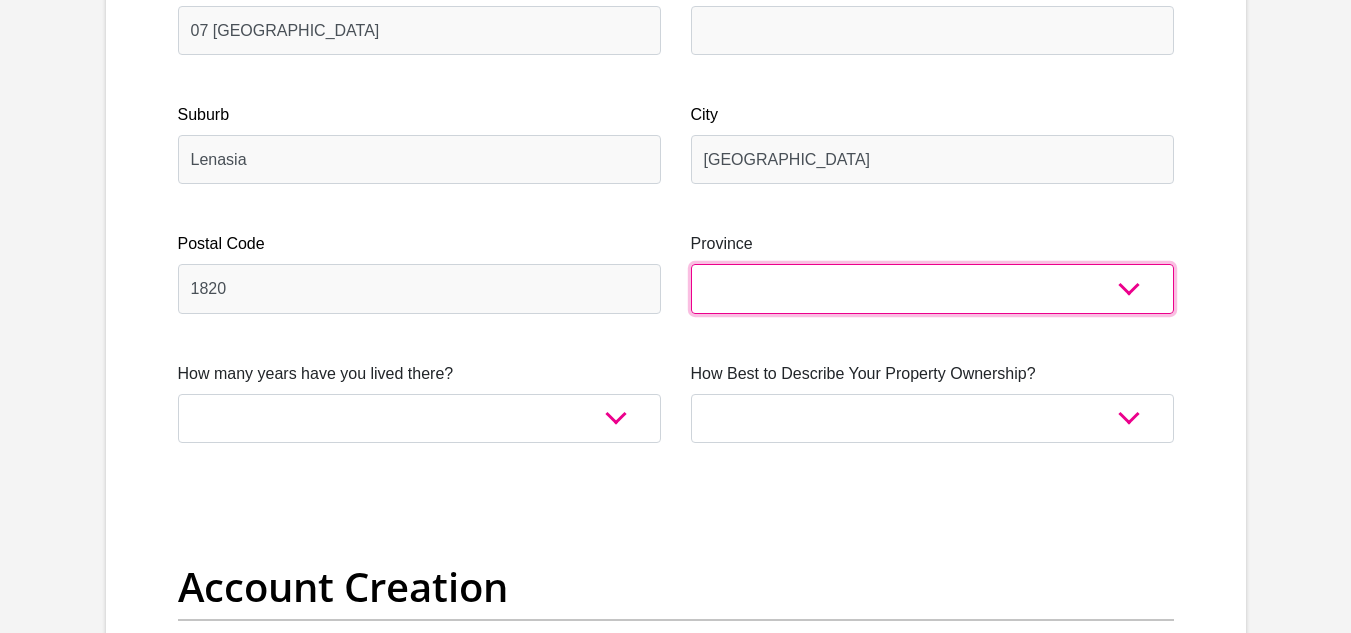 select on "Gauteng" 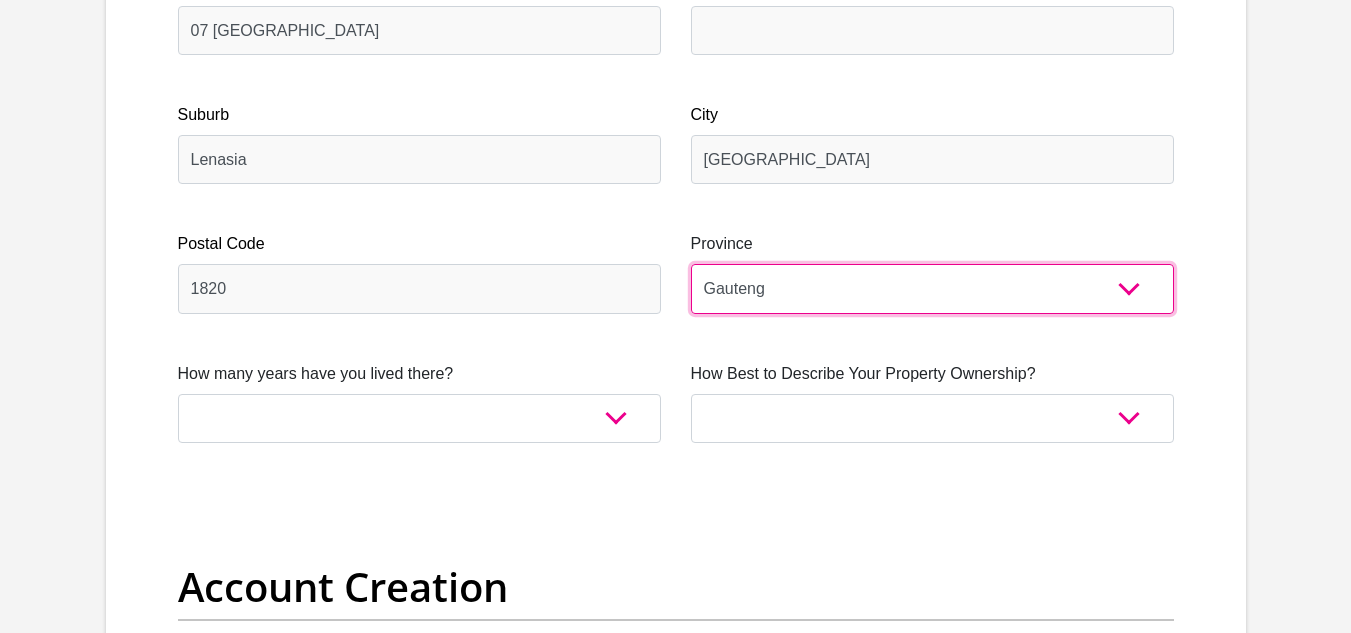 click on "Eastern Cape
Free State
[GEOGRAPHIC_DATA]
[GEOGRAPHIC_DATA][DATE]
[GEOGRAPHIC_DATA]
[GEOGRAPHIC_DATA]
[GEOGRAPHIC_DATA]
[GEOGRAPHIC_DATA]" at bounding box center (932, 288) 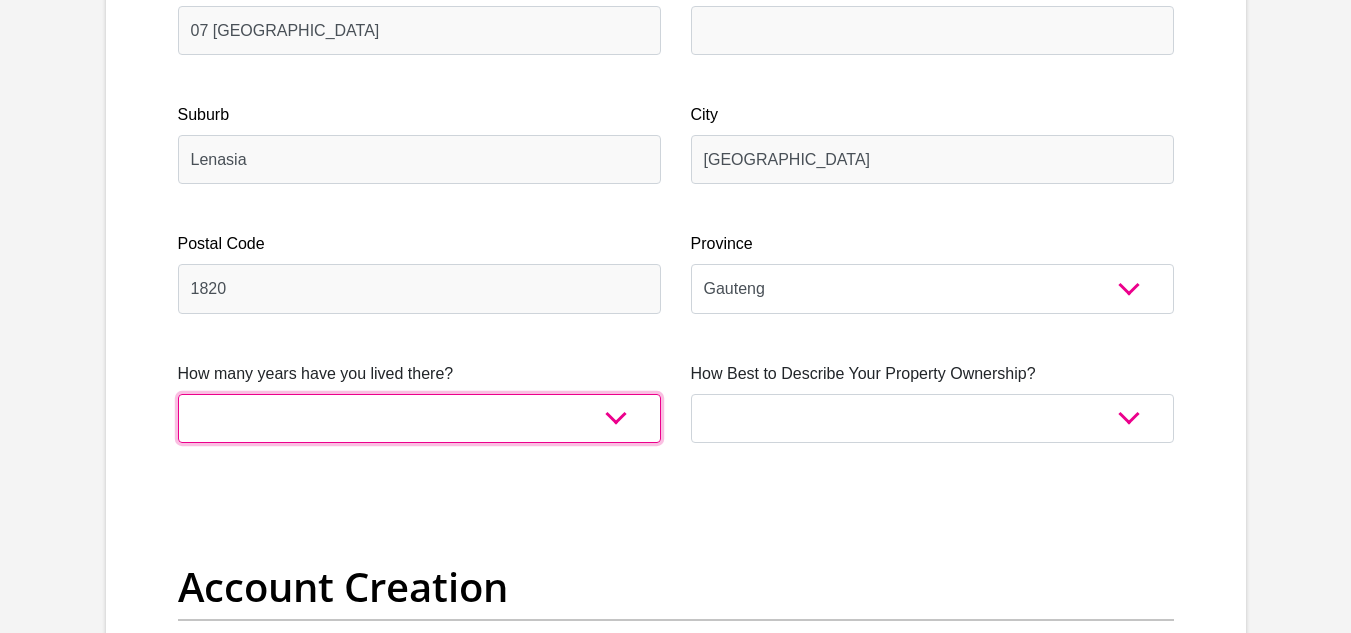 click on "less than 1 year
1-3 years
3-5 years
5+ years" at bounding box center [419, 418] 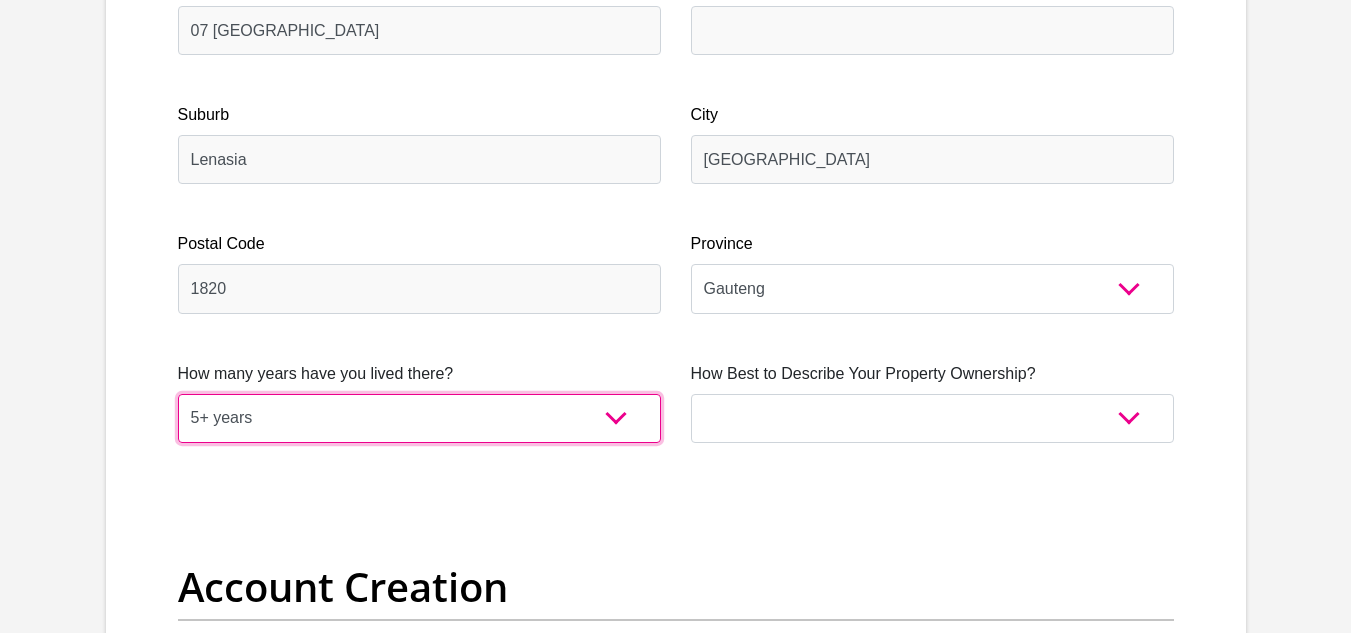 click on "less than 1 year
1-3 years
3-5 years
5+ years" at bounding box center (419, 418) 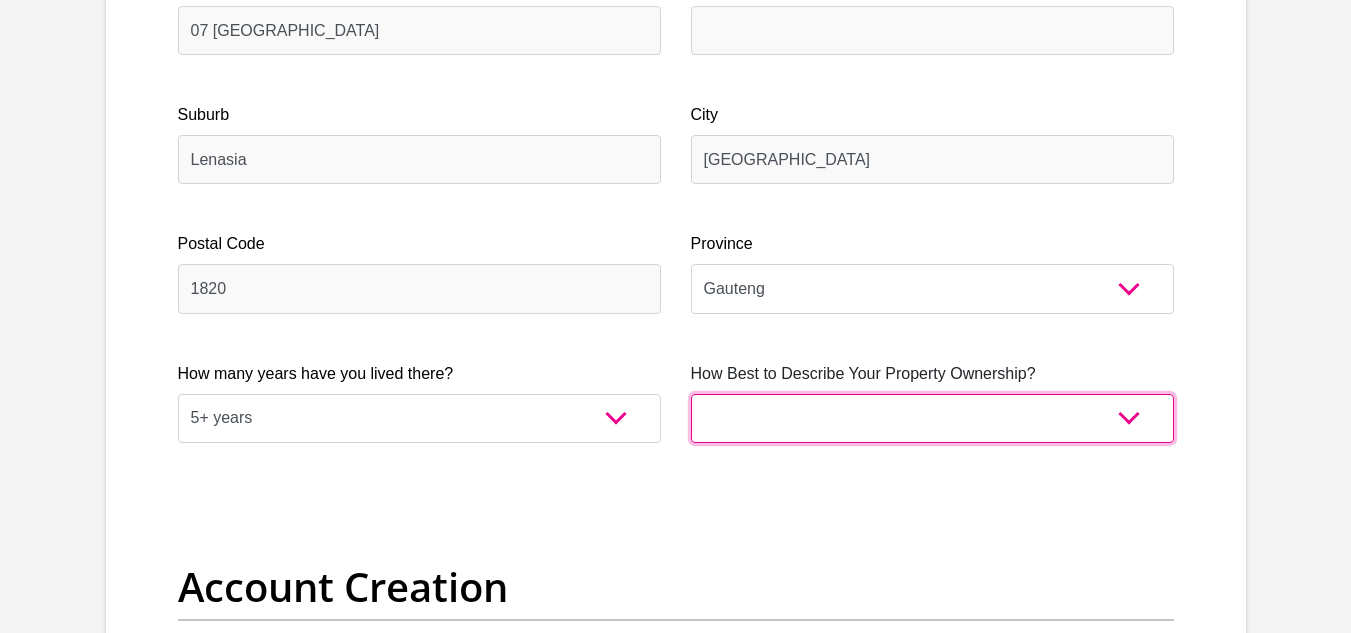 click on "Owned
Rented
Family Owned
Company Dwelling" at bounding box center [932, 418] 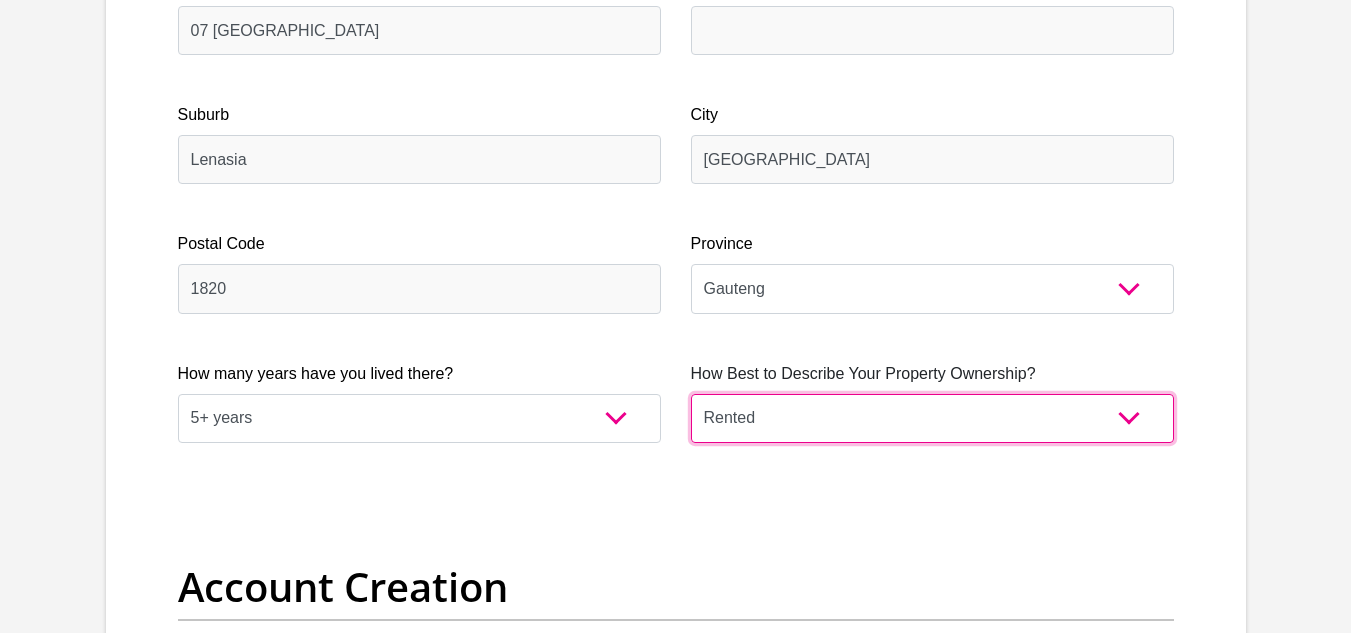 click on "Owned
Rented
Family Owned
Company Dwelling" at bounding box center (932, 418) 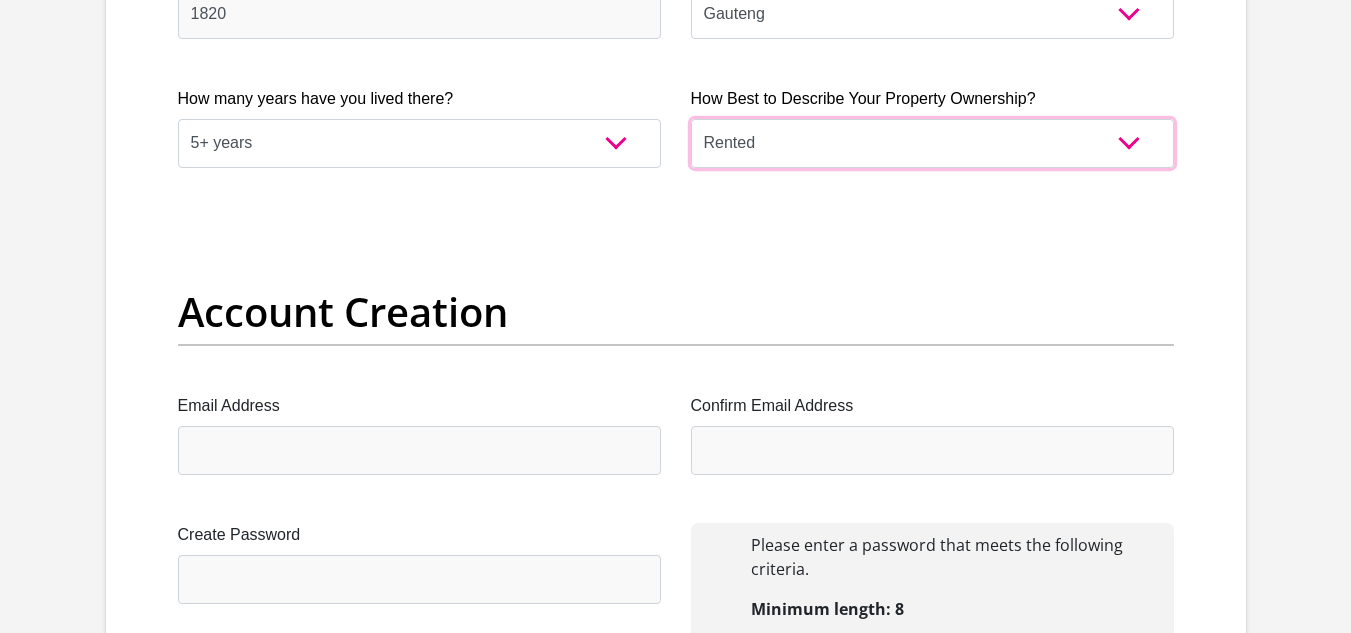 scroll, scrollTop: 1600, scrollLeft: 0, axis: vertical 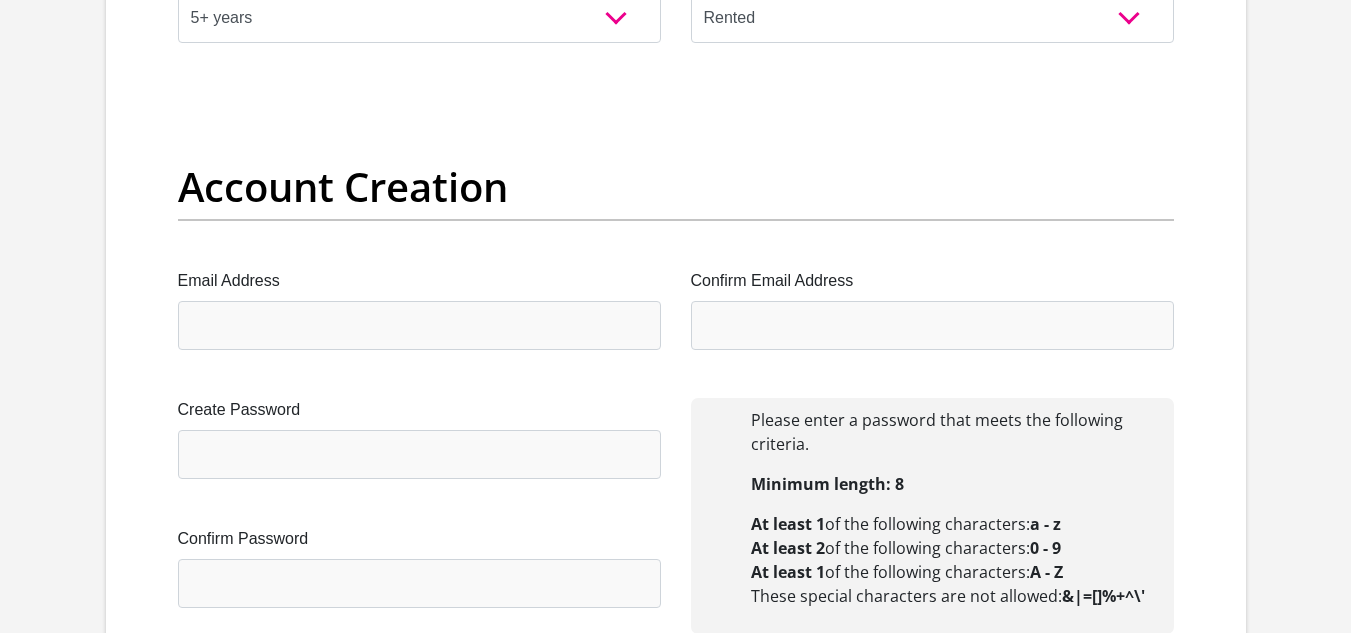 click on "Email Address" at bounding box center (419, 309) 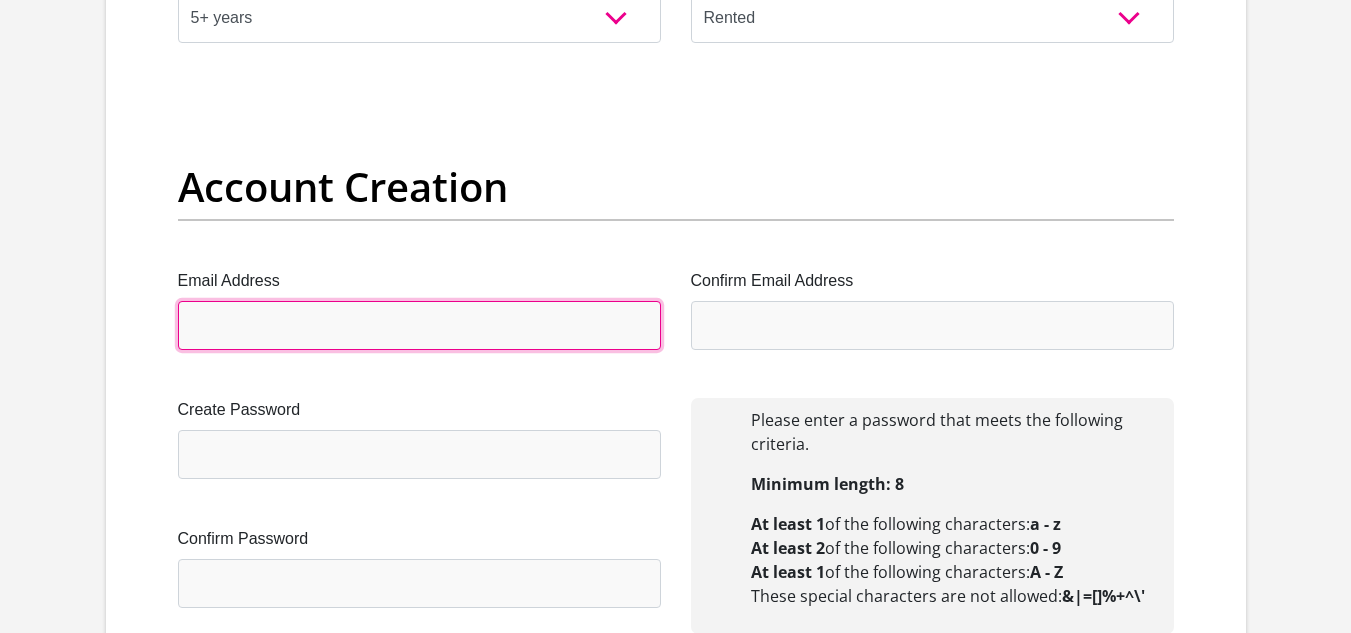 click on "Email Address" at bounding box center [419, 325] 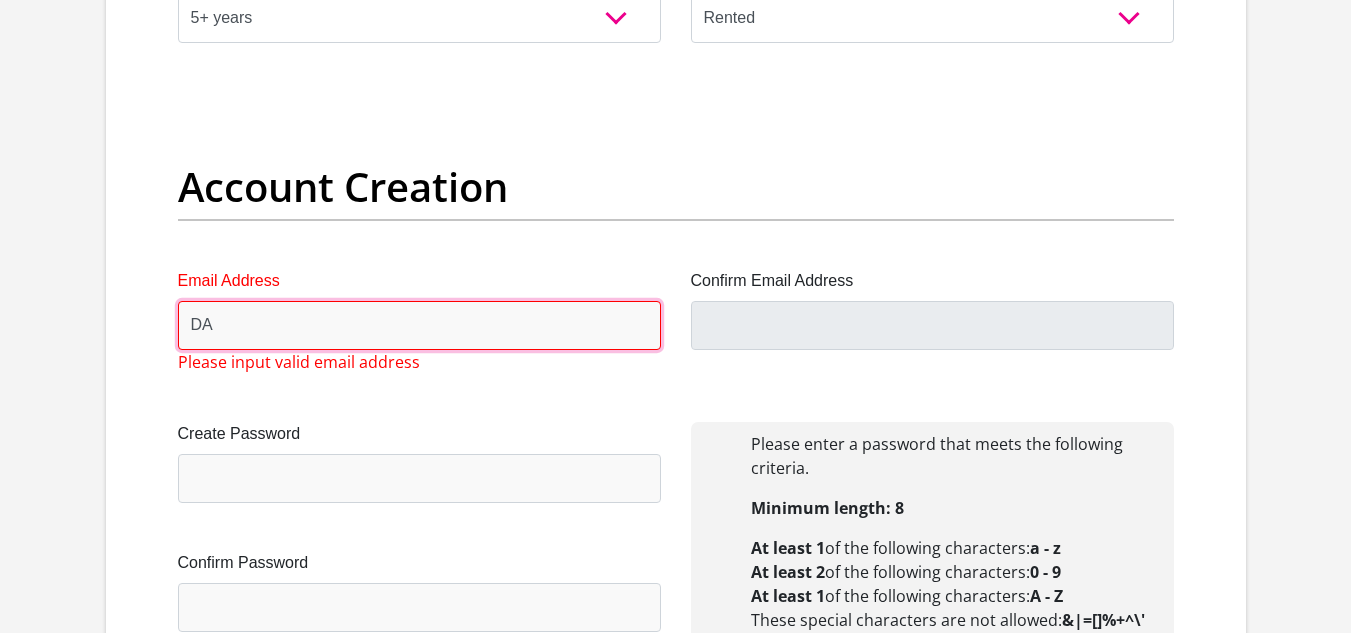 type on "D" 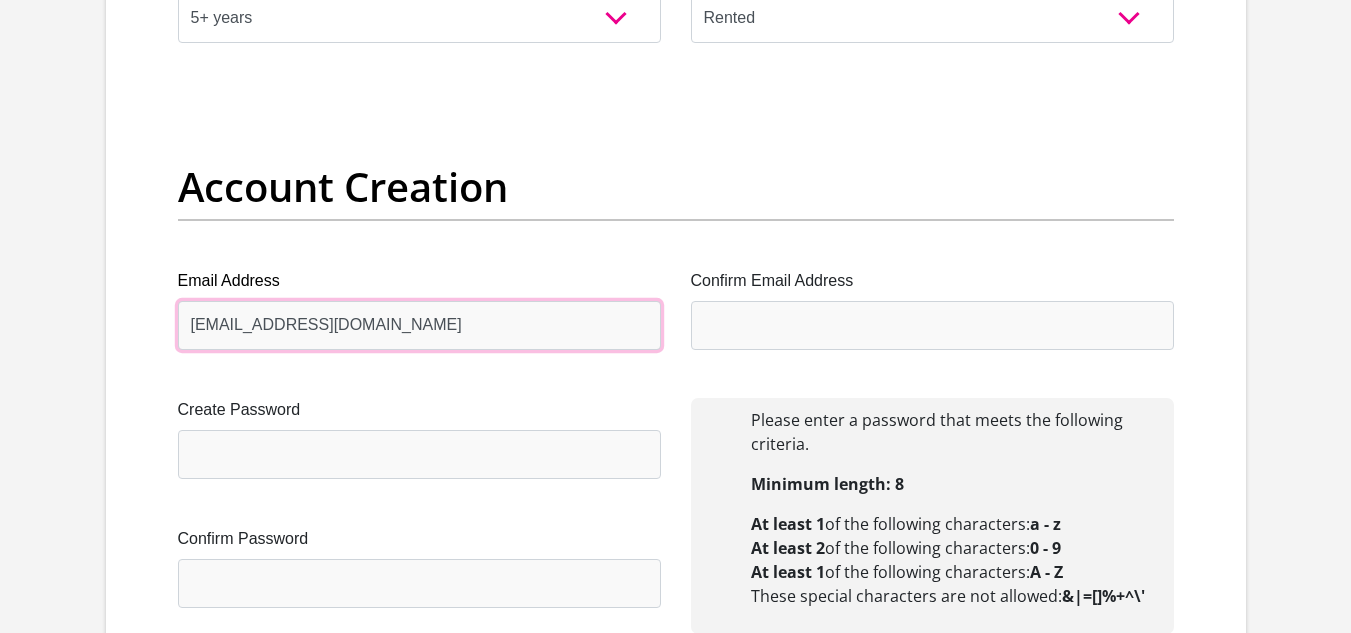 type on "[EMAIL_ADDRESS][DOMAIN_NAME]" 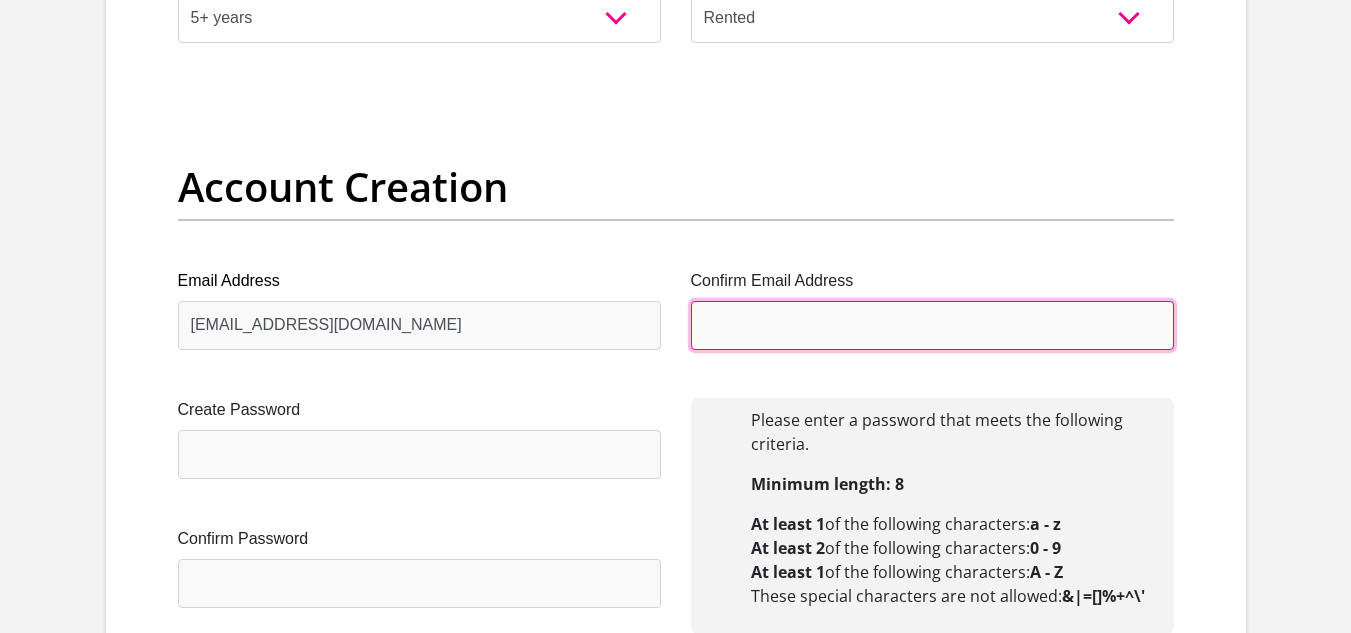 drag, startPoint x: 916, startPoint y: 329, endPoint x: 930, endPoint y: 286, distance: 45.221676 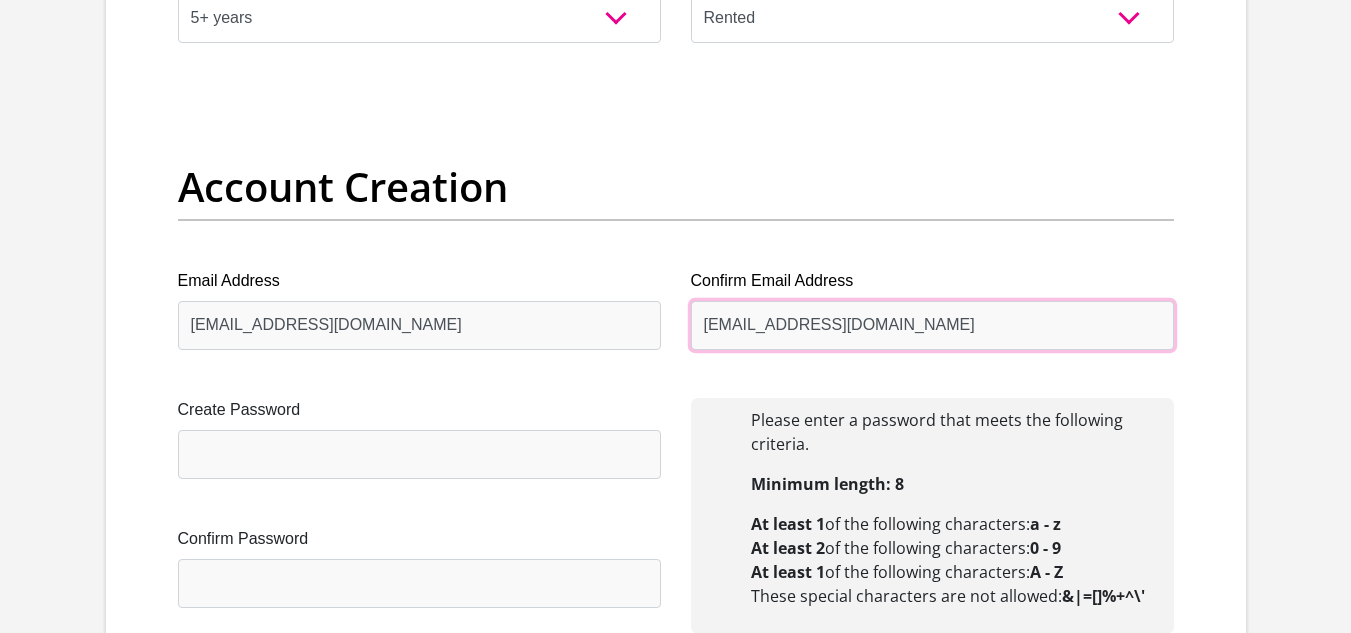 type on "[EMAIL_ADDRESS][DOMAIN_NAME]" 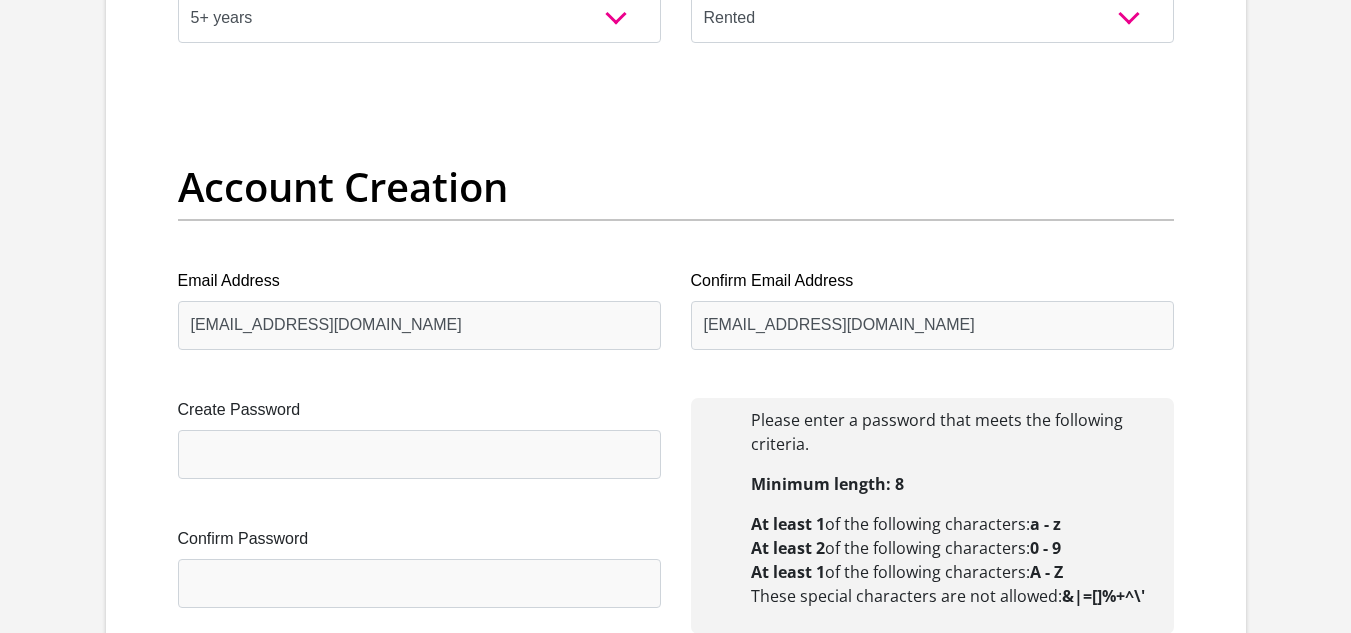 click on "Create Password
Please input valid password
Confirm Password" at bounding box center (419, 527) 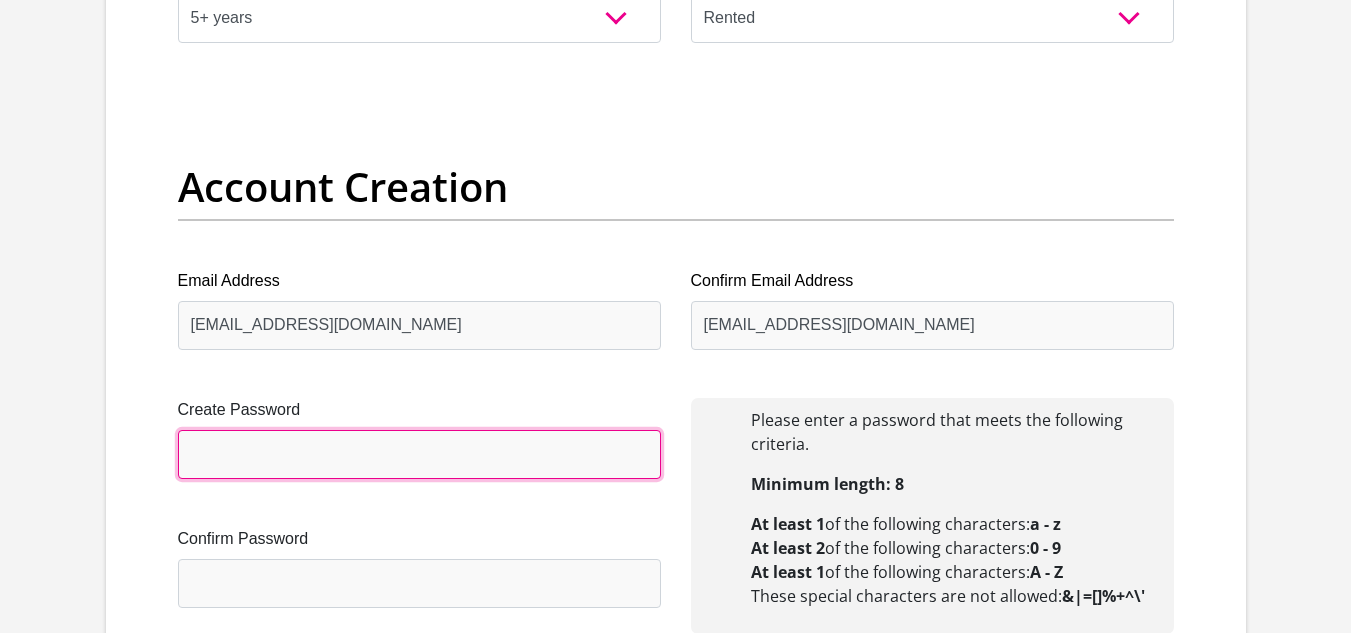 click on "Create Password" at bounding box center [419, 454] 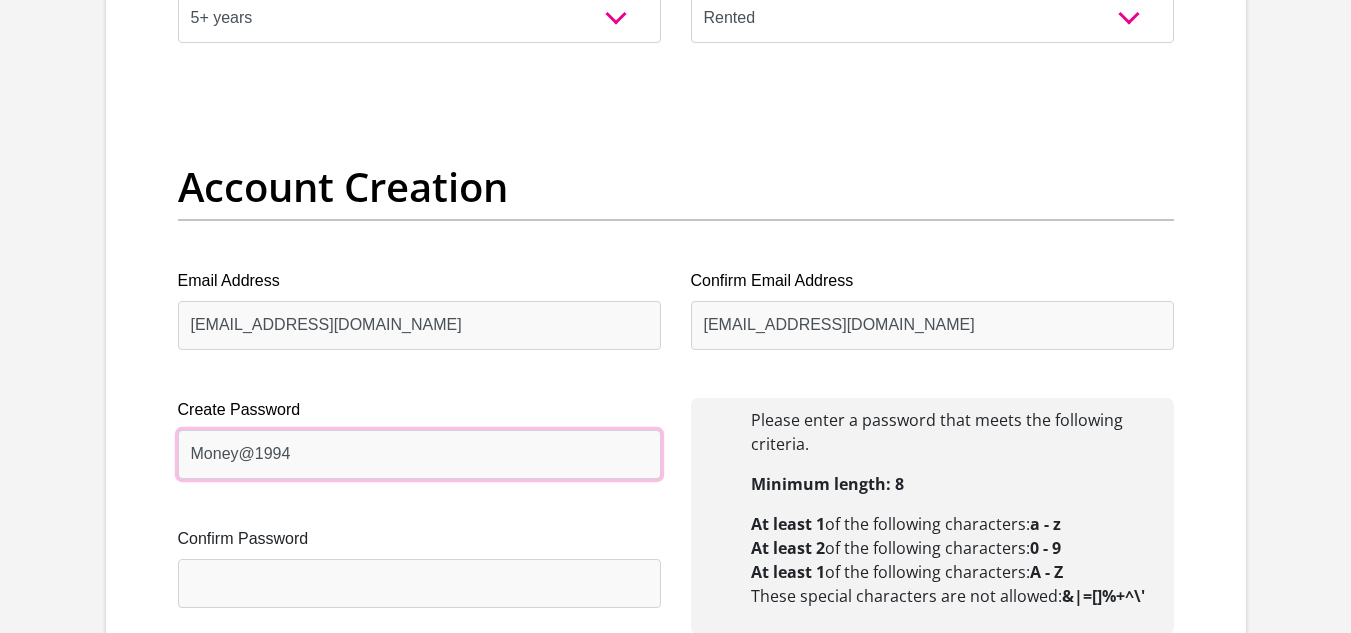 type on "Money@1994" 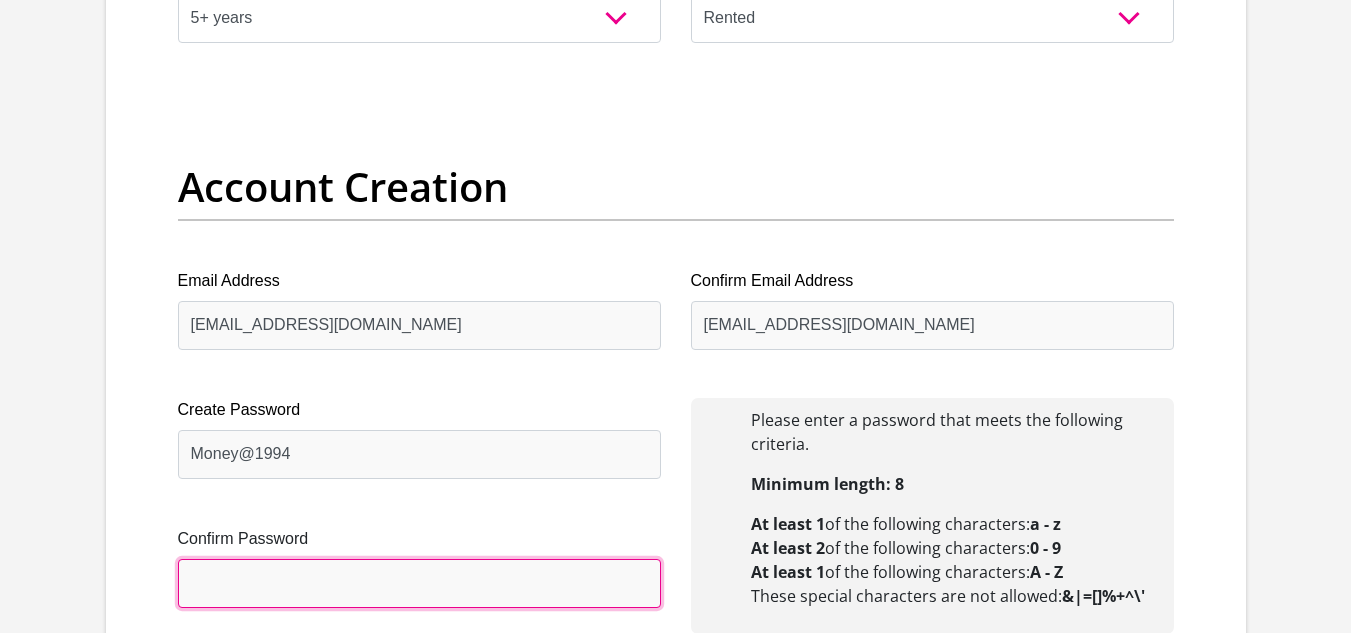 click on "Confirm Password" at bounding box center (419, 583) 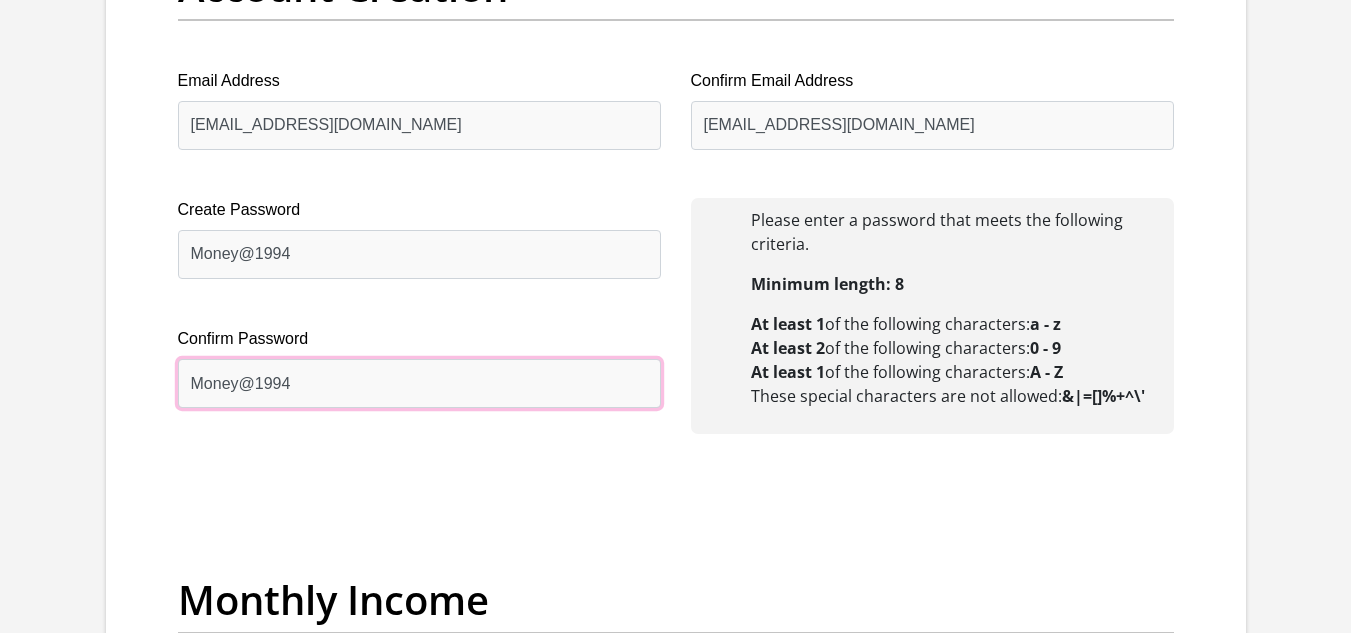 scroll, scrollTop: 2100, scrollLeft: 0, axis: vertical 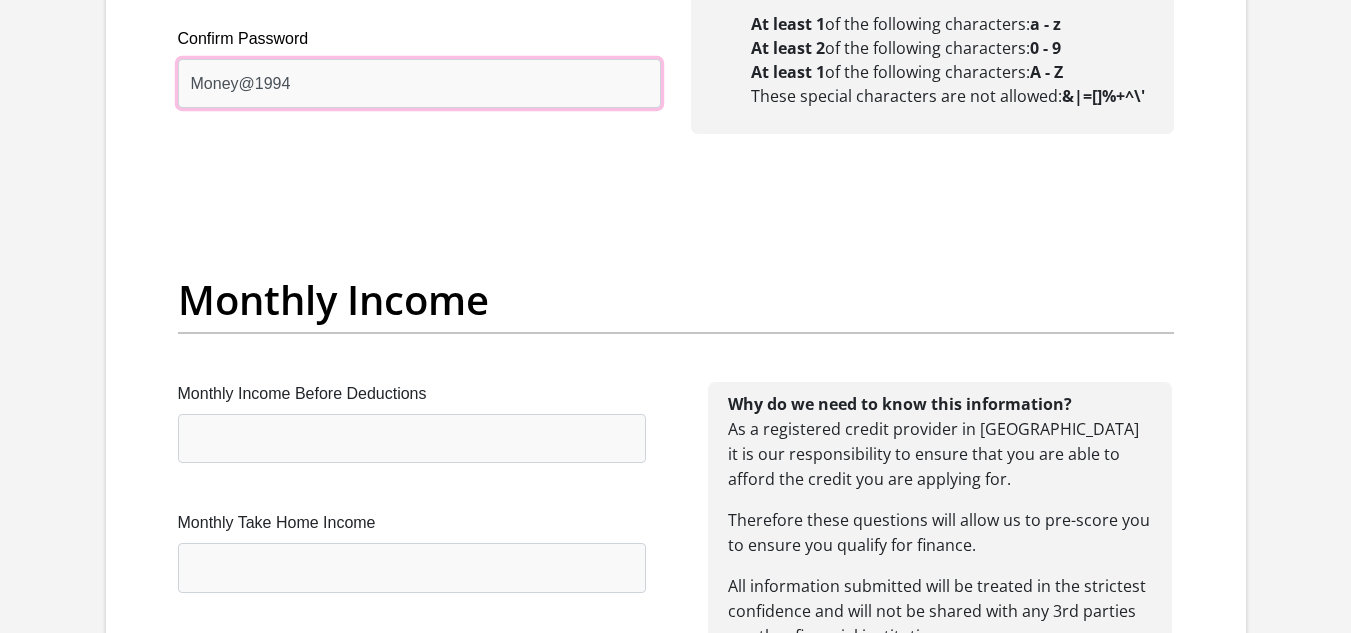 type on "Money@1994" 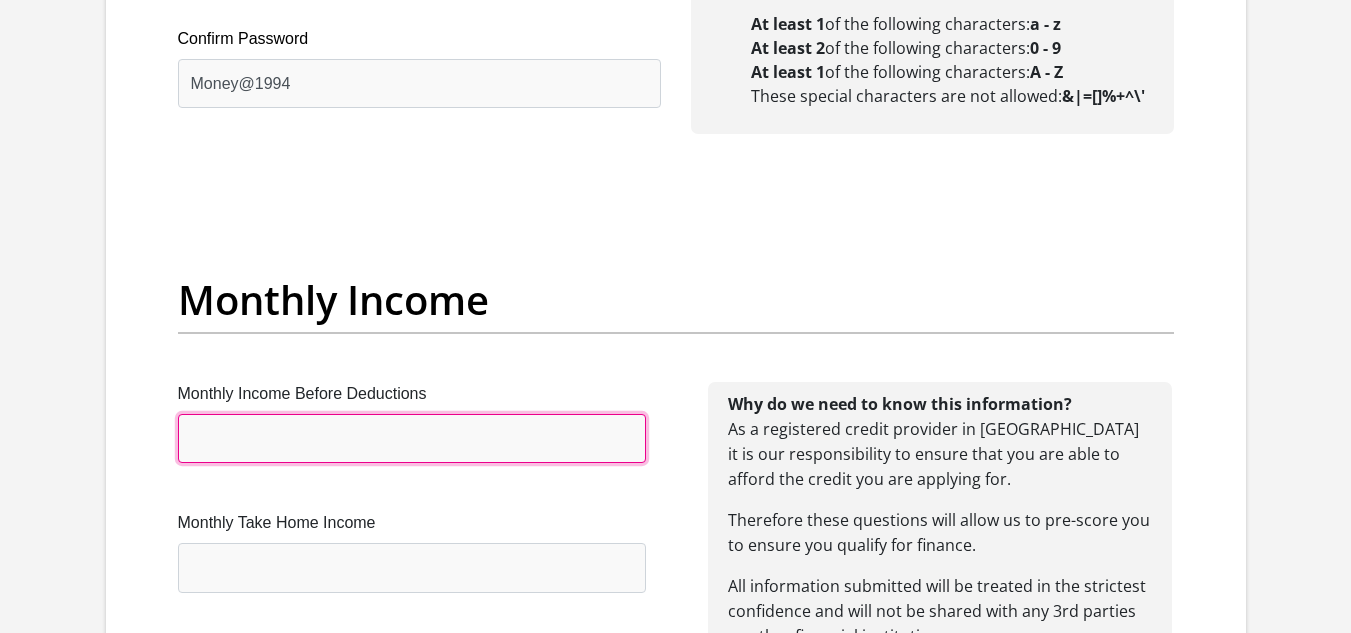 click on "Monthly Income Before Deductions" at bounding box center [412, 438] 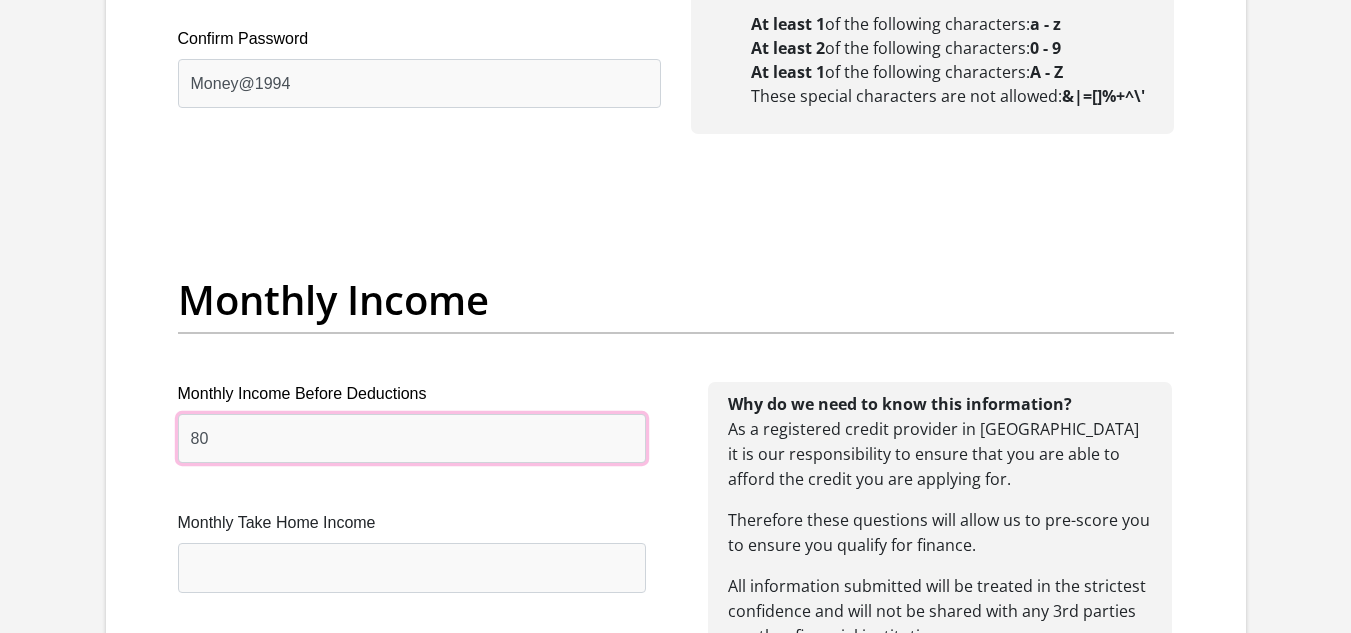 type on "8" 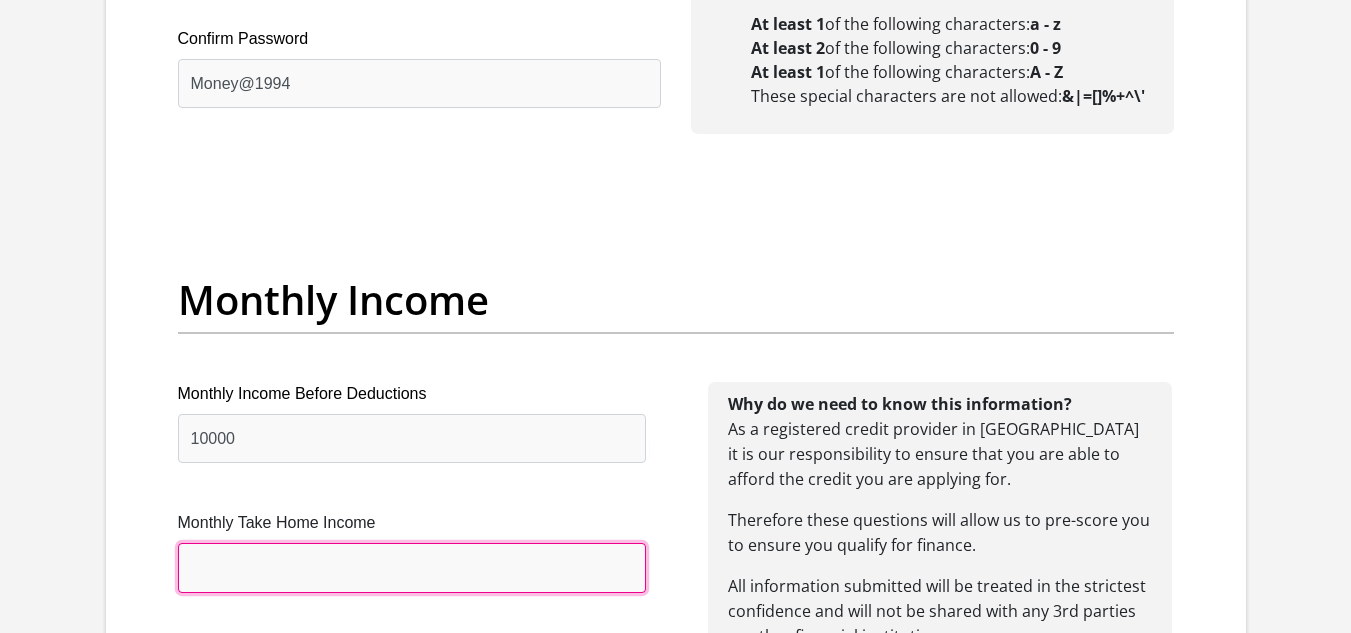 click on "Monthly Take Home Income" at bounding box center (412, 567) 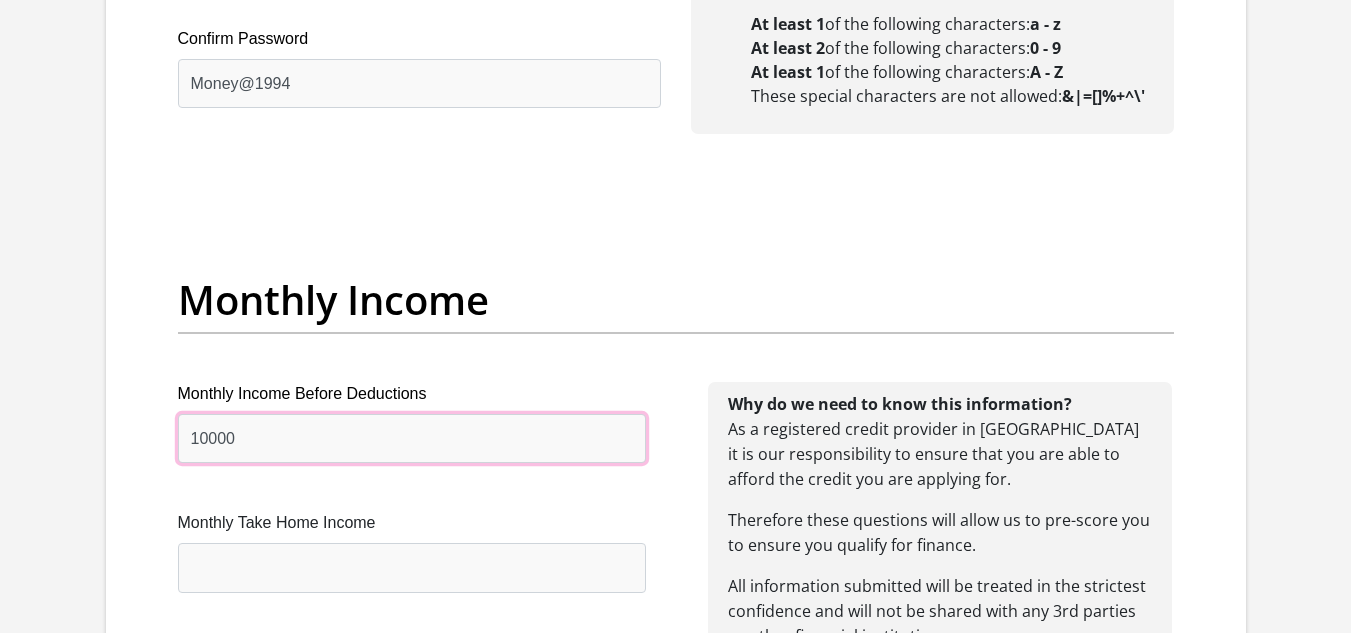 click on "10000" at bounding box center [412, 438] 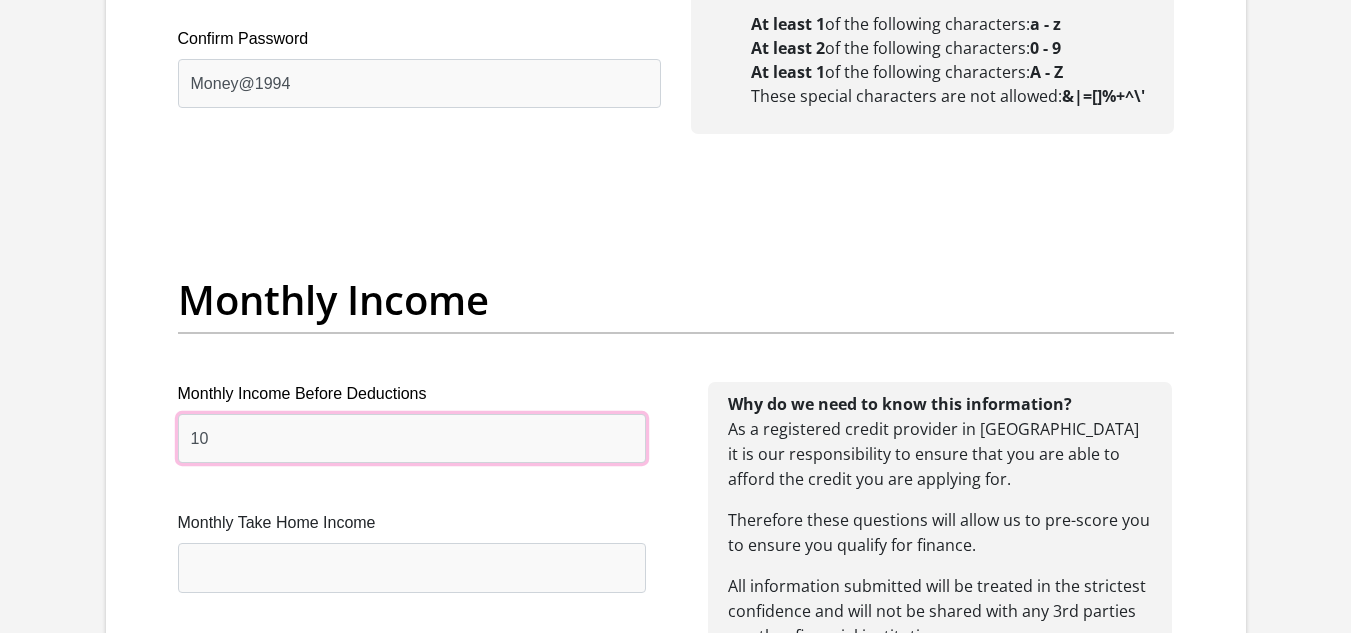 type on "1" 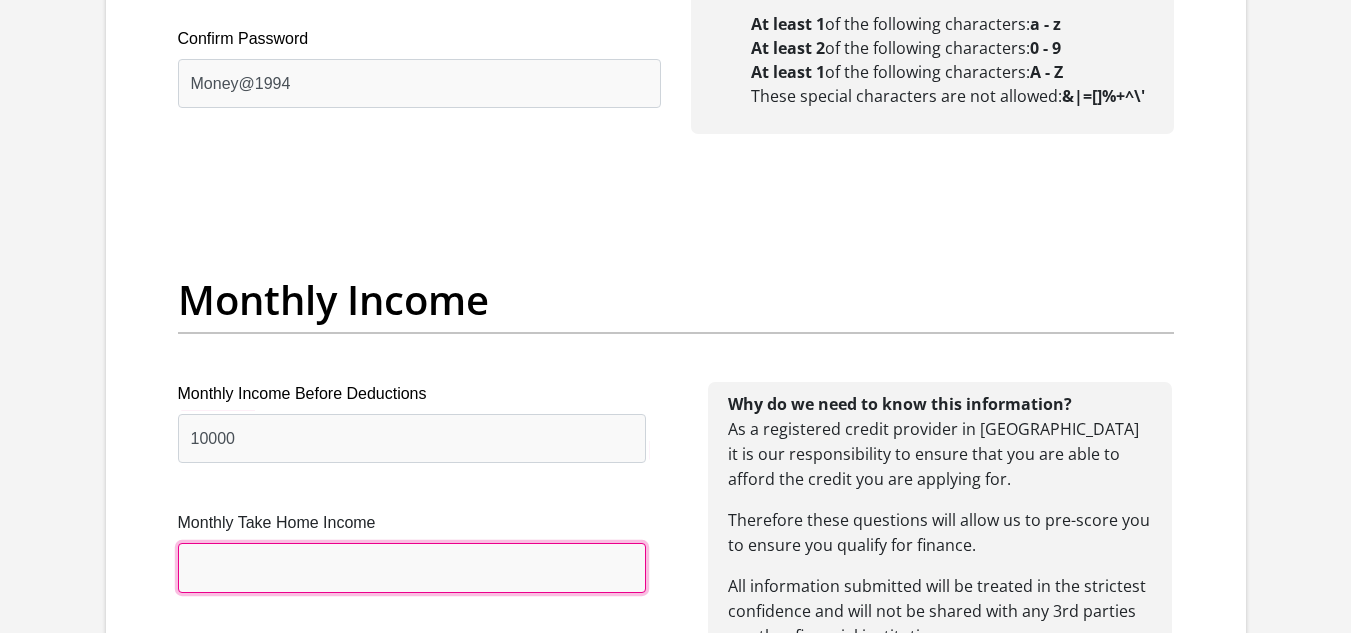 click on "Monthly Take Home Income" at bounding box center (412, 567) 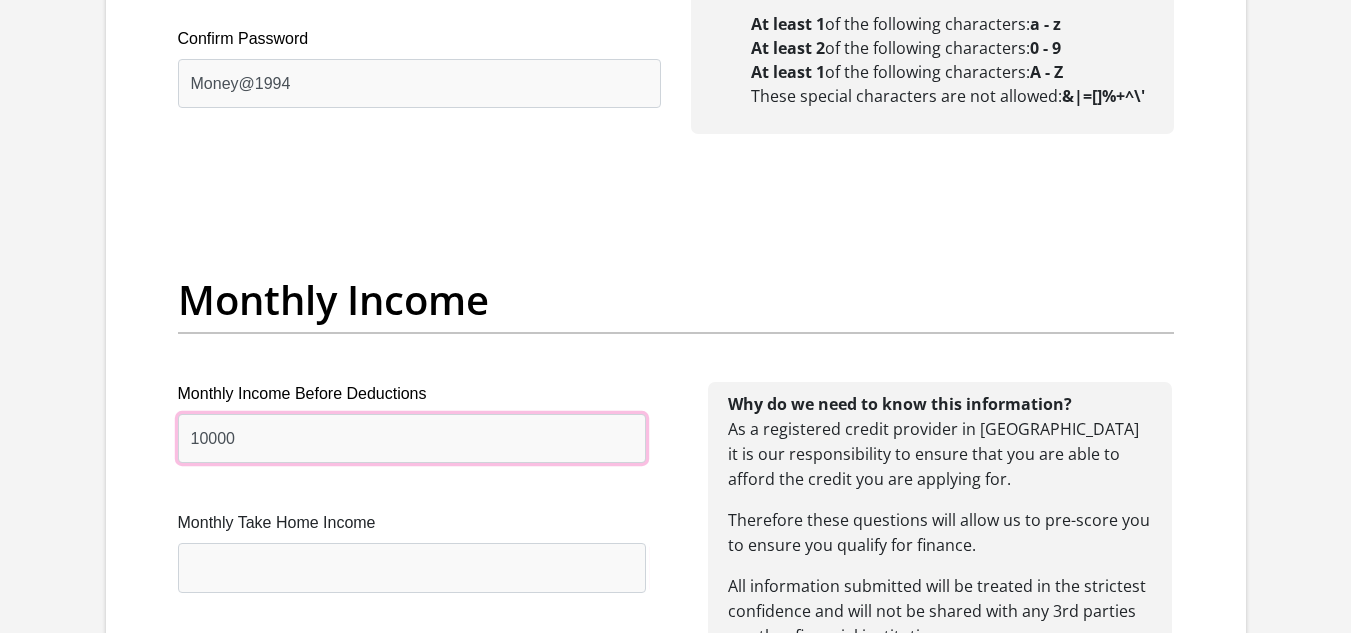 click on "10000" at bounding box center [412, 438] 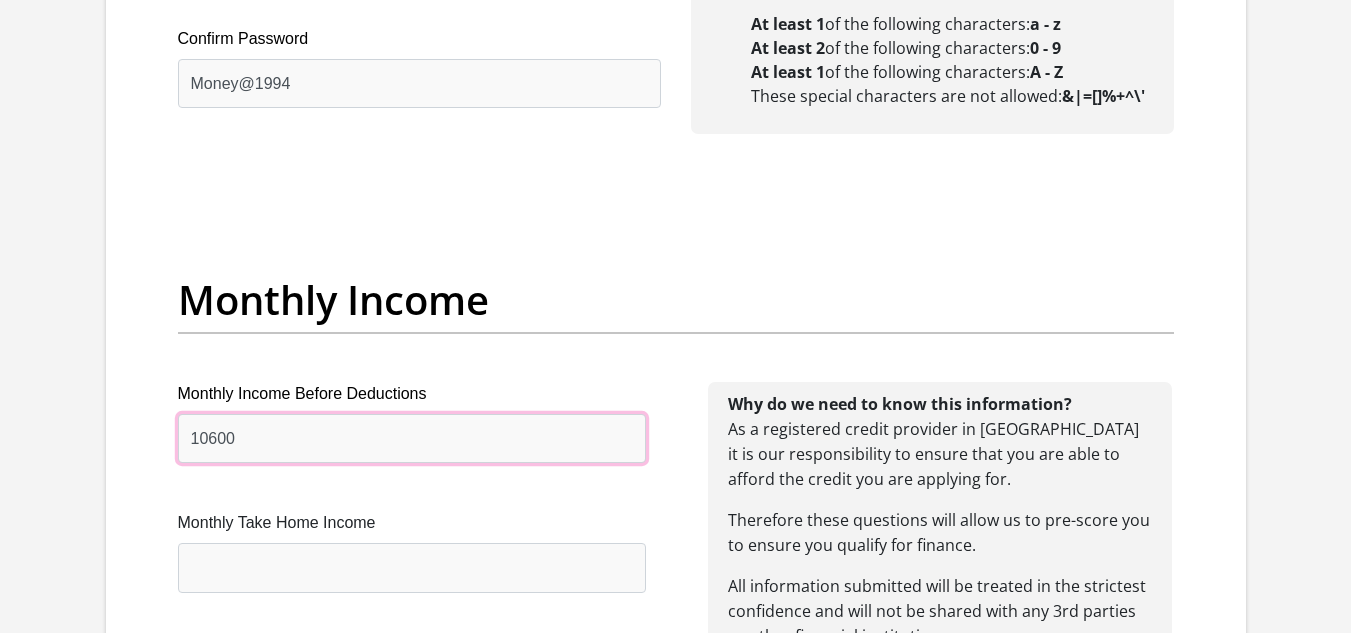 type on "10600" 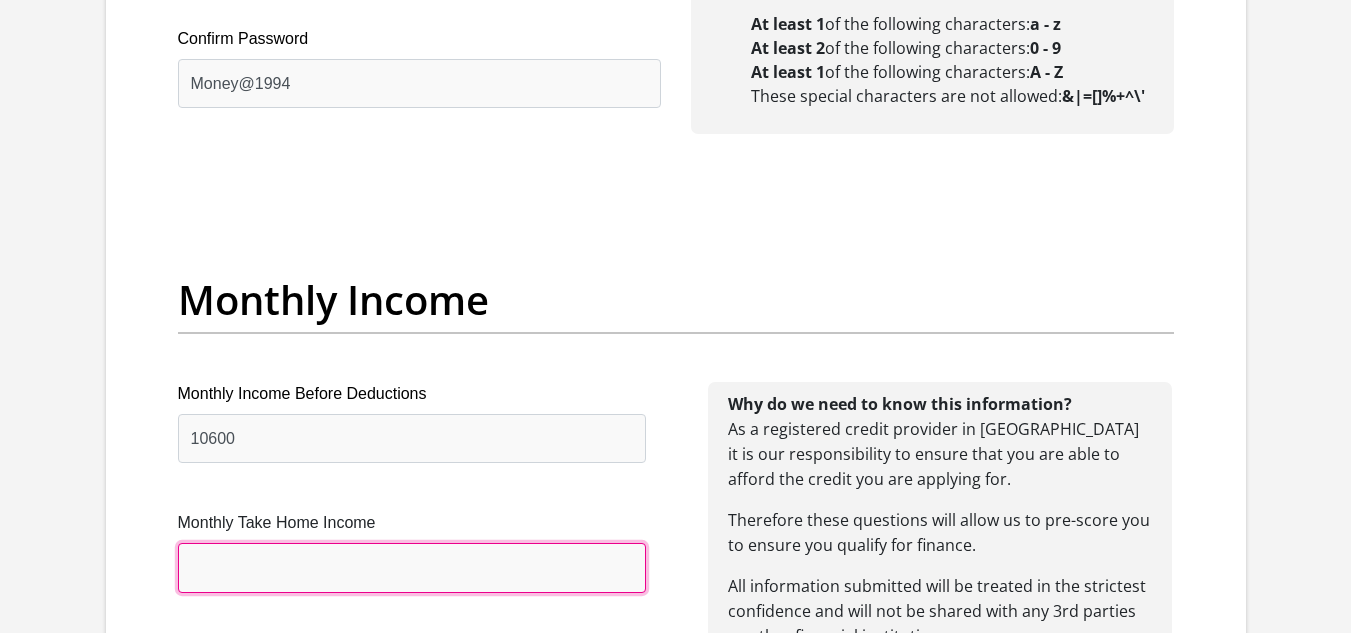 click on "Monthly Take Home Income" at bounding box center [412, 567] 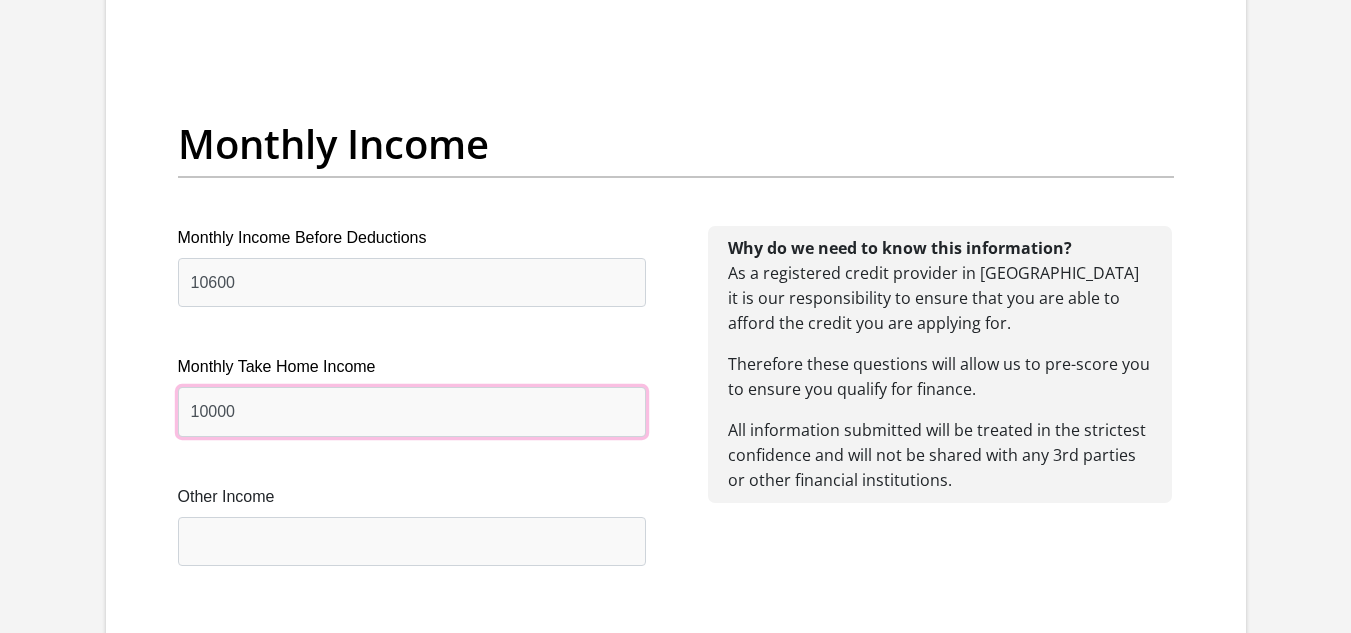 scroll, scrollTop: 2400, scrollLeft: 0, axis: vertical 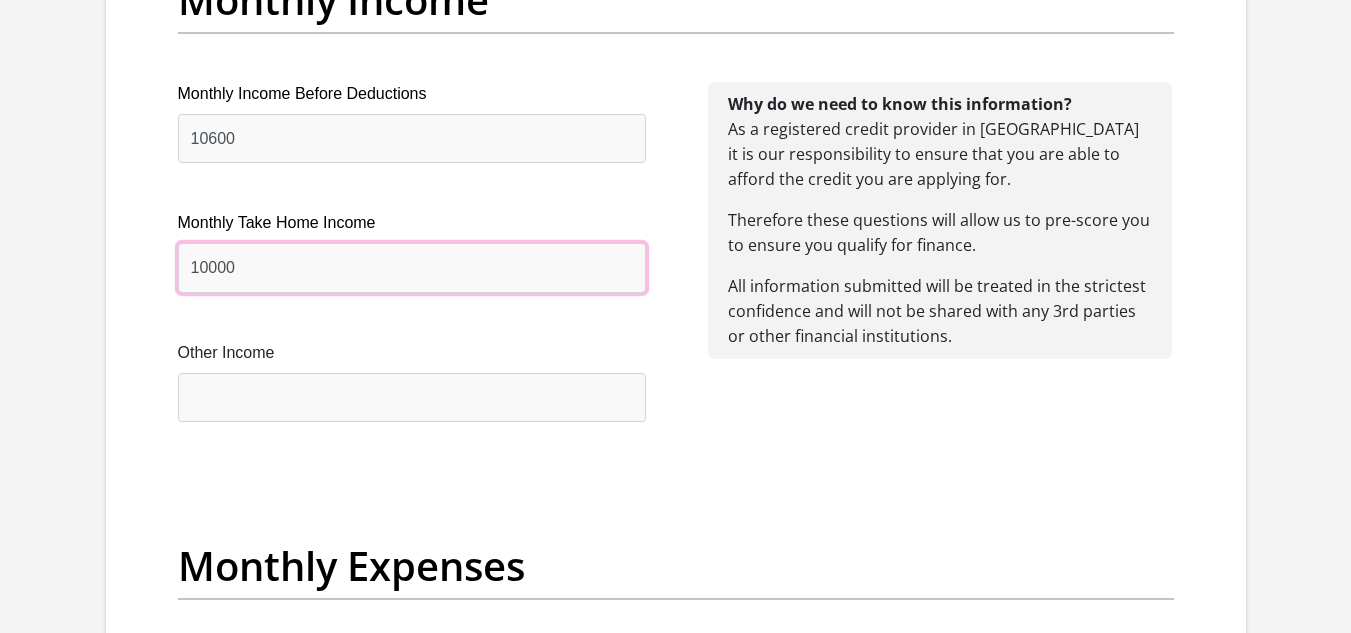 type on "10000" 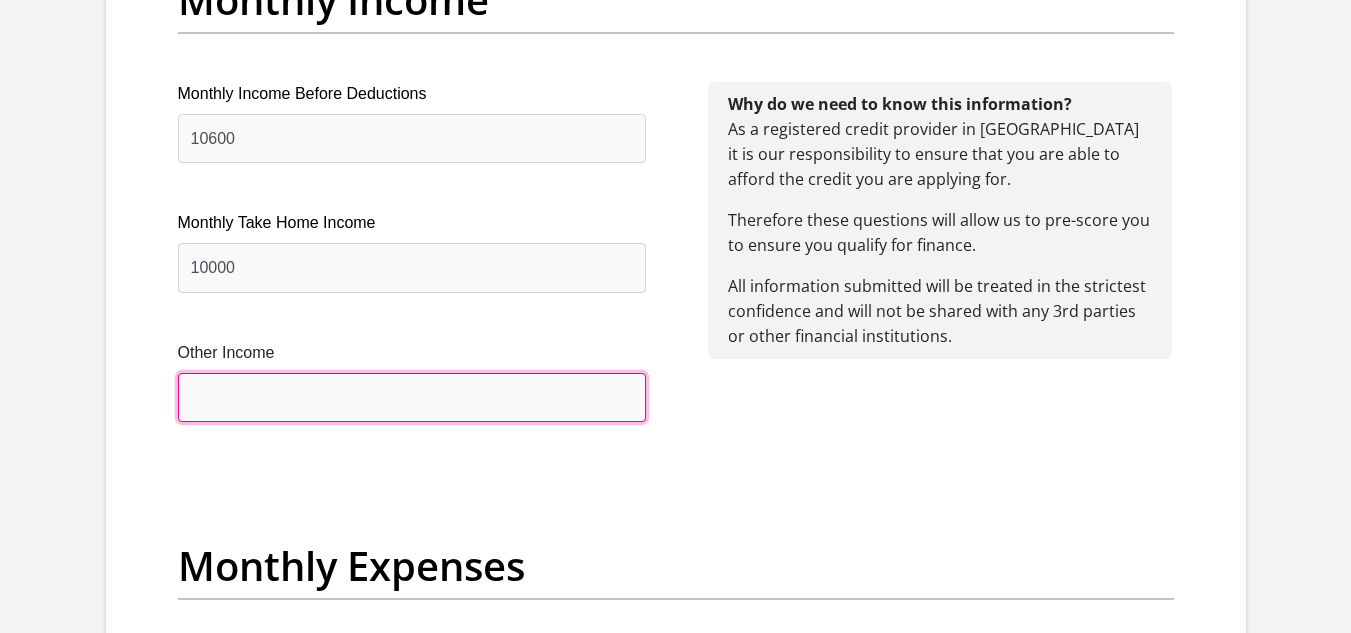 click on "Other Income" at bounding box center (412, 397) 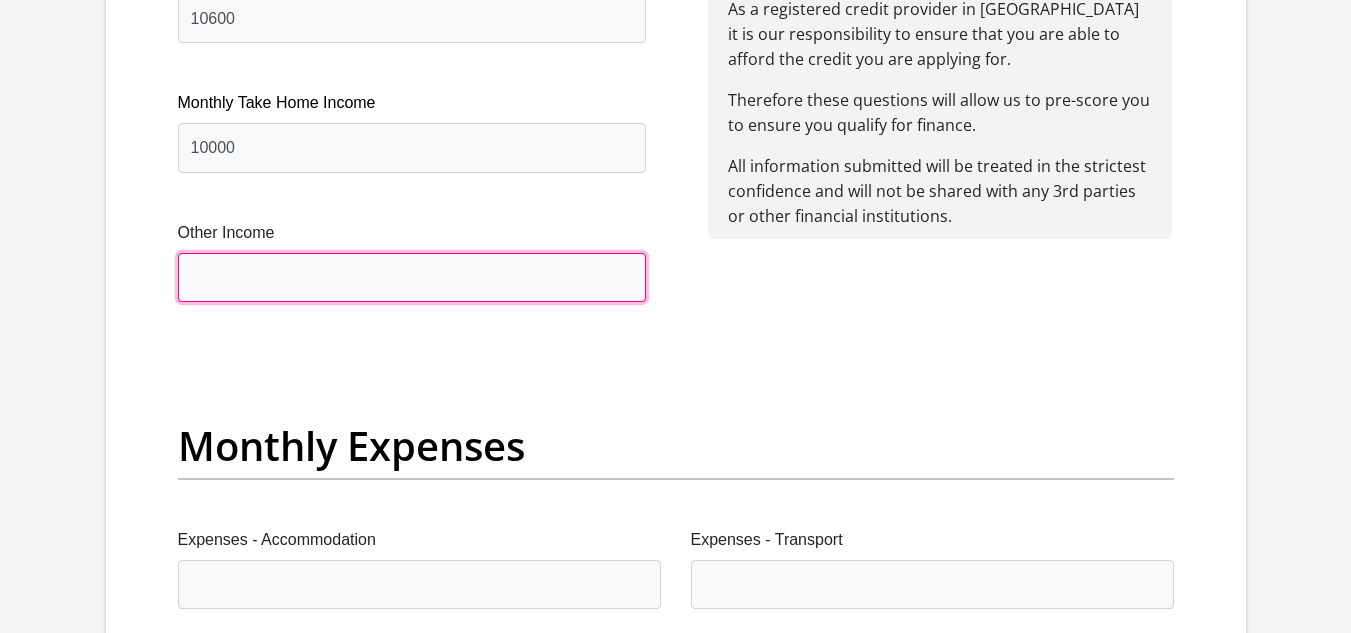 scroll, scrollTop: 2700, scrollLeft: 0, axis: vertical 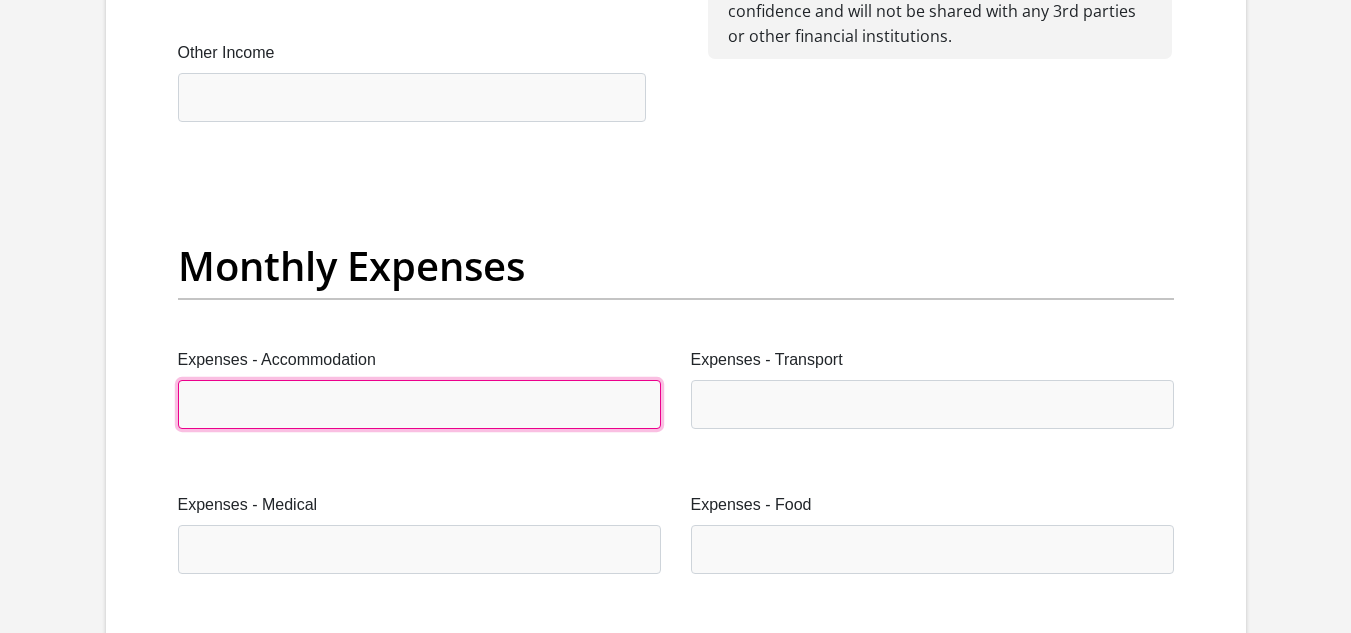 click on "Expenses - Accommodation" at bounding box center [419, 404] 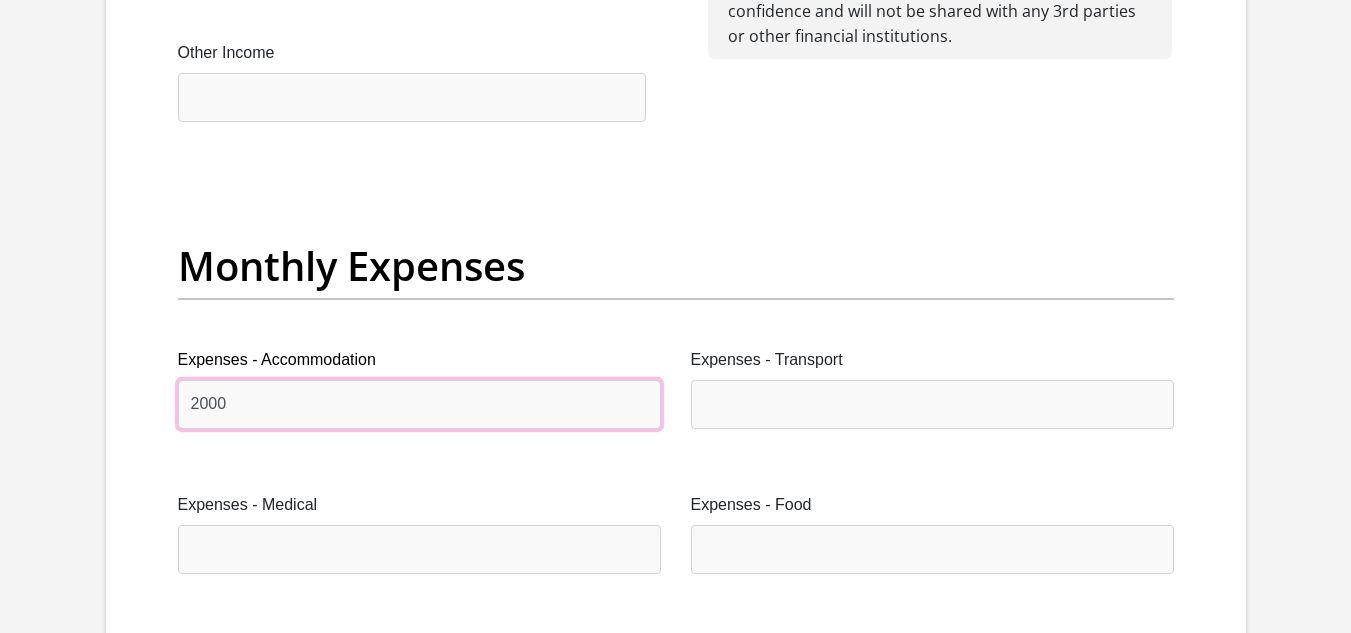 type on "2000" 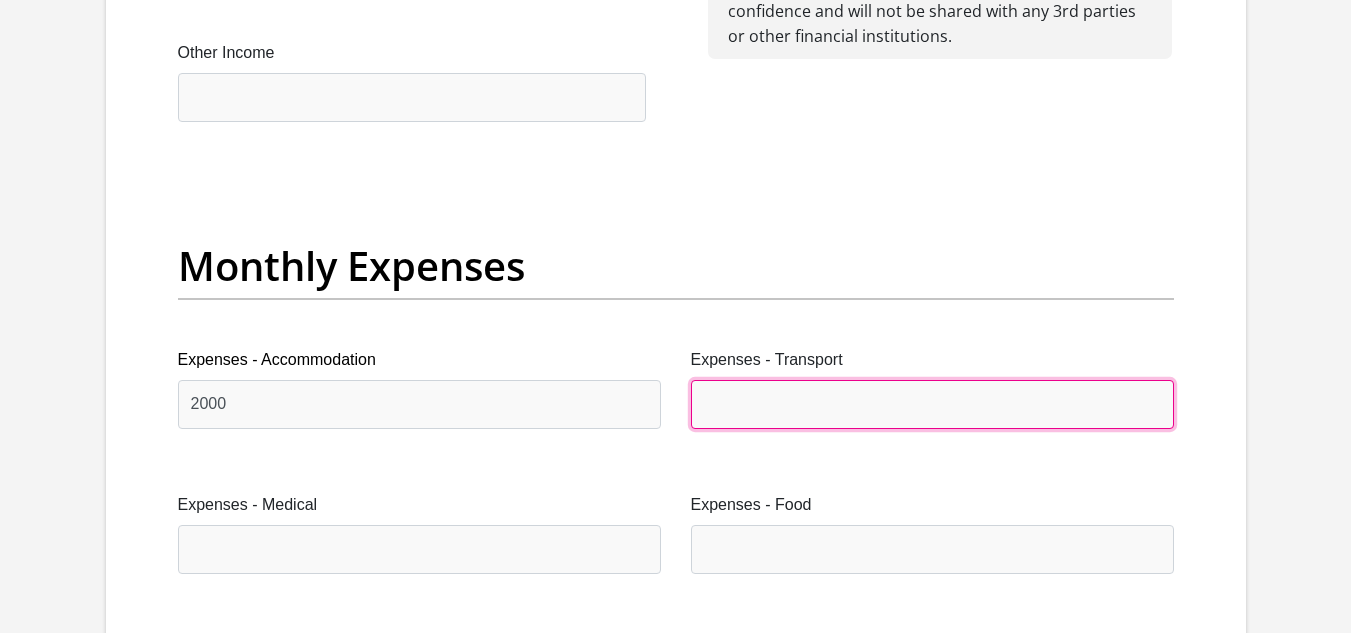 click on "Expenses - Transport" at bounding box center (932, 404) 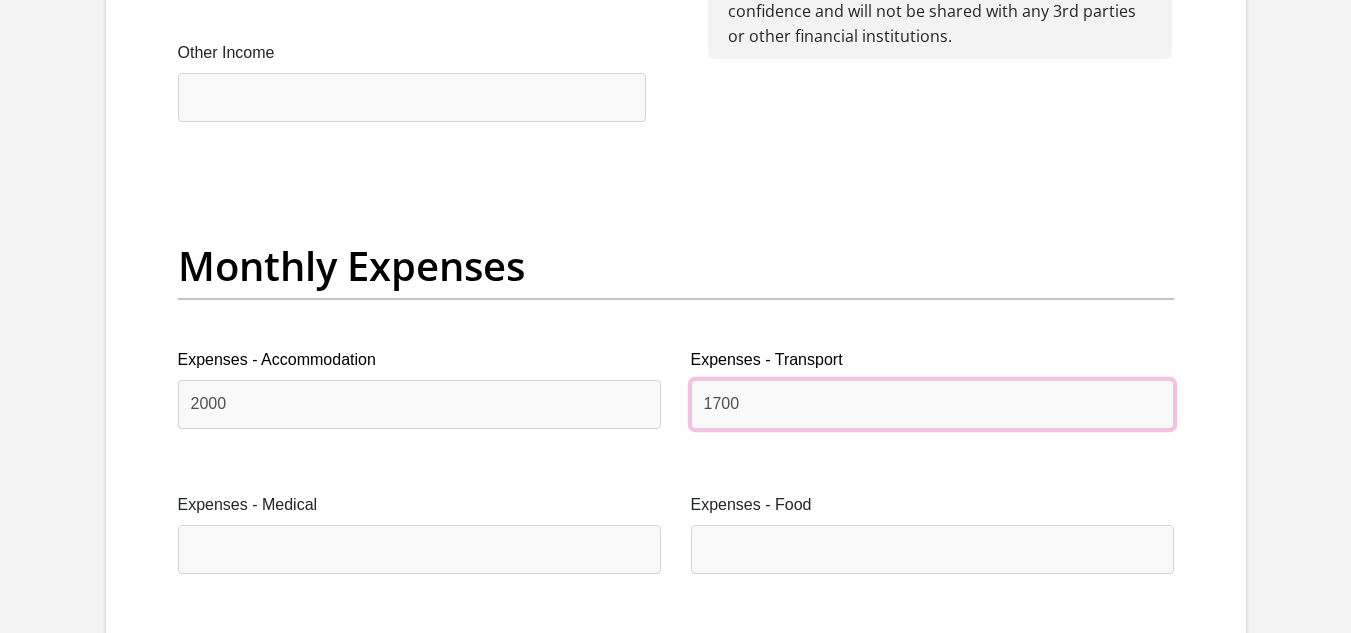 type on "1700" 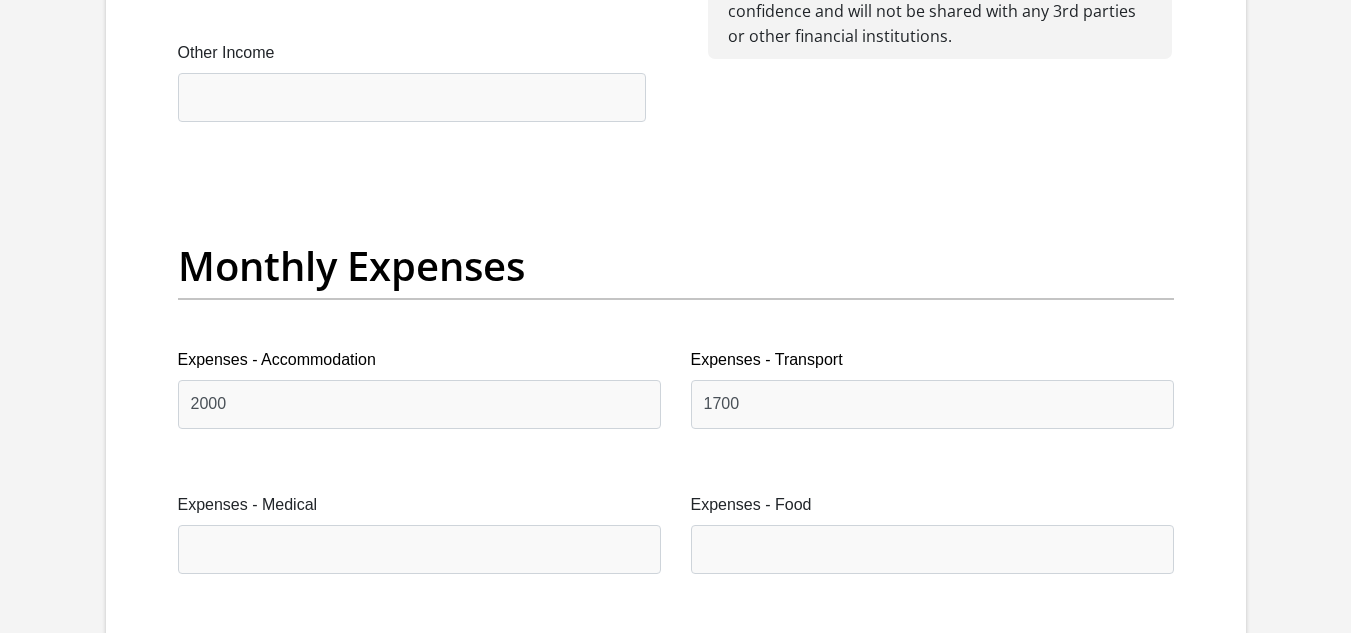 click on "Expenses - Medical" at bounding box center [419, 505] 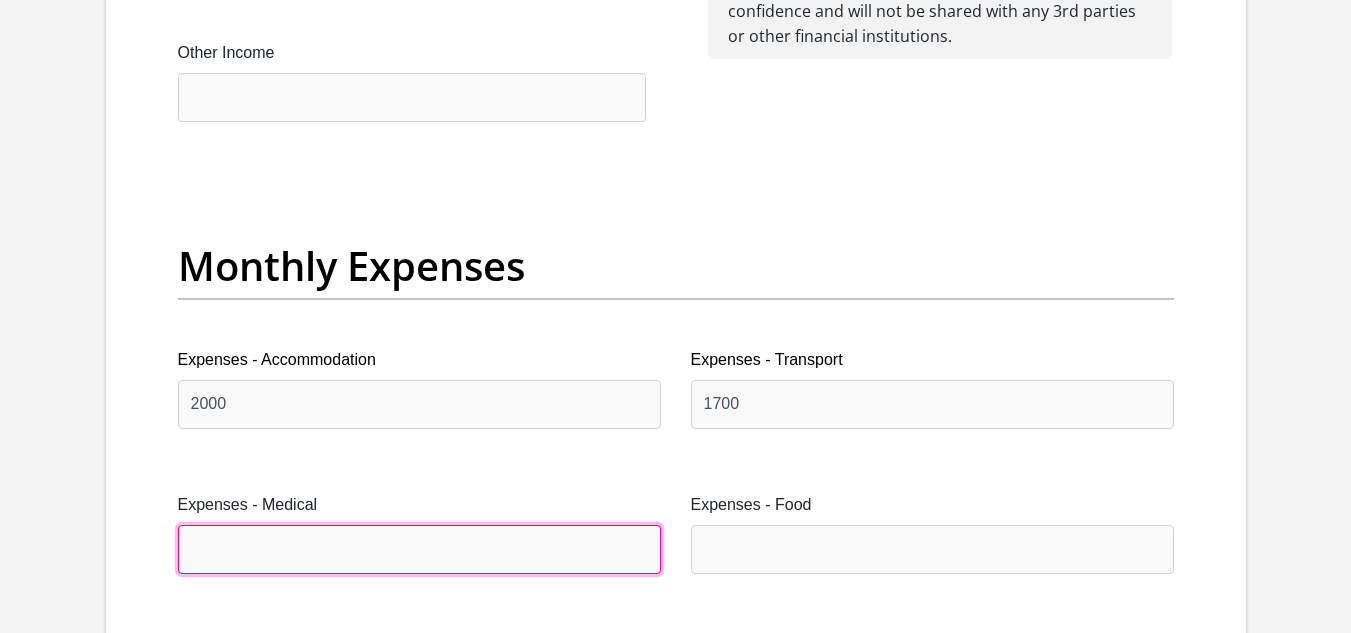 click on "Expenses - Medical" at bounding box center [419, 549] 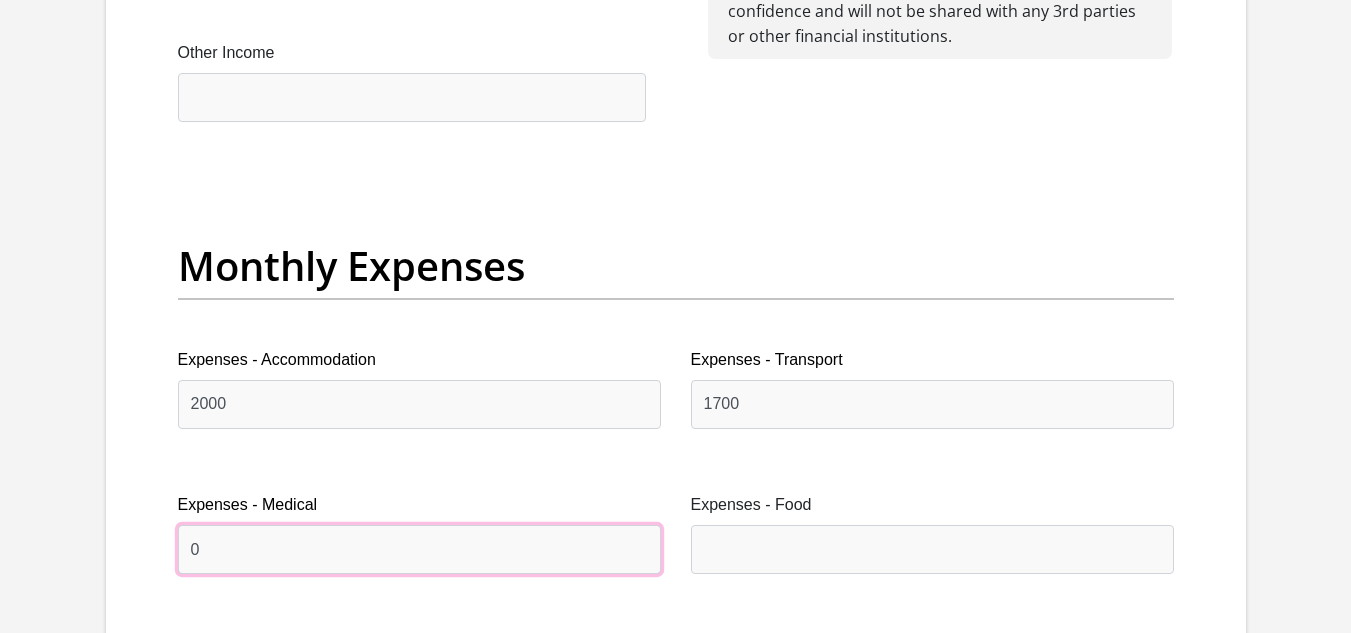 type on "0" 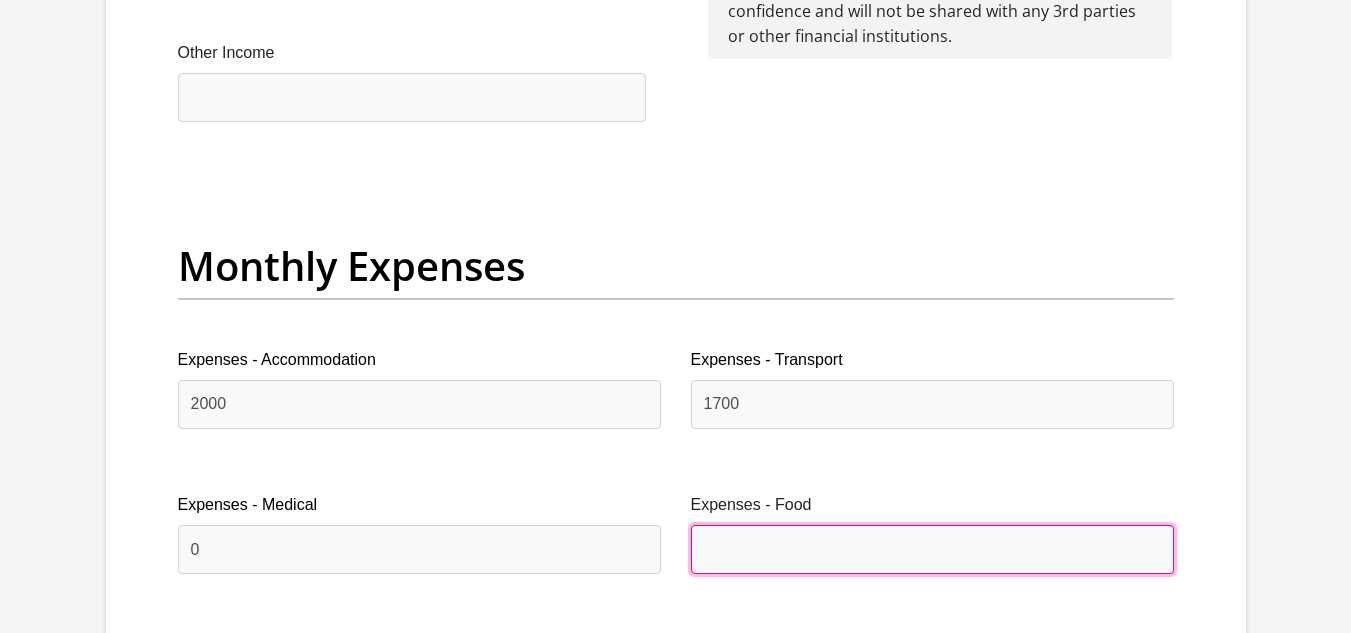 click on "Expenses - Food" at bounding box center (932, 549) 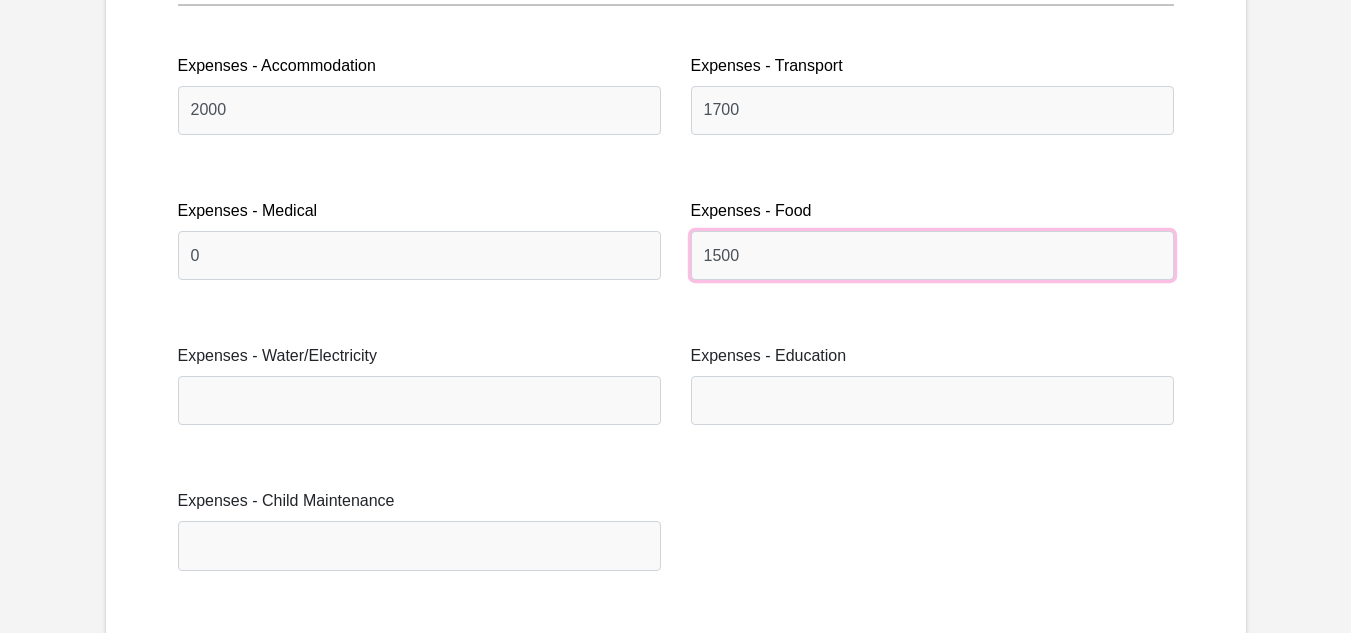 scroll, scrollTop: 3000, scrollLeft: 0, axis: vertical 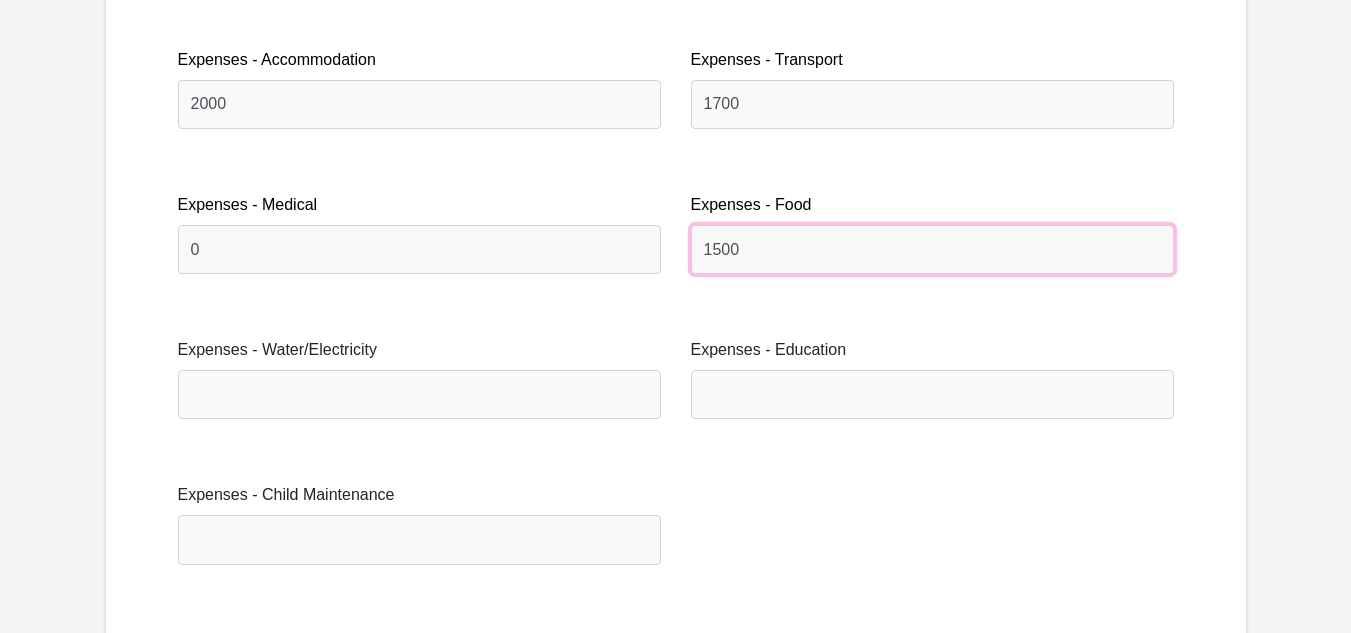 type on "1500" 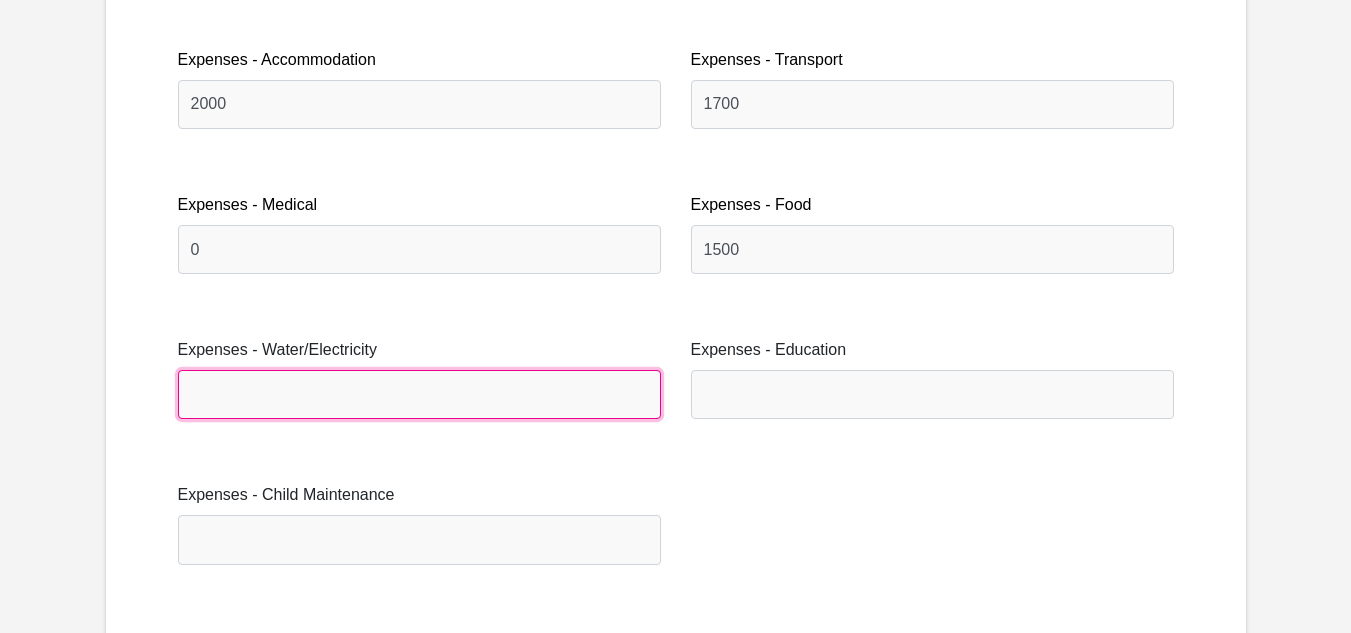 click on "Expenses - Water/Electricity" at bounding box center [419, 394] 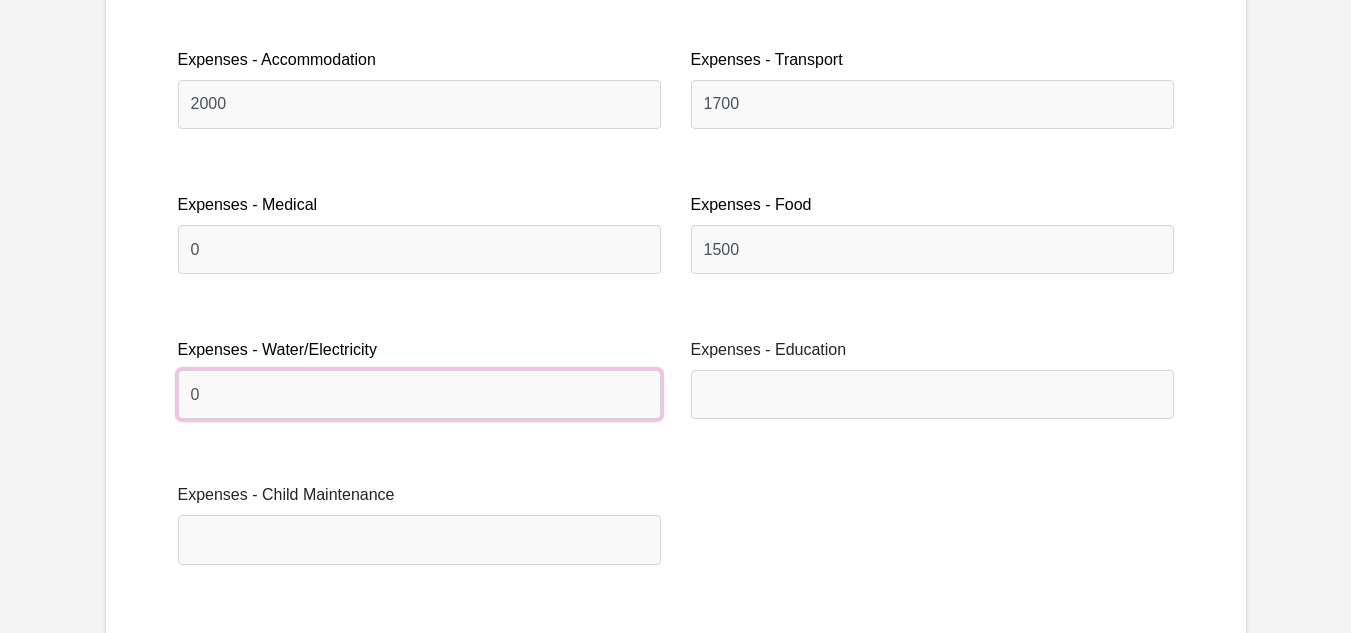type on "0" 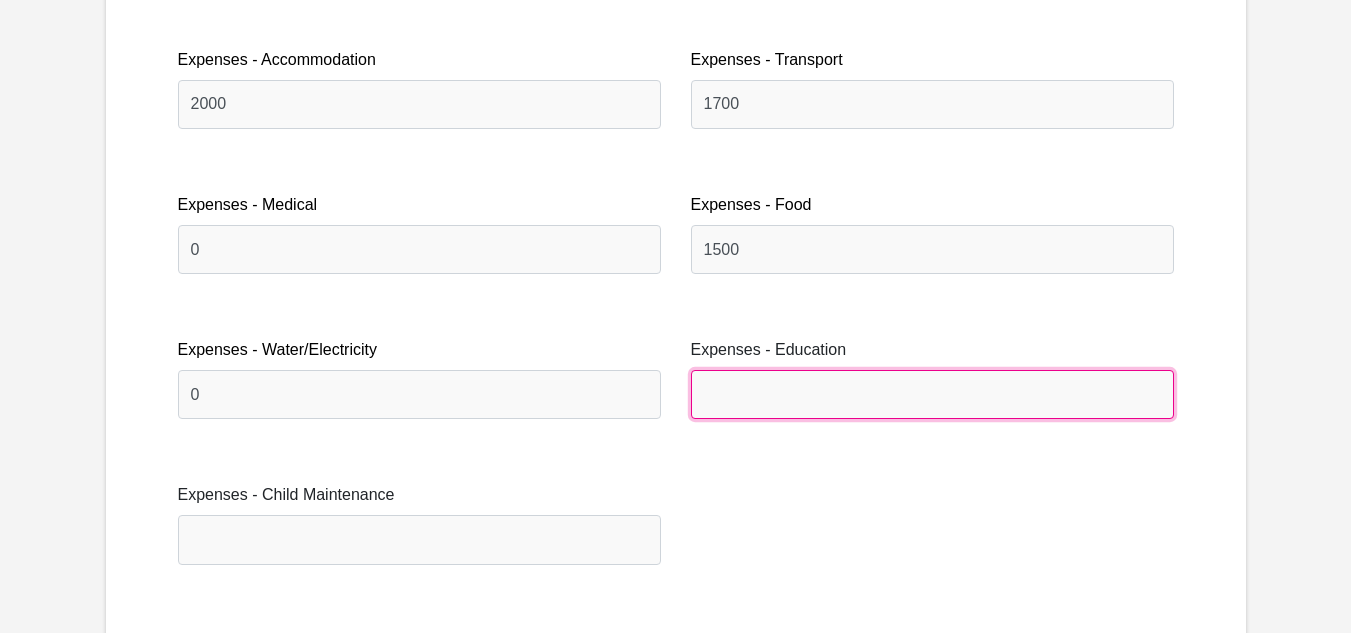 click on "Expenses - Education" at bounding box center [932, 394] 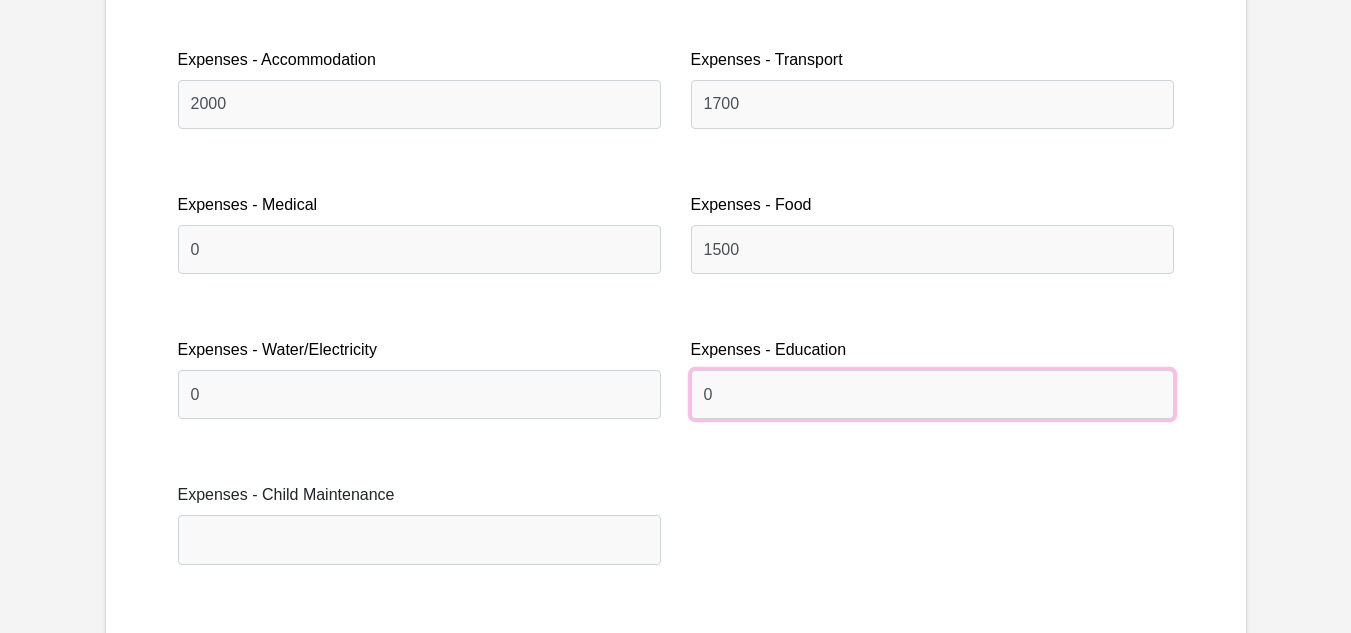 type on "0" 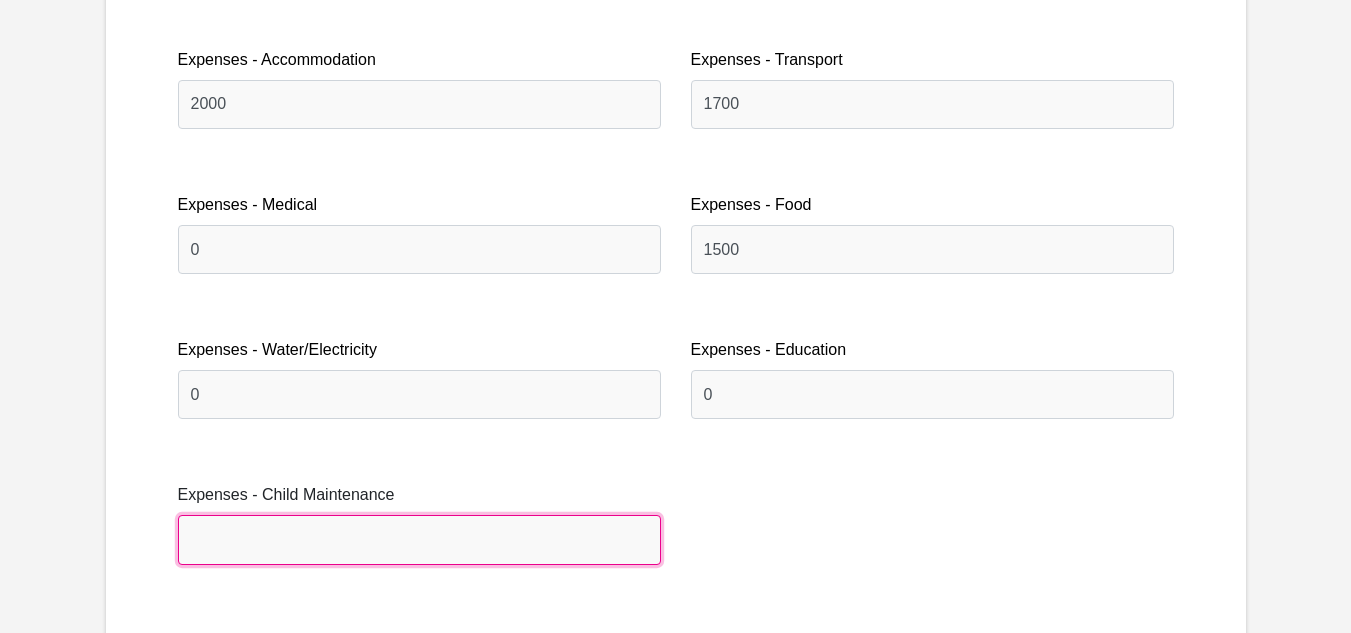 click on "Expenses - Child Maintenance" at bounding box center [419, 539] 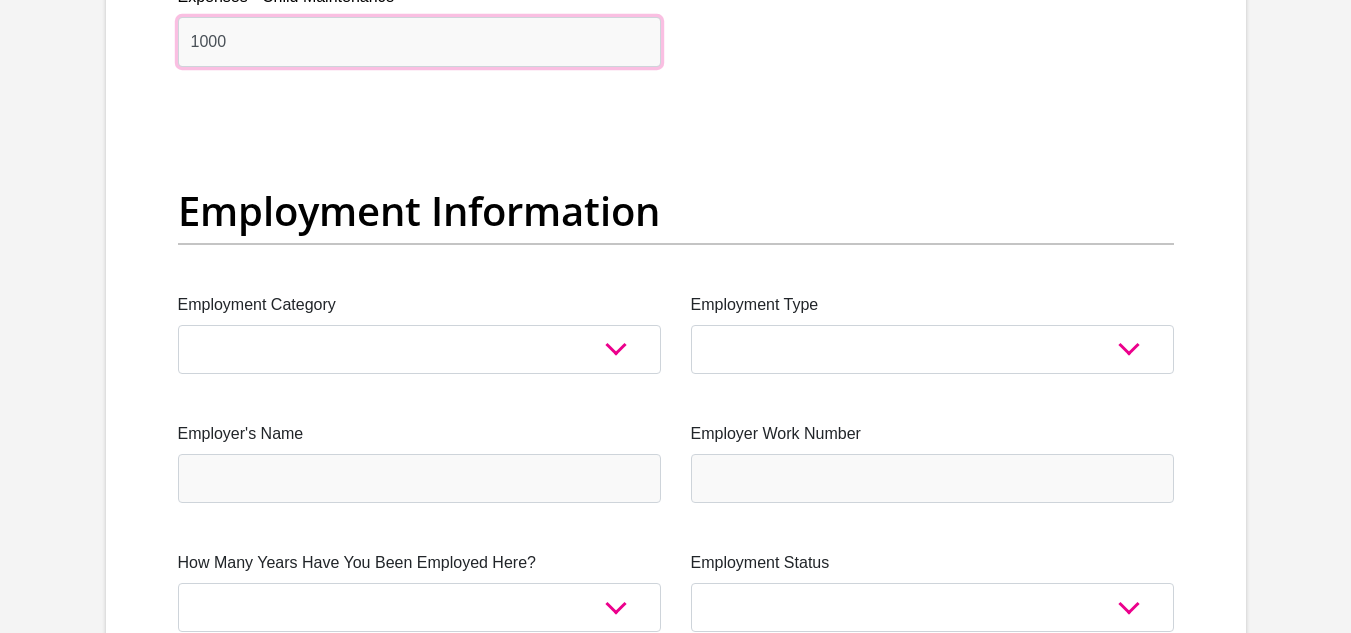 scroll, scrollTop: 3500, scrollLeft: 0, axis: vertical 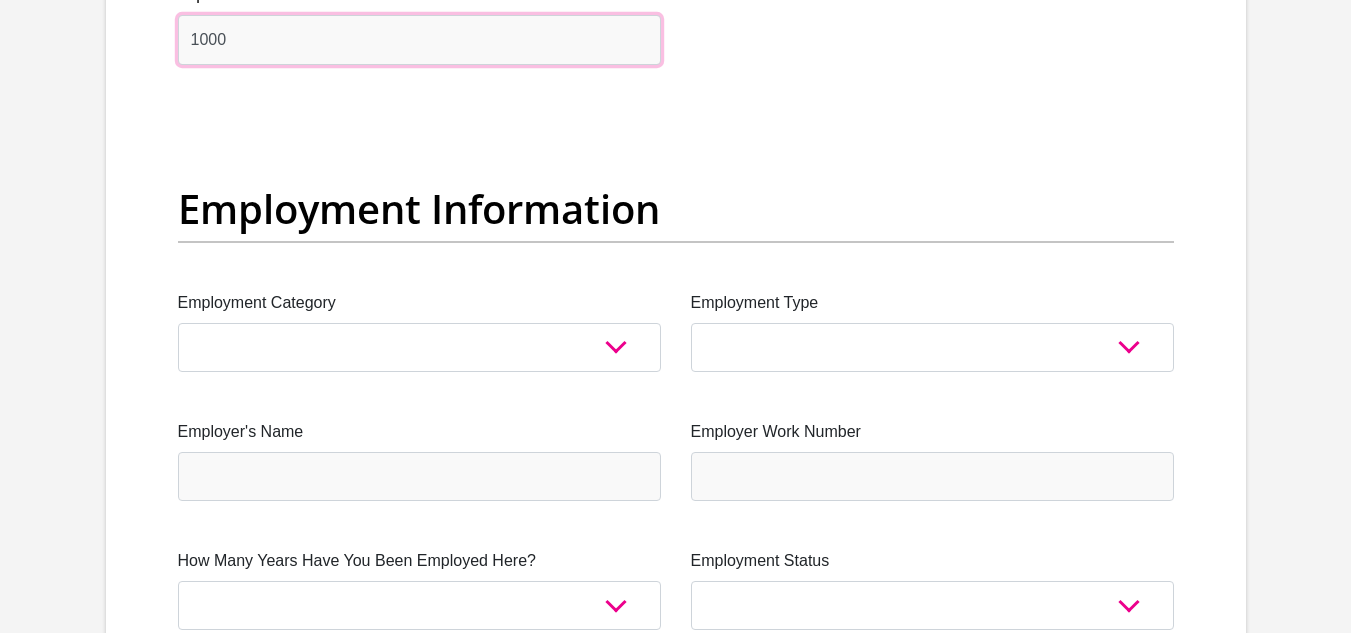 type on "1000" 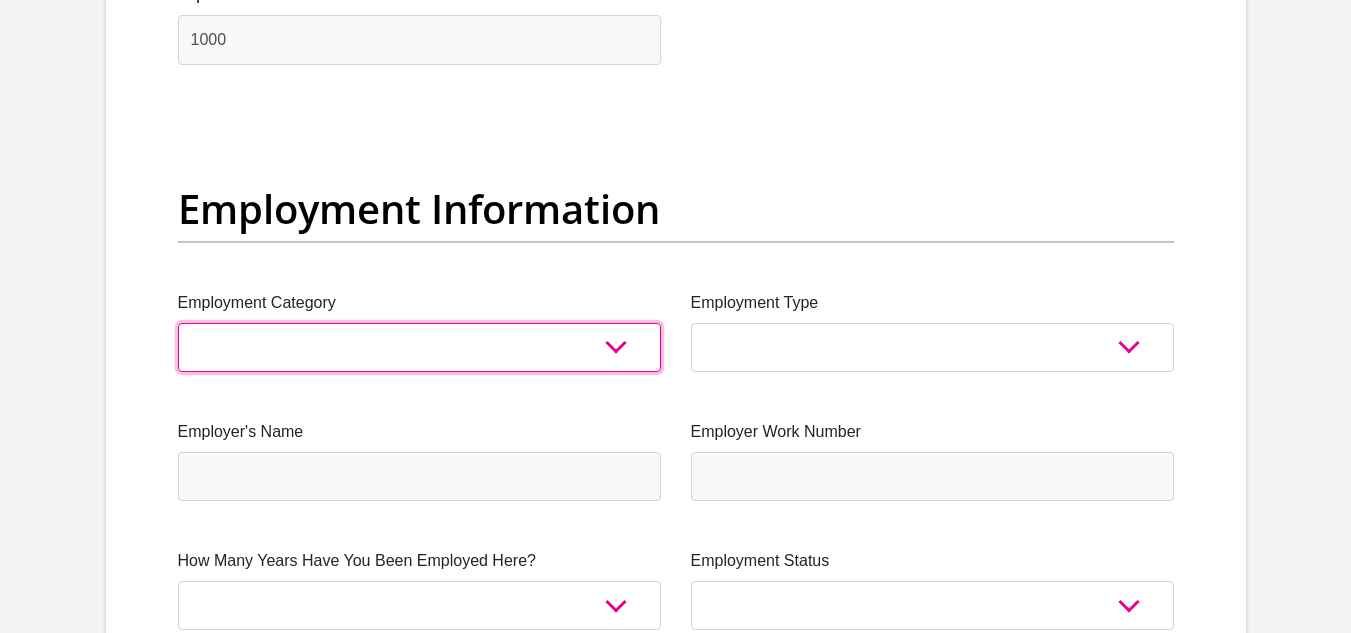 click on "AGRICULTURE
ALCOHOL & TOBACCO
CONSTRUCTION MATERIALS
METALLURGY
EQUIPMENT FOR RENEWABLE ENERGY
SPECIALIZED CONTRACTORS
CAR
GAMING (INCL. INTERNET
OTHER WHOLESALE
UNLICENSED PHARMACEUTICALS
CURRENCY EXCHANGE HOUSES
OTHER FINANCIAL INSTITUTIONS & INSURANCE
REAL ESTATE AGENTS
OIL & GAS
OTHER MATERIALS (E.G. IRON ORE)
PRECIOUS STONES & PRECIOUS METALS
POLITICAL ORGANIZATIONS
RELIGIOUS ORGANIZATIONS(NOT SECTS)
ACTI. HAVING BUSINESS DEAL WITH PUBLIC ADMINISTRATION
LAUNDROMATS" at bounding box center (419, 347) 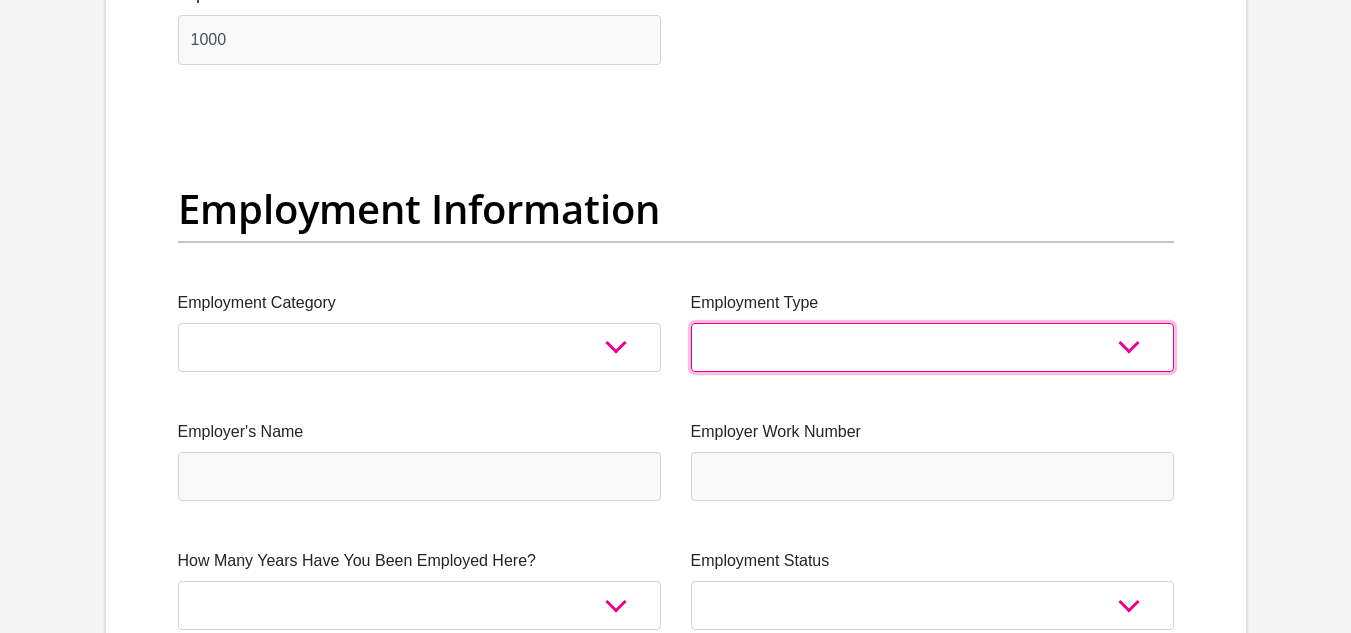 click on "College/Lecturer
Craft Seller
Creative
Driver
Executive
Farmer
Forces - Non Commissioned
Forces - Officer
Hawker
Housewife
Labourer
Licenced Professional
Manager
Miner
Non Licenced Professional
Office Staff/Clerk
Outside Worker
Pensioner
Permanent Teacher
Production/Manufacturing
Sales
Self-Employed
Semi-Professional Worker
Service Industry  Social Worker  Student" at bounding box center [932, 347] 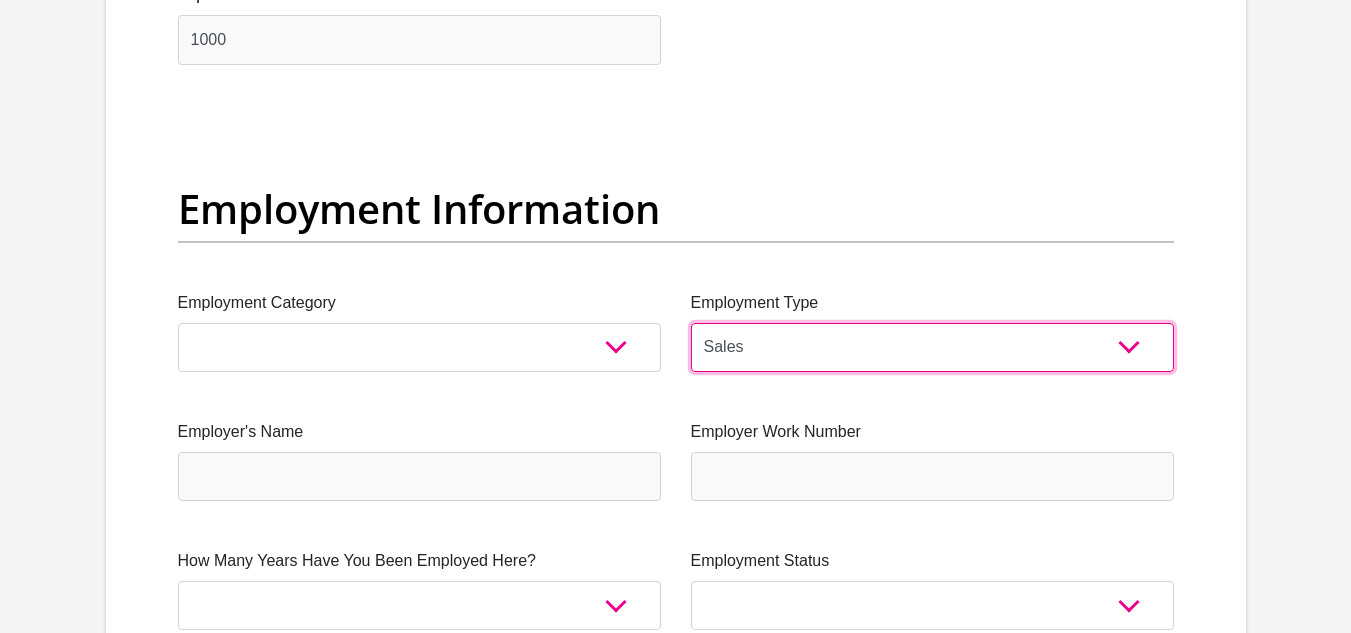 click on "College/Lecturer
Craft Seller
Creative
Driver
Executive
Farmer
Forces - Non Commissioned
Forces - Officer
Hawker
Housewife
Labourer
Licenced Professional
Manager
Miner
Non Licenced Professional
Office Staff/Clerk
Outside Worker
Pensioner
Permanent Teacher
Production/Manufacturing
Sales
Self-Employed
Semi-Professional Worker
Service Industry  Social Worker  Student" at bounding box center (932, 347) 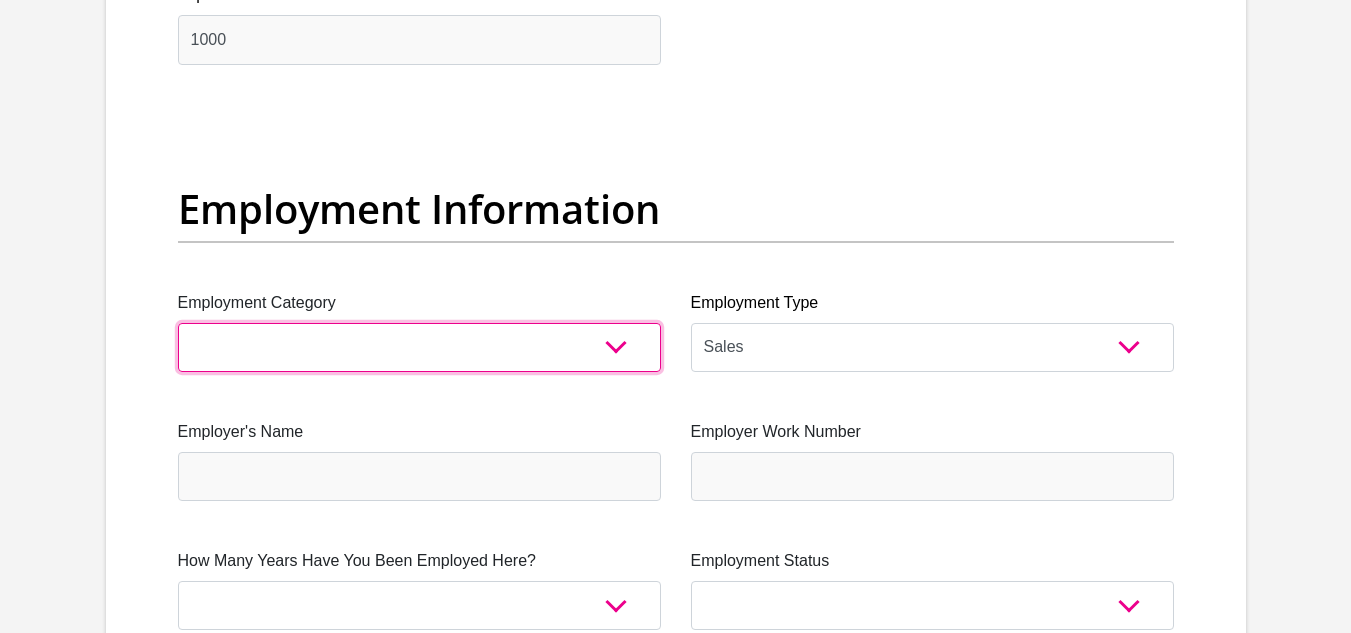 click on "AGRICULTURE
ALCOHOL & TOBACCO
CONSTRUCTION MATERIALS
METALLURGY
EQUIPMENT FOR RENEWABLE ENERGY
SPECIALIZED CONTRACTORS
CAR
GAMING (INCL. INTERNET
OTHER WHOLESALE
UNLICENSED PHARMACEUTICALS
CURRENCY EXCHANGE HOUSES
OTHER FINANCIAL INSTITUTIONS & INSURANCE
REAL ESTATE AGENTS
OIL & GAS
OTHER MATERIALS (E.G. IRON ORE)
PRECIOUS STONES & PRECIOUS METALS
POLITICAL ORGANIZATIONS
RELIGIOUS ORGANIZATIONS(NOT SECTS)
ACTI. HAVING BUSINESS DEAL WITH PUBLIC ADMINISTRATION
LAUNDROMATS" at bounding box center (419, 347) 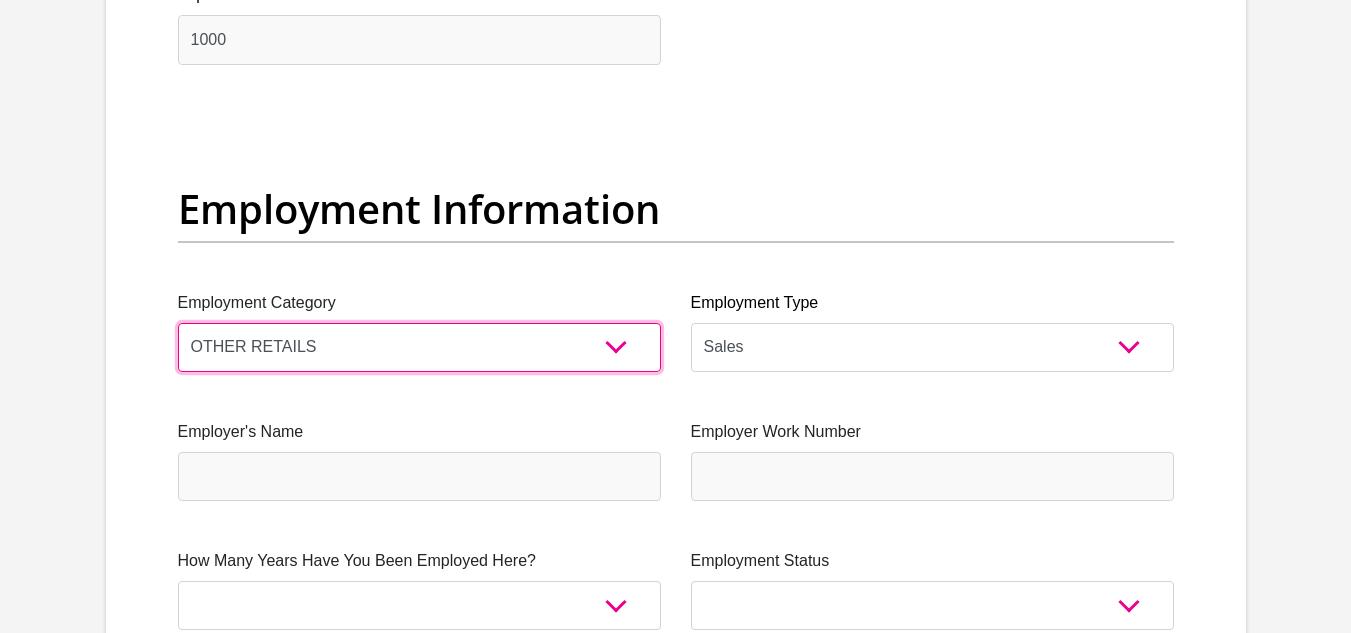 click on "AGRICULTURE
ALCOHOL & TOBACCO
CONSTRUCTION MATERIALS
METALLURGY
EQUIPMENT FOR RENEWABLE ENERGY
SPECIALIZED CONTRACTORS
CAR
GAMING (INCL. INTERNET
OTHER WHOLESALE
UNLICENSED PHARMACEUTICALS
CURRENCY EXCHANGE HOUSES
OTHER FINANCIAL INSTITUTIONS & INSURANCE
REAL ESTATE AGENTS
OIL & GAS
OTHER MATERIALS (E.G. IRON ORE)
PRECIOUS STONES & PRECIOUS METALS
POLITICAL ORGANIZATIONS
RELIGIOUS ORGANIZATIONS(NOT SECTS)
ACTI. HAVING BUSINESS DEAL WITH PUBLIC ADMINISTRATION
LAUNDROMATS" at bounding box center [419, 347] 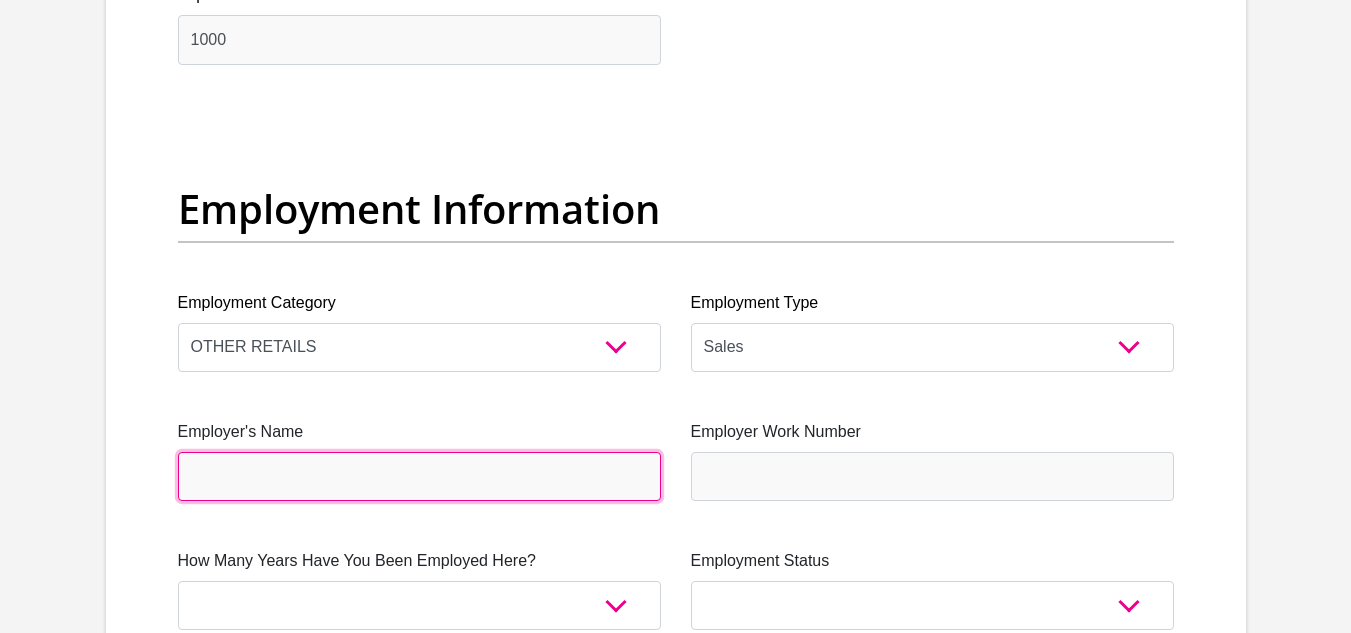 click on "Employer's Name" at bounding box center [419, 476] 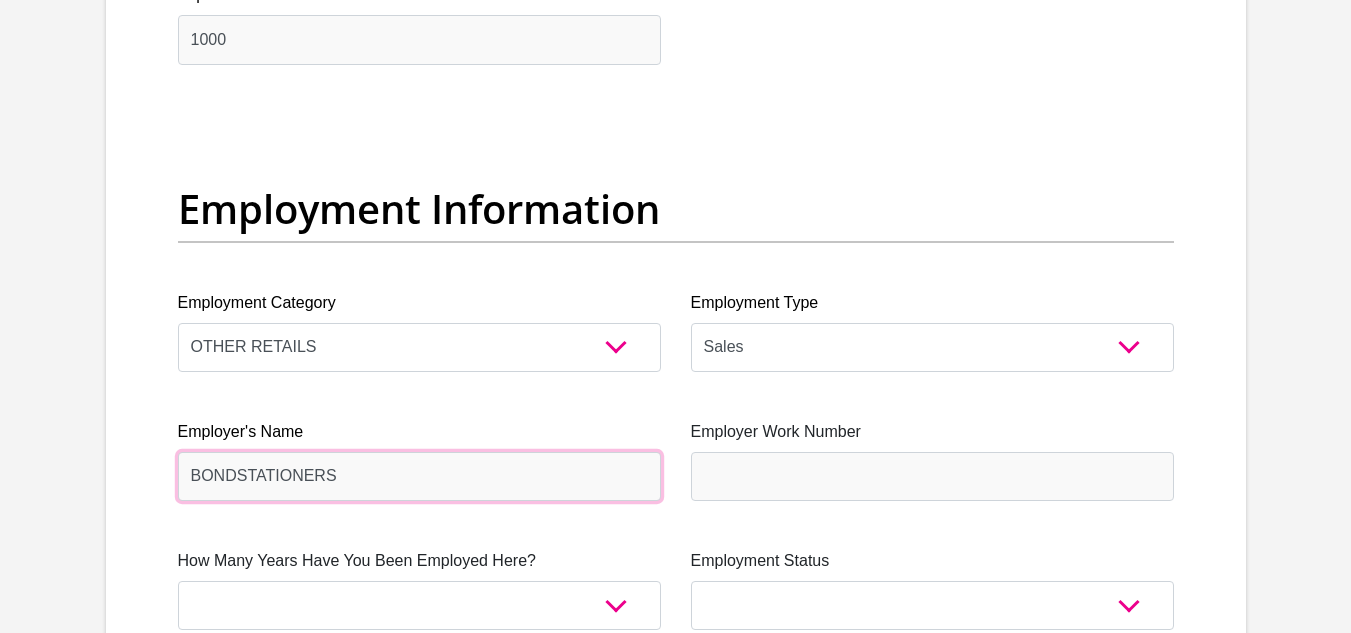 type on "BONDSTATIONERS" 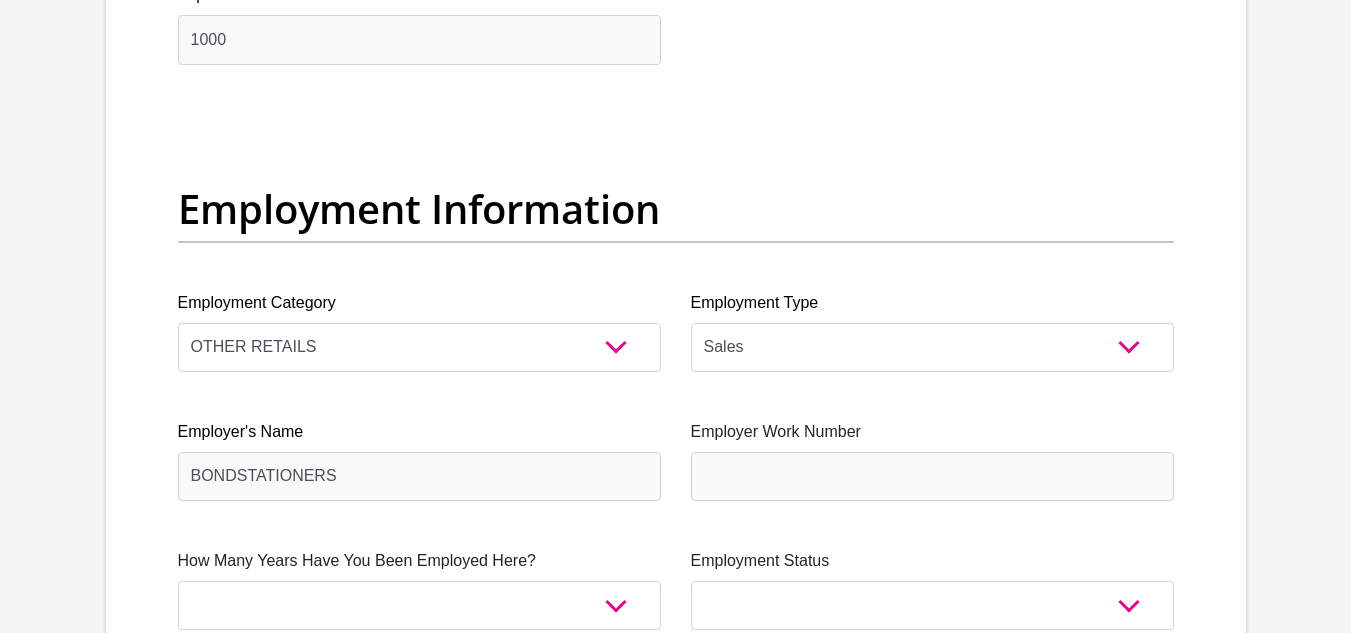 click on "Employer Work Number" at bounding box center (932, 432) 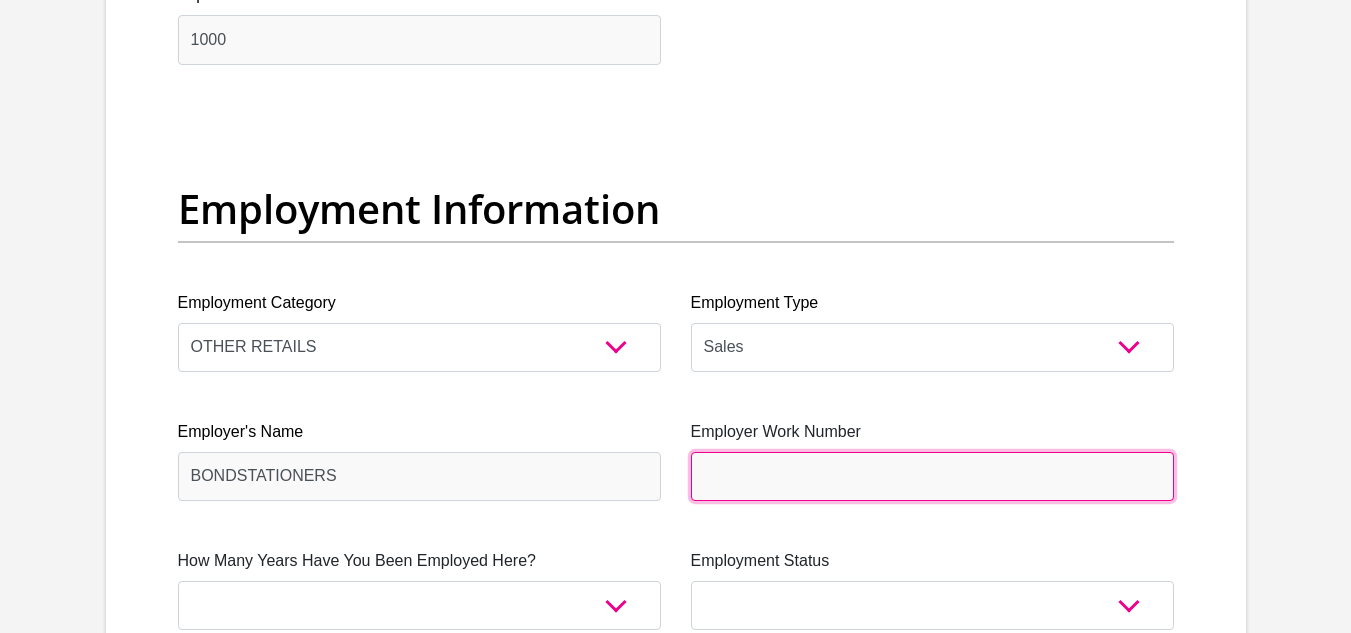 click on "Employer Work Number" at bounding box center [932, 476] 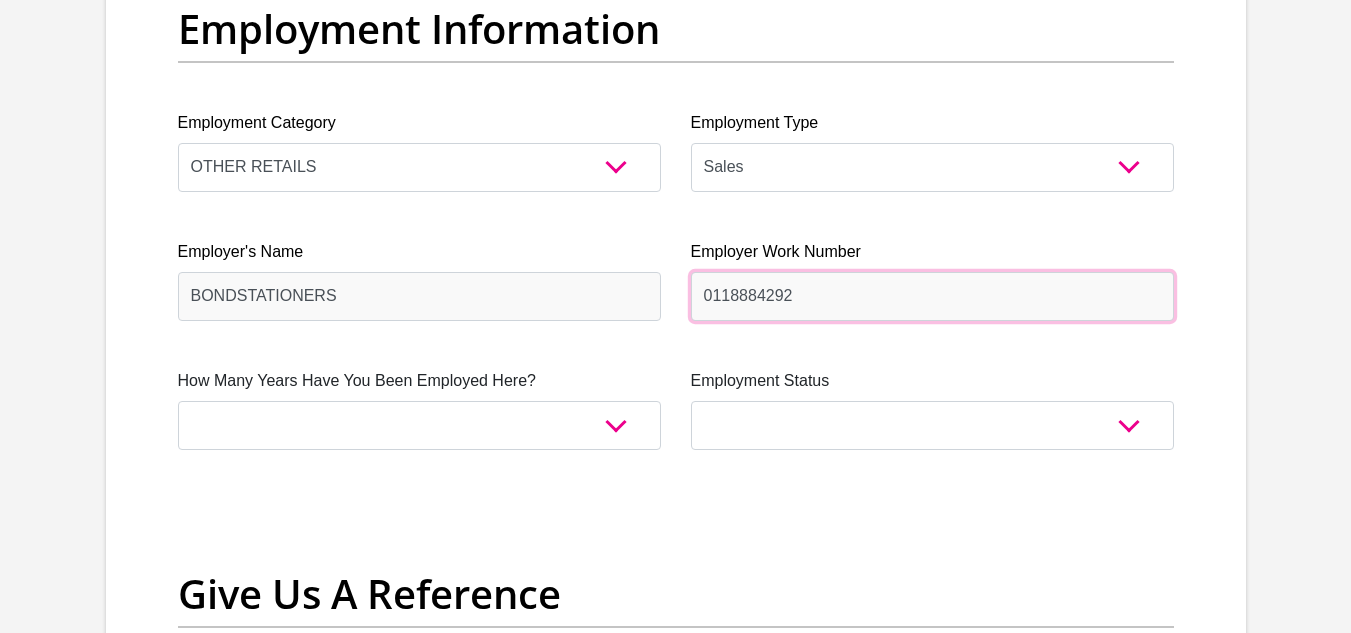 scroll, scrollTop: 3700, scrollLeft: 0, axis: vertical 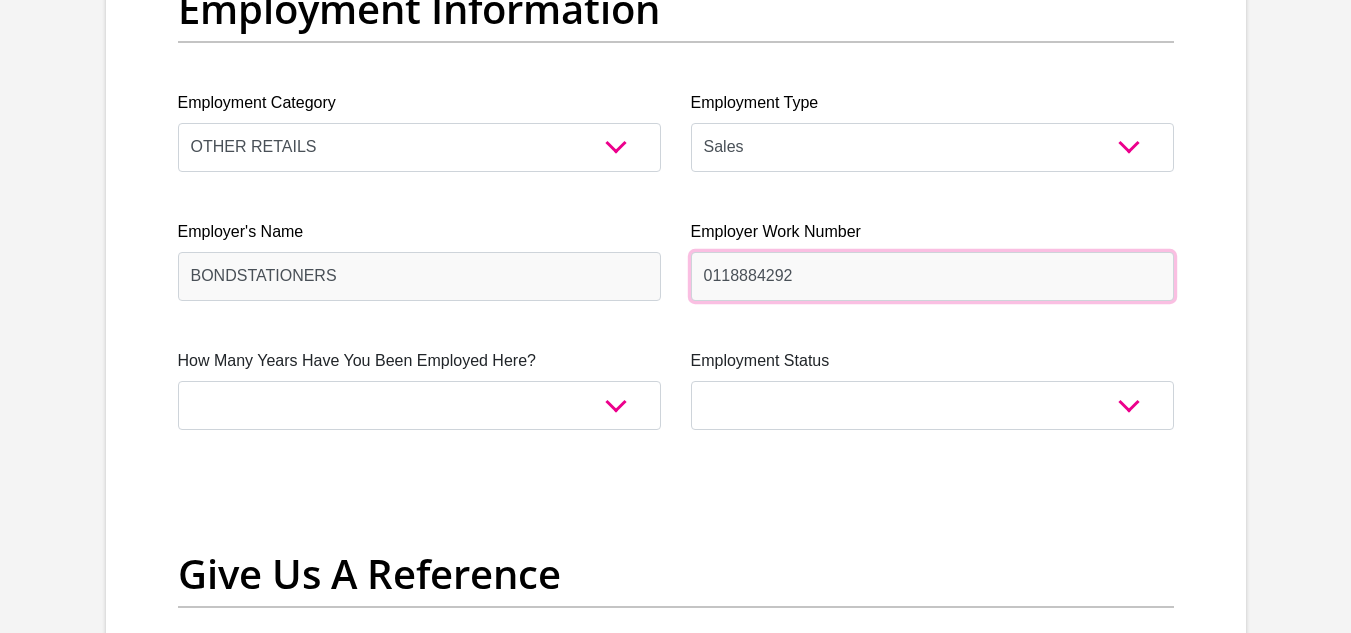 type on "0118884292" 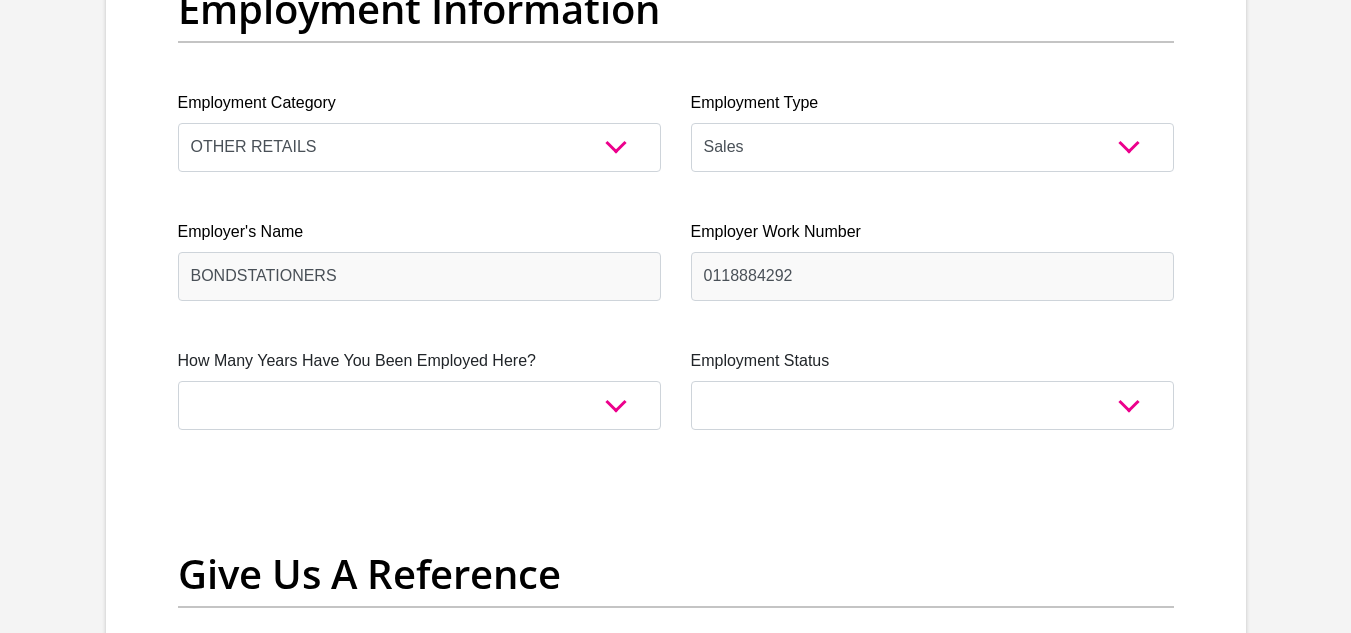 click on "How Many Years Have You Been Employed Here?
less than 1 year
1-3 years
3-5 years
5+ years" at bounding box center (419, 389) 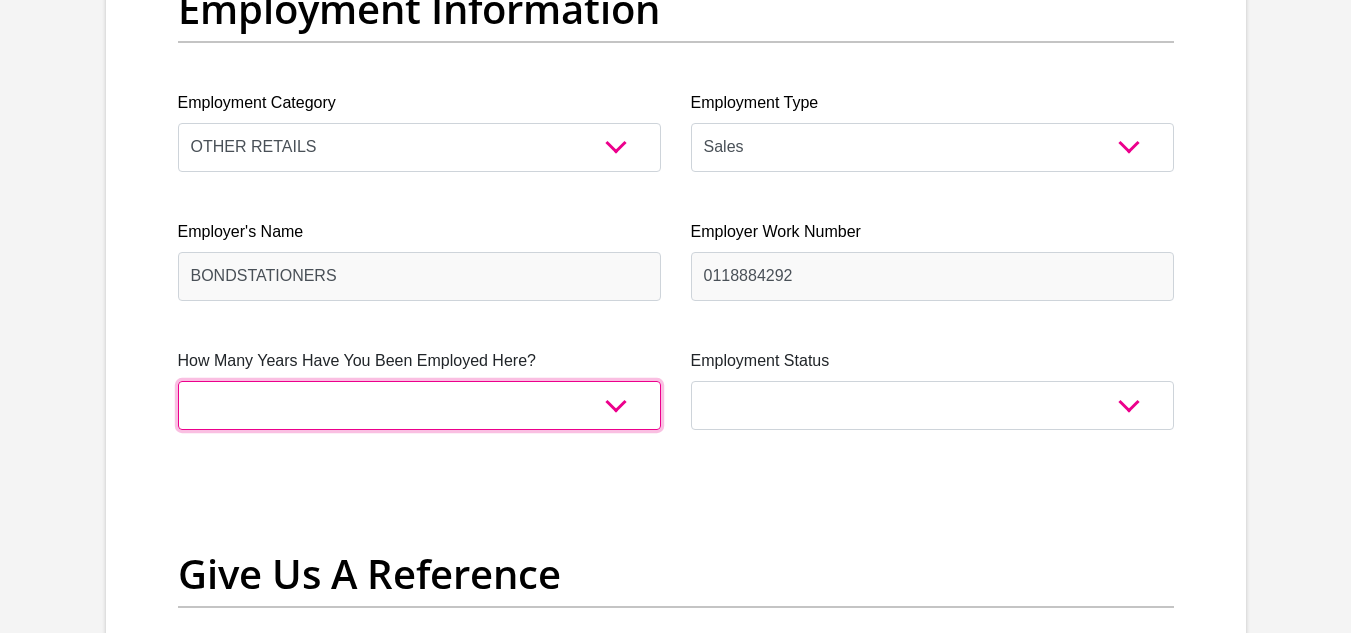 click on "less than 1 year
1-3 years
3-5 years
5+ years" at bounding box center [419, 405] 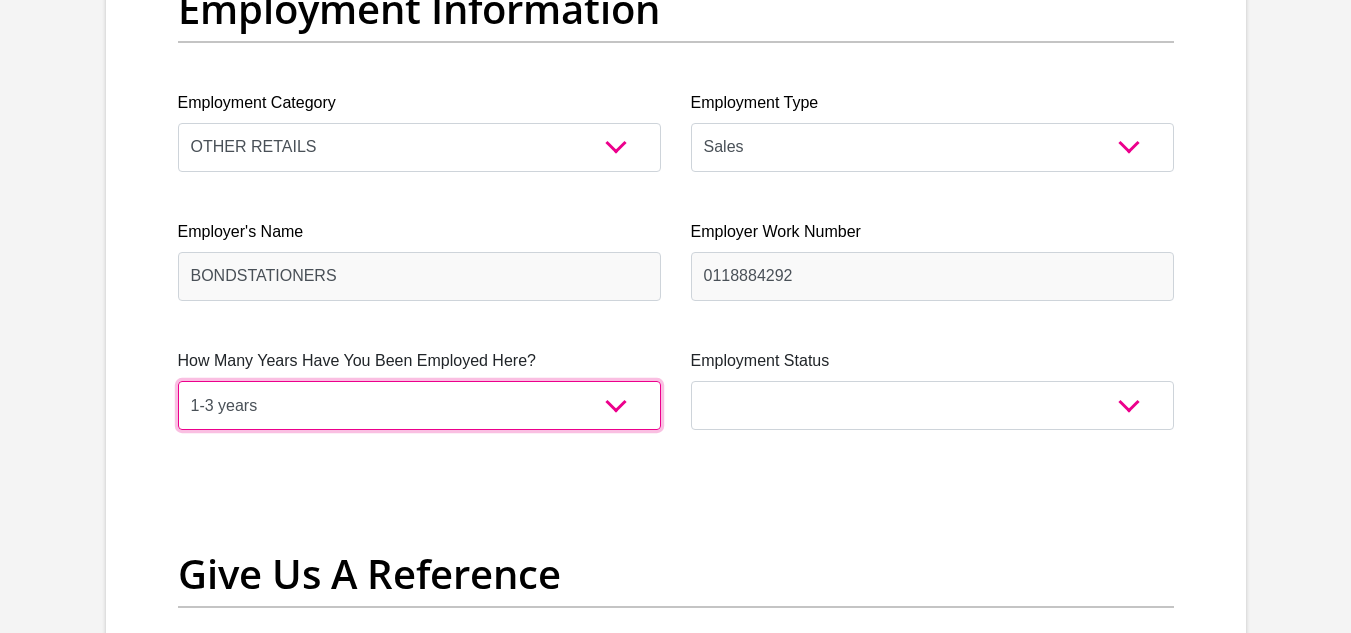 click on "less than 1 year
1-3 years
3-5 years
5+ years" at bounding box center [419, 405] 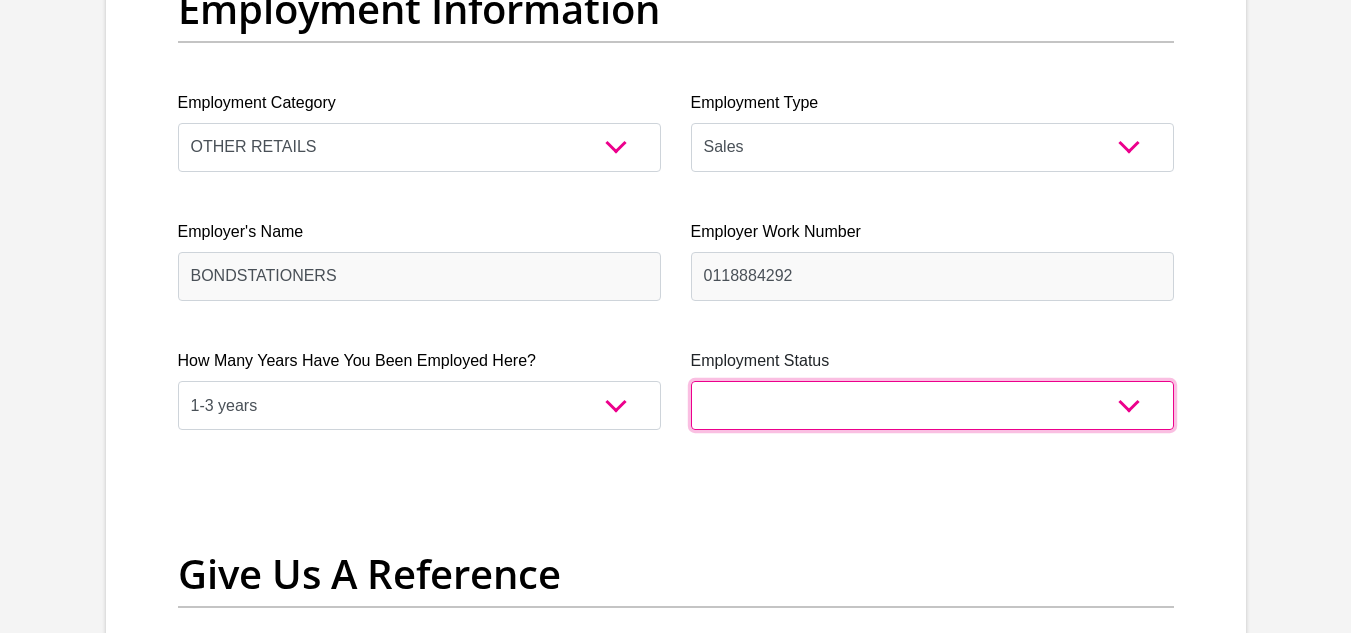 click on "Permanent/Full-time
Part-time/Casual
[DEMOGRAPHIC_DATA] Worker
Self-Employed
Housewife
Retired
Student
Medically Boarded
Disability
Unemployed" at bounding box center [932, 405] 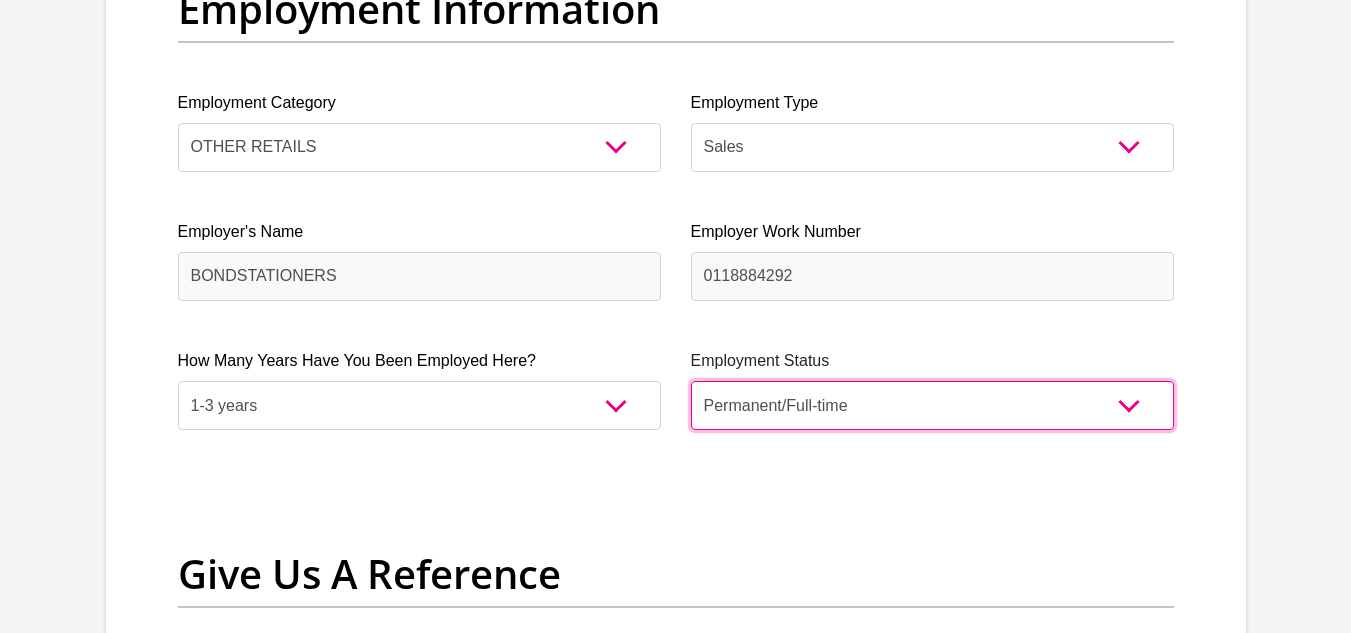 click on "Permanent/Full-time
Part-time/Casual
[DEMOGRAPHIC_DATA] Worker
Self-Employed
Housewife
Retired
Student
Medically Boarded
Disability
Unemployed" at bounding box center [932, 405] 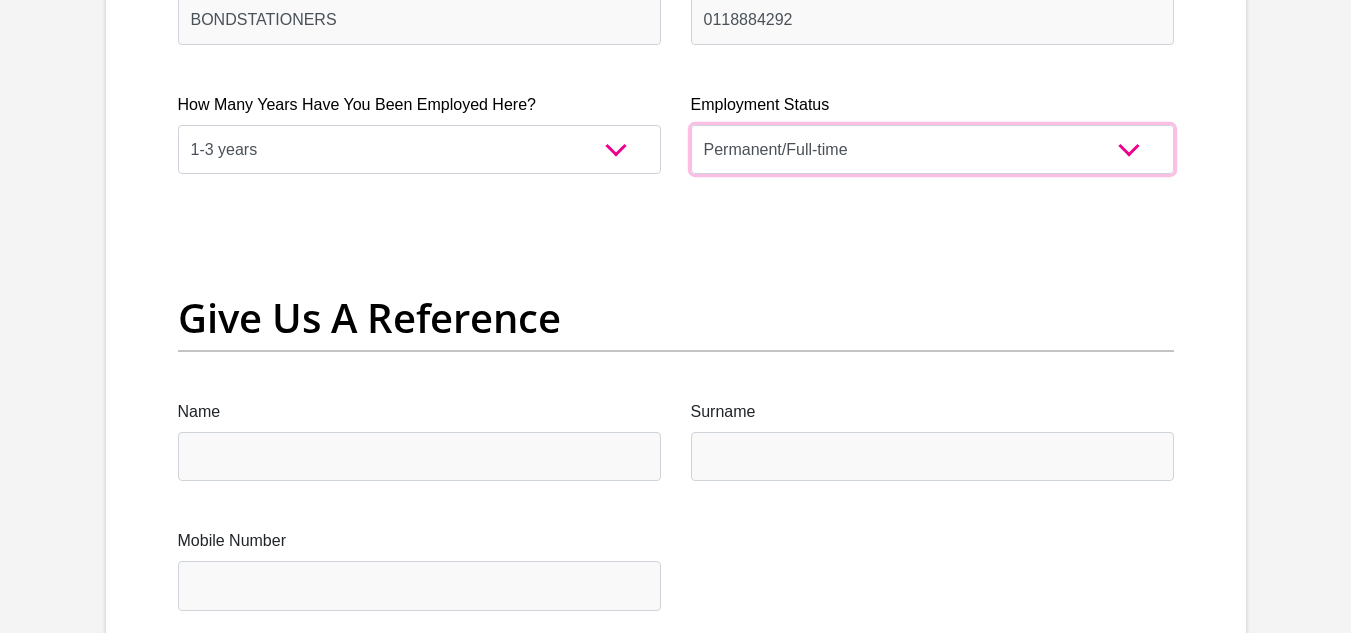 scroll, scrollTop: 4000, scrollLeft: 0, axis: vertical 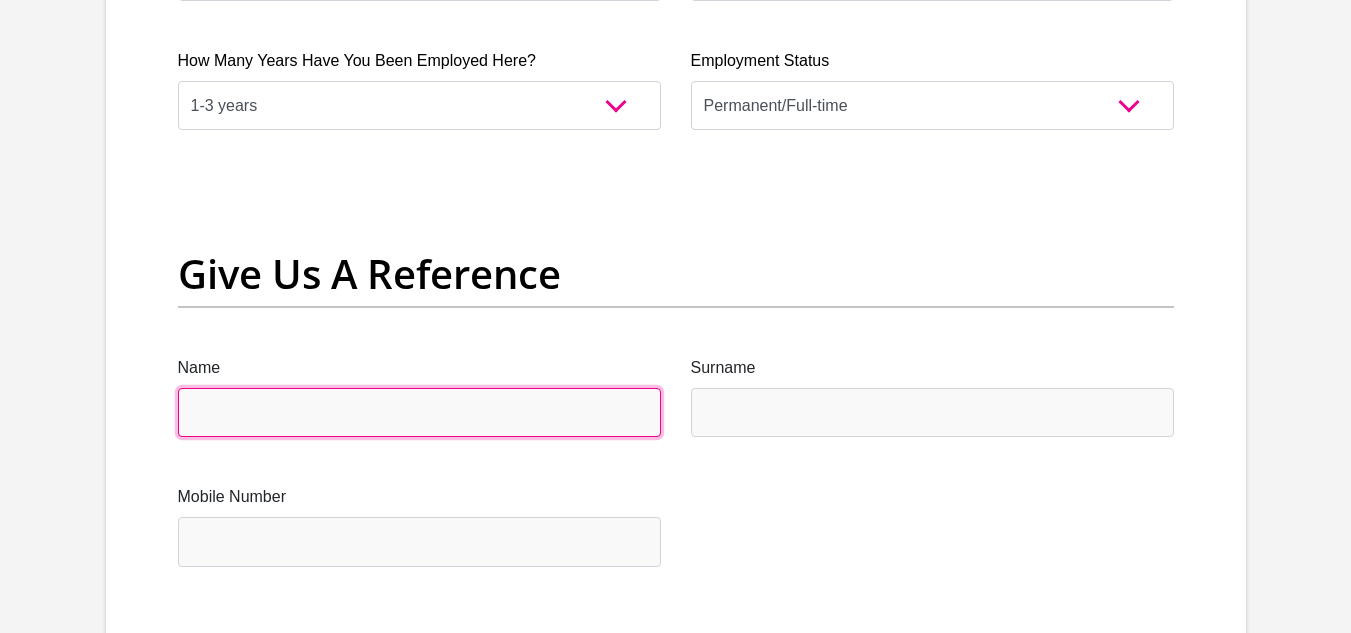 click on "Name" at bounding box center [419, 412] 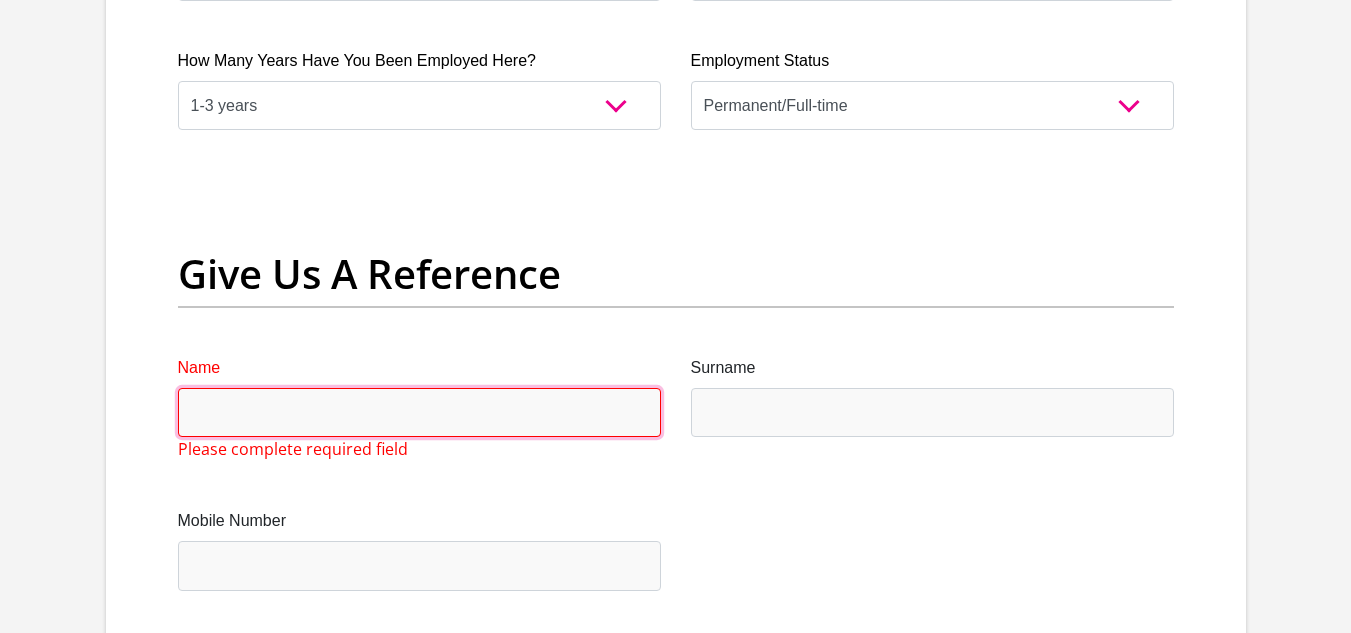 type on "B" 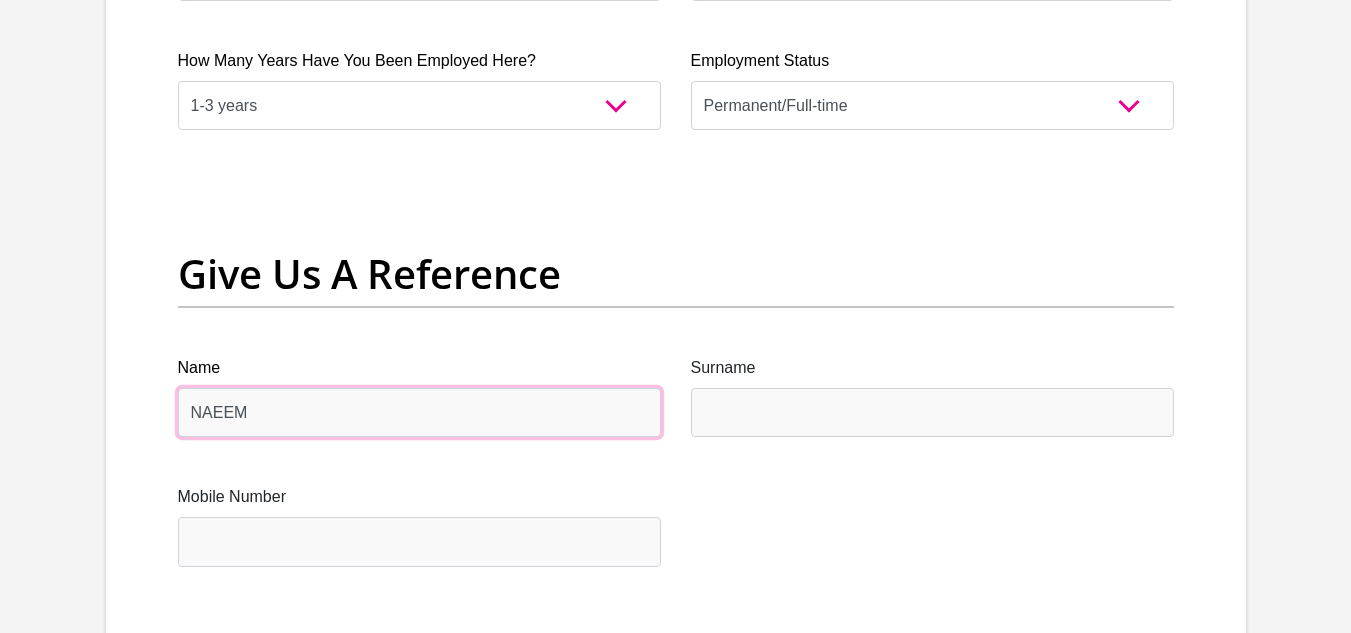 type on "NAEEM" 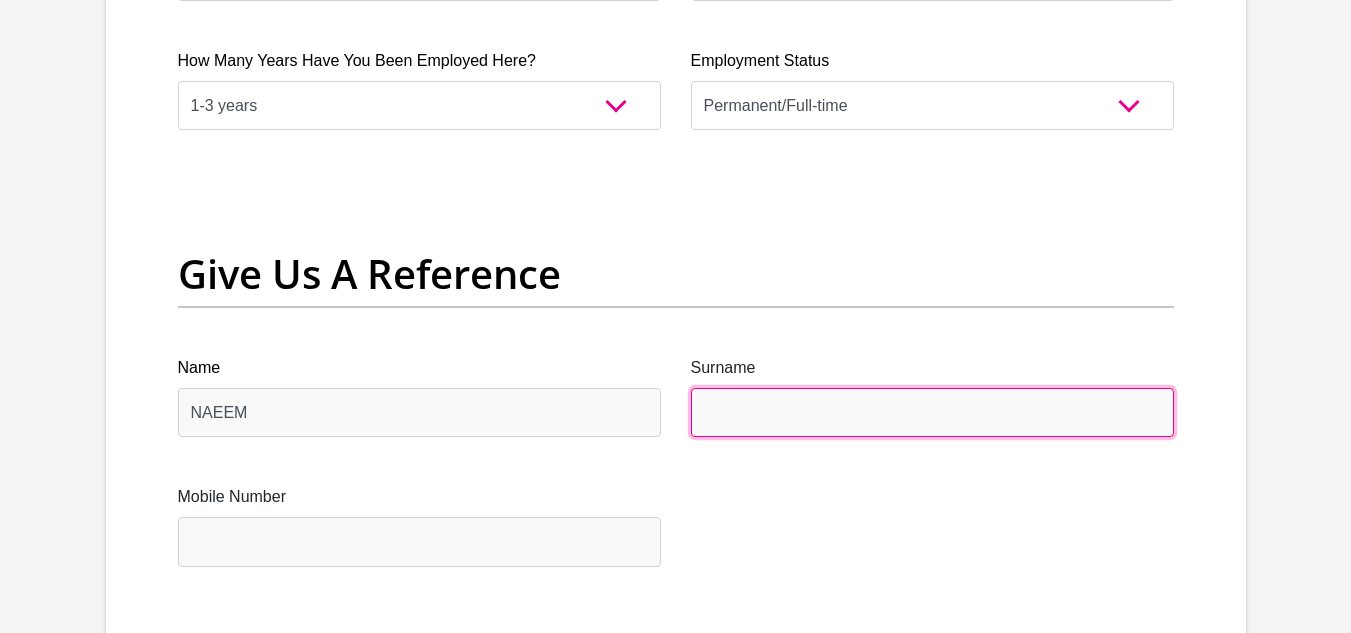 click on "Surname" at bounding box center [932, 412] 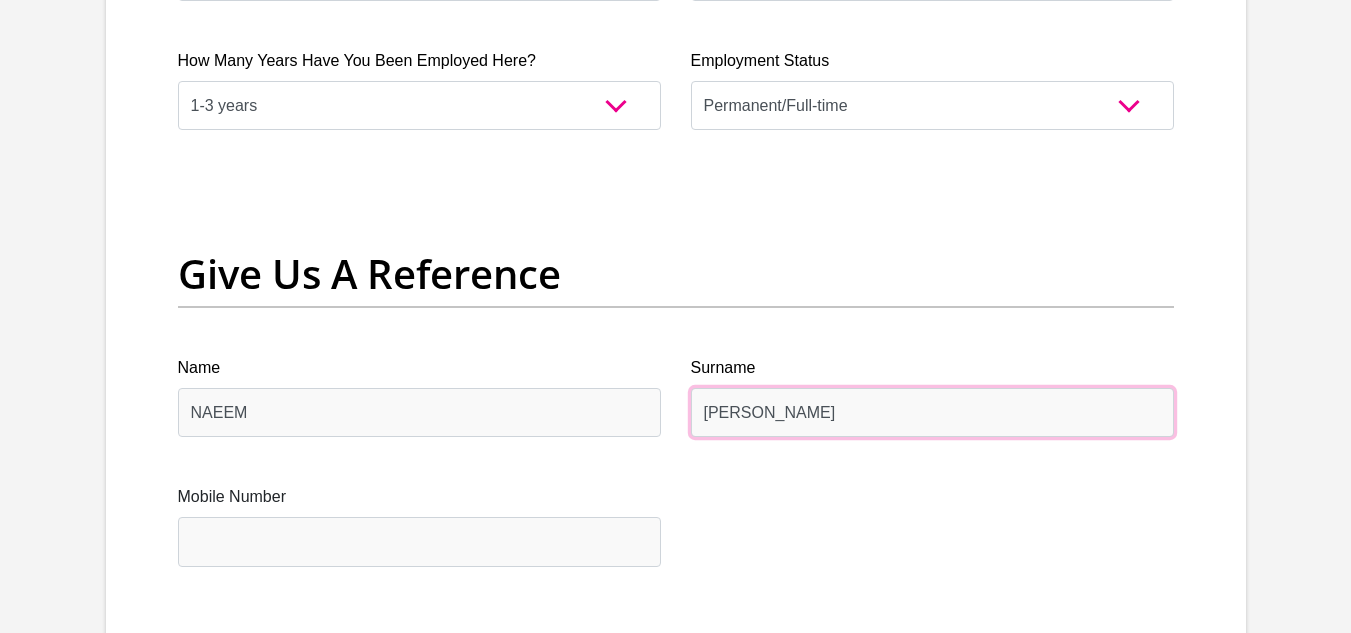 type on "[PERSON_NAME]" 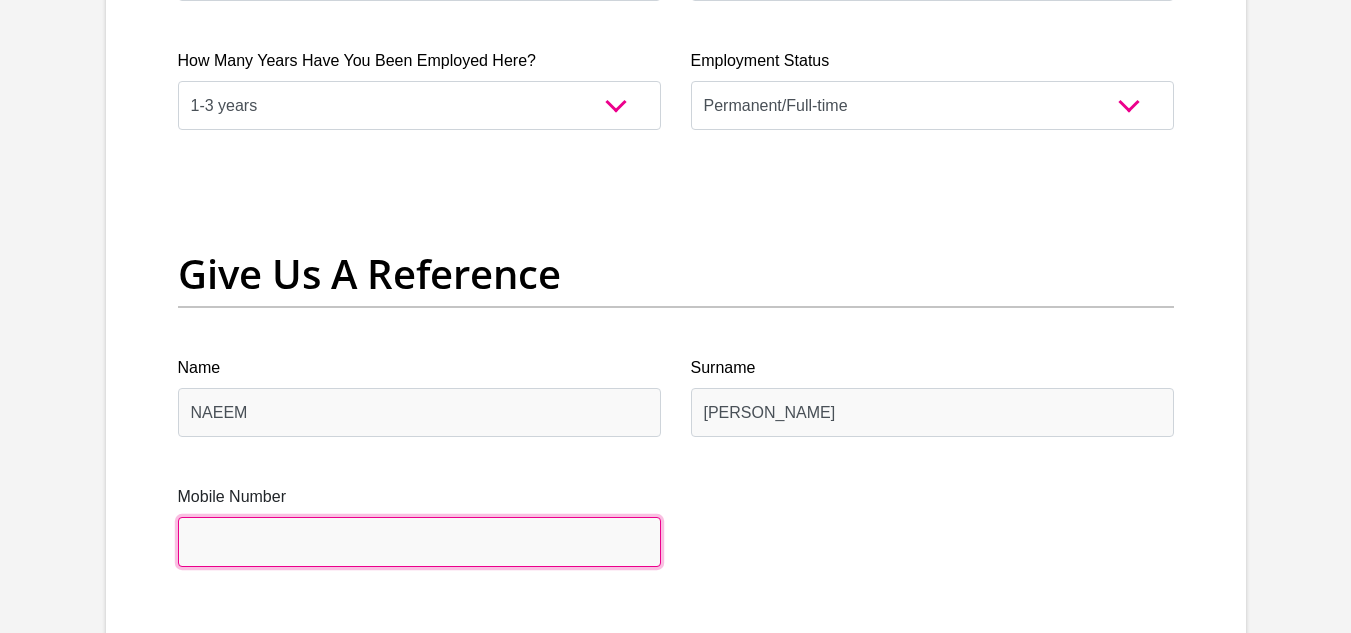 click on "Mobile Number" at bounding box center (419, 541) 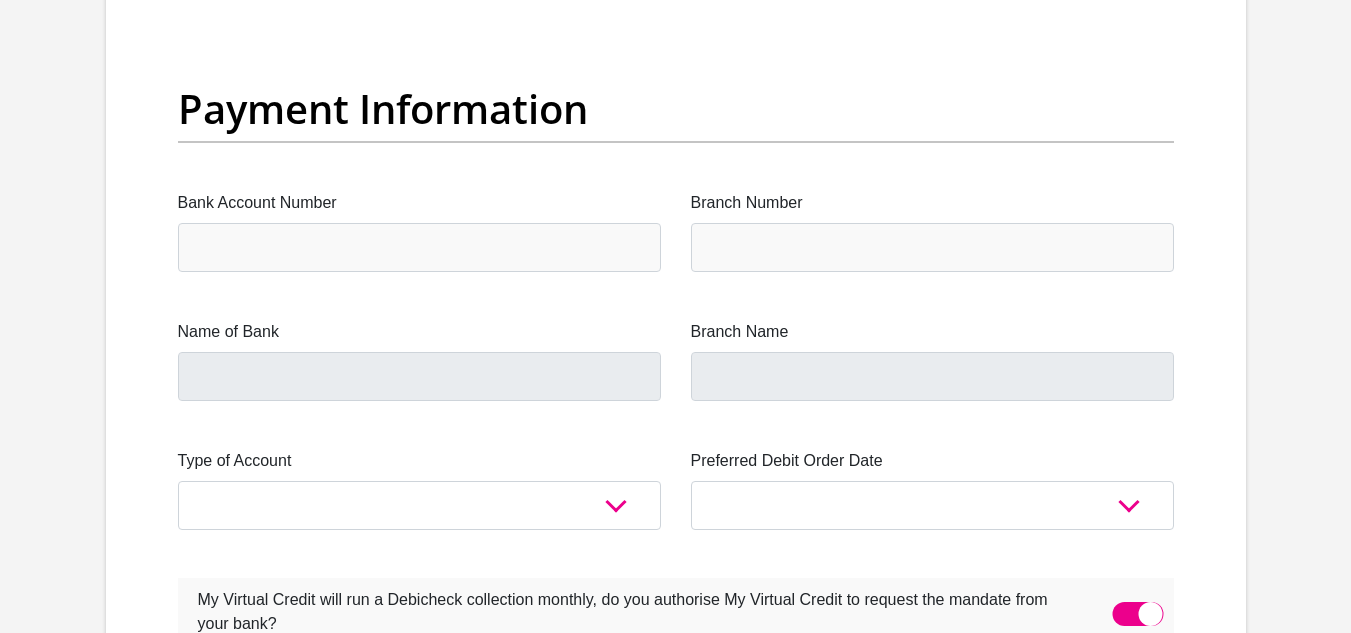 scroll, scrollTop: 4600, scrollLeft: 0, axis: vertical 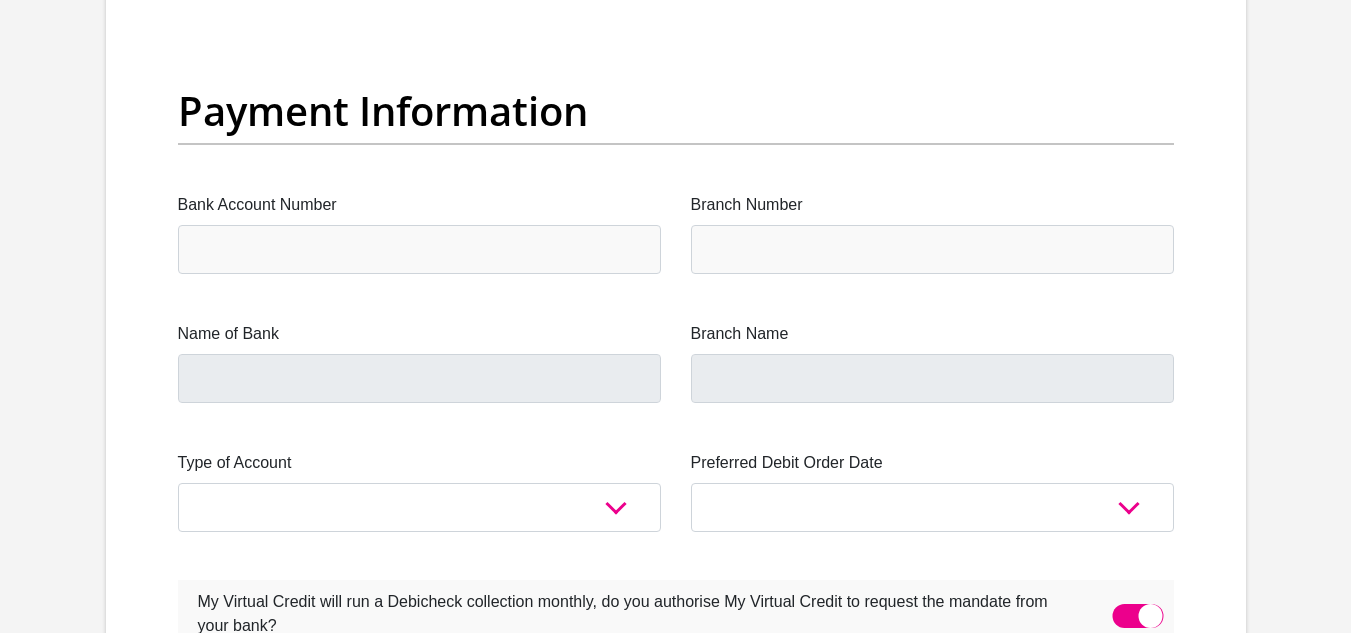 type on "0769667522" 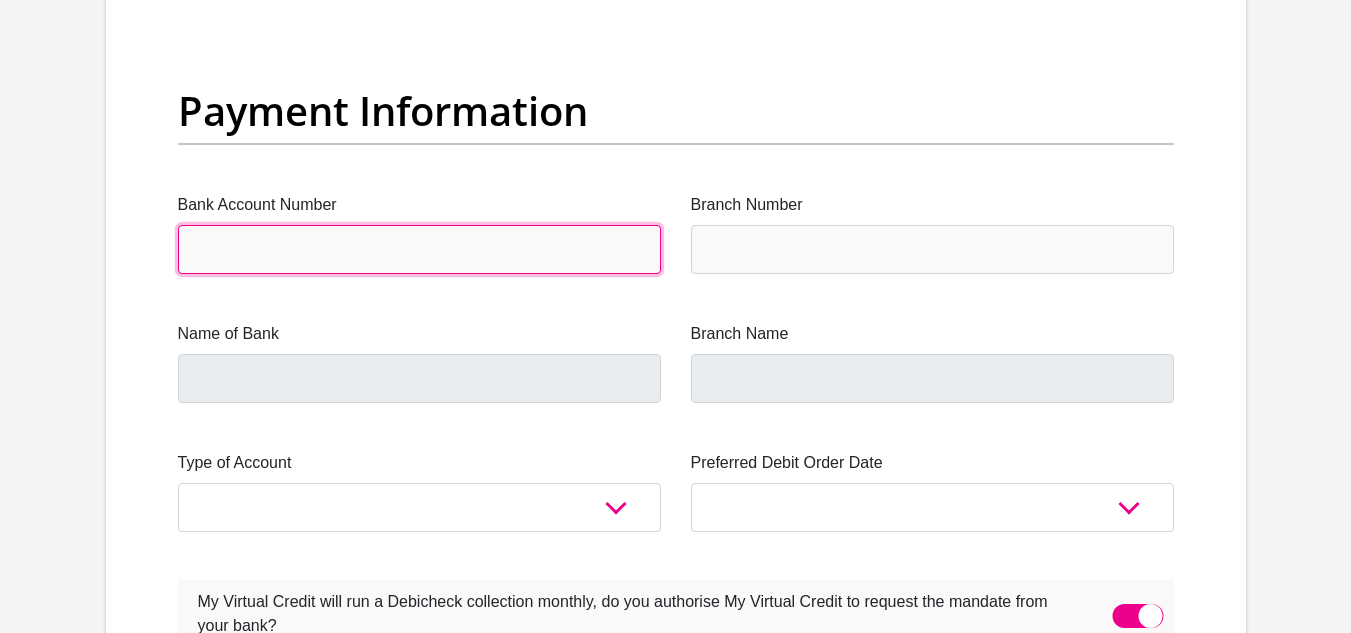 click on "Bank Account Number" at bounding box center [419, 249] 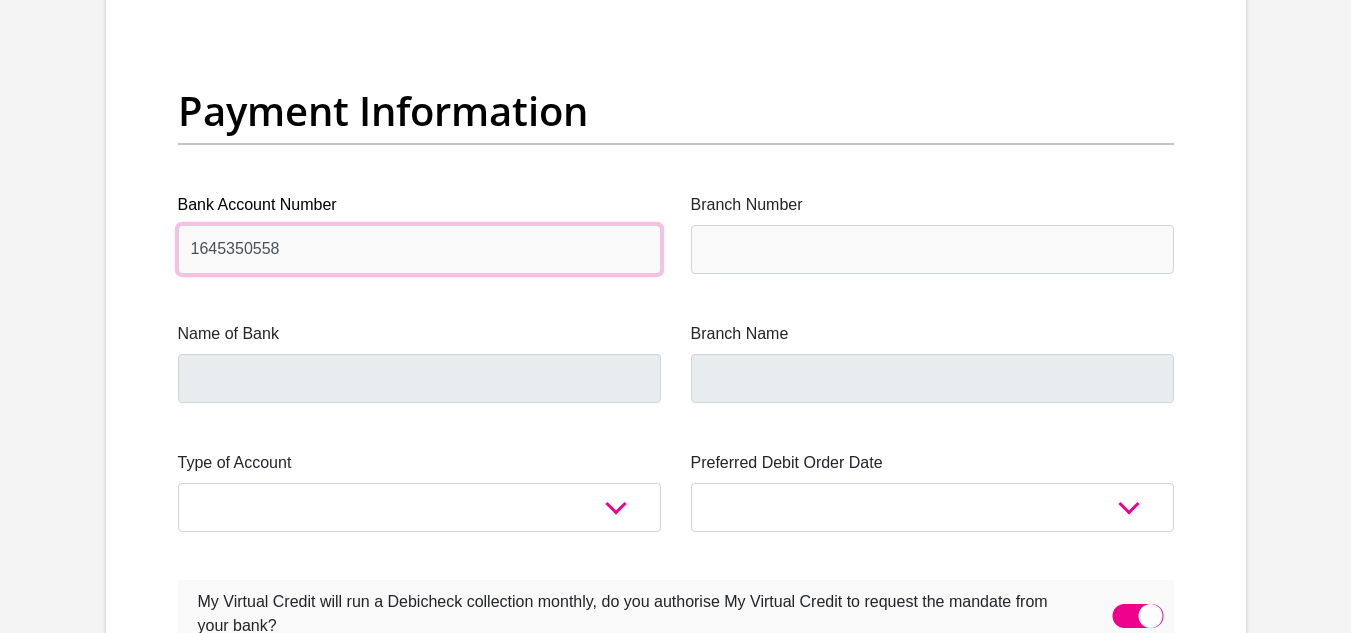 type on "1645350558" 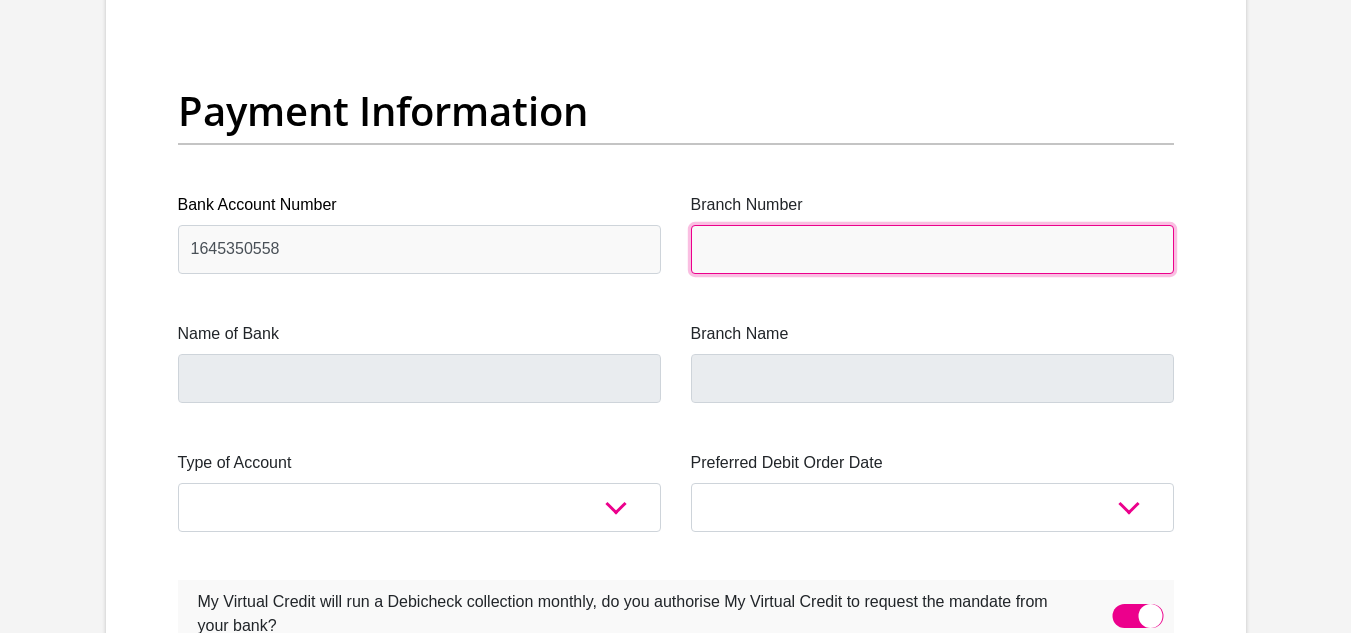 click on "Branch Number" at bounding box center [932, 249] 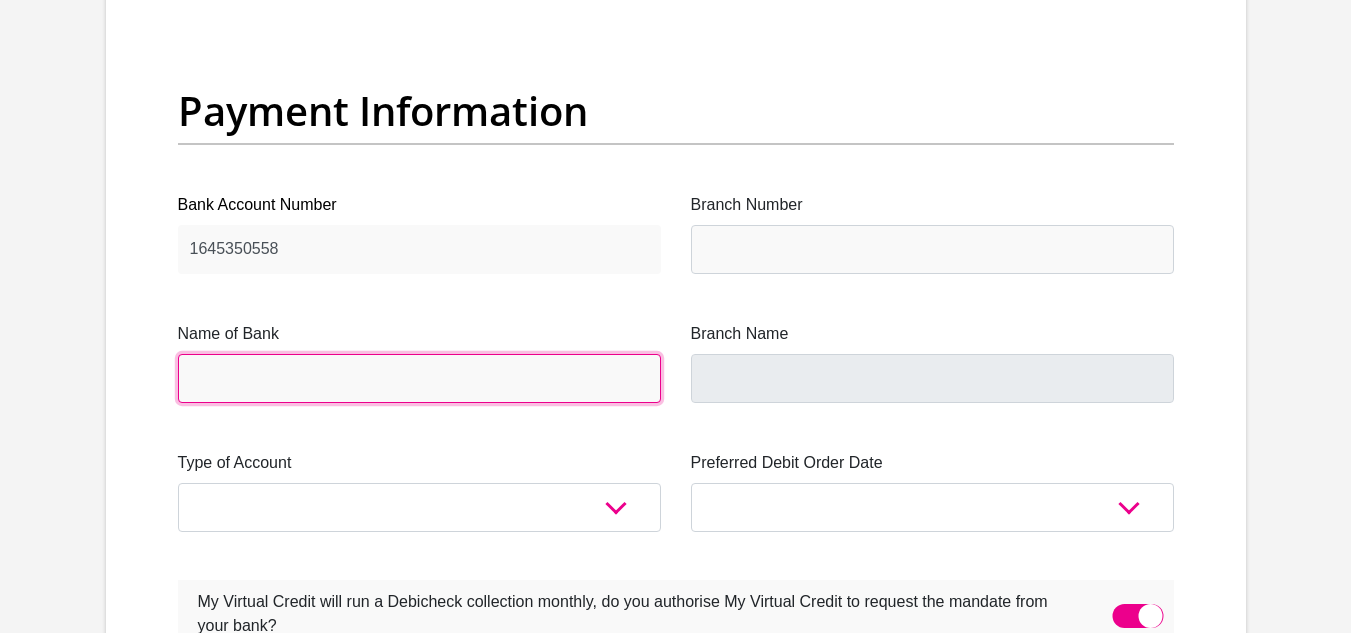 click on "Name of Bank" at bounding box center (419, 378) 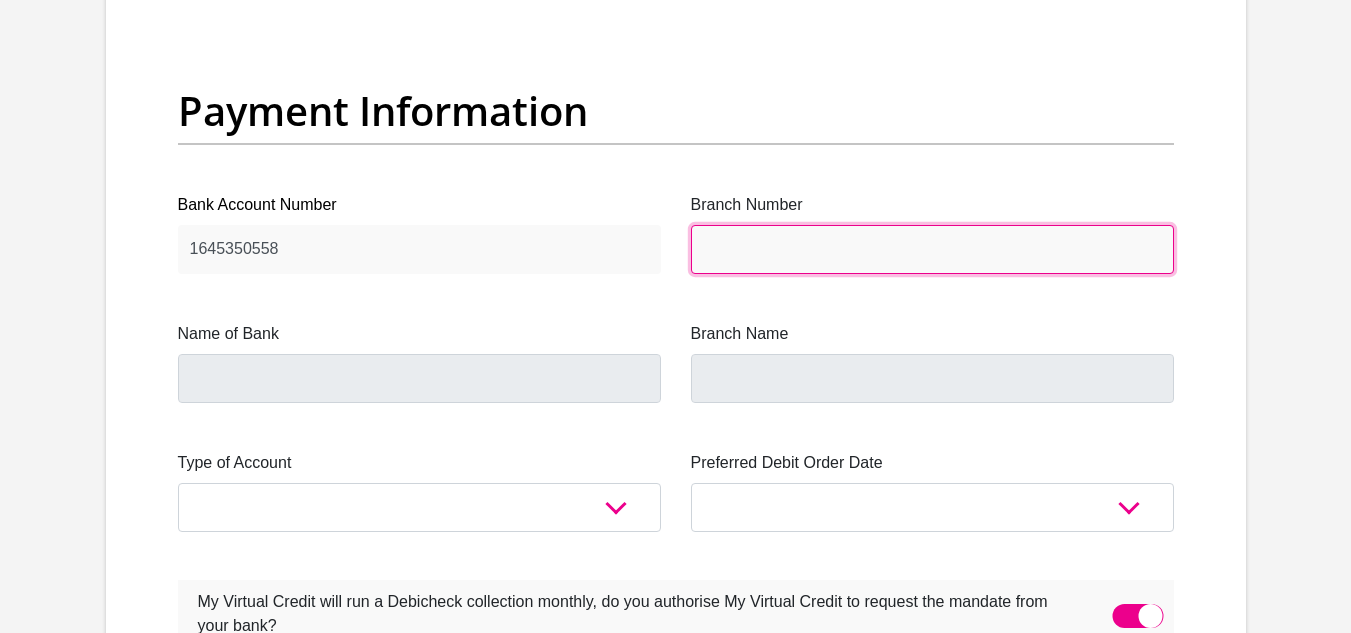 click on "Branch Number" at bounding box center [932, 249] 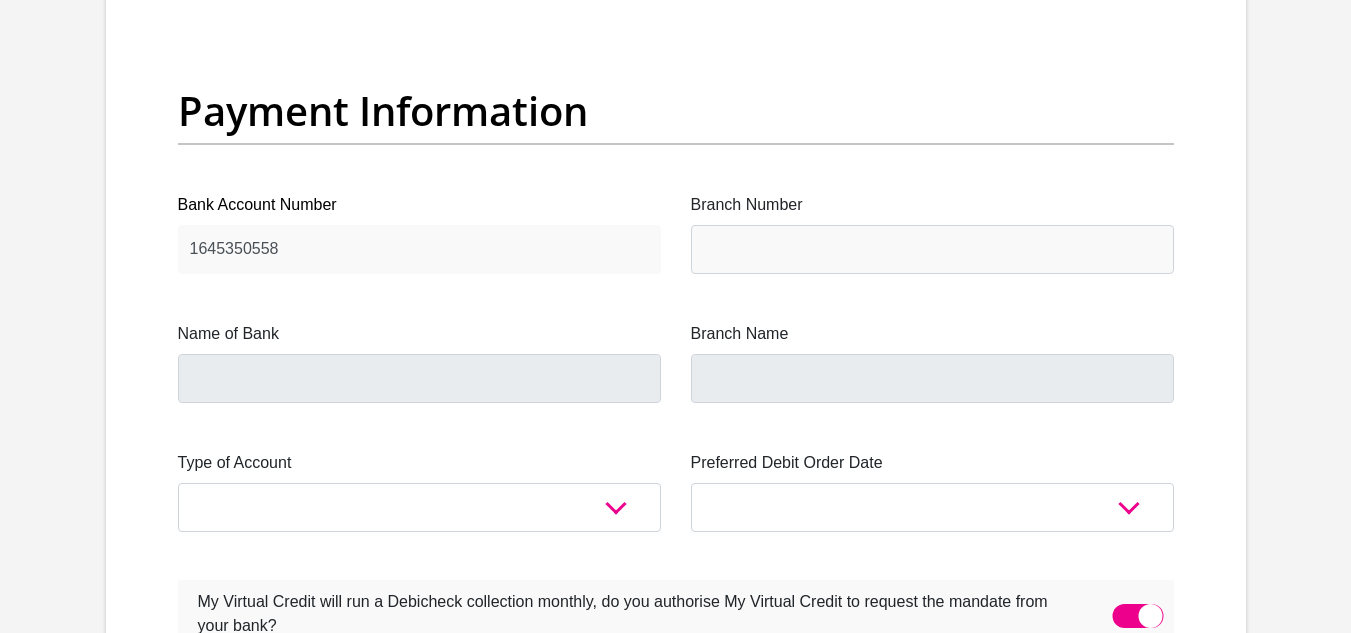 click on "Branch Number" at bounding box center [932, 205] 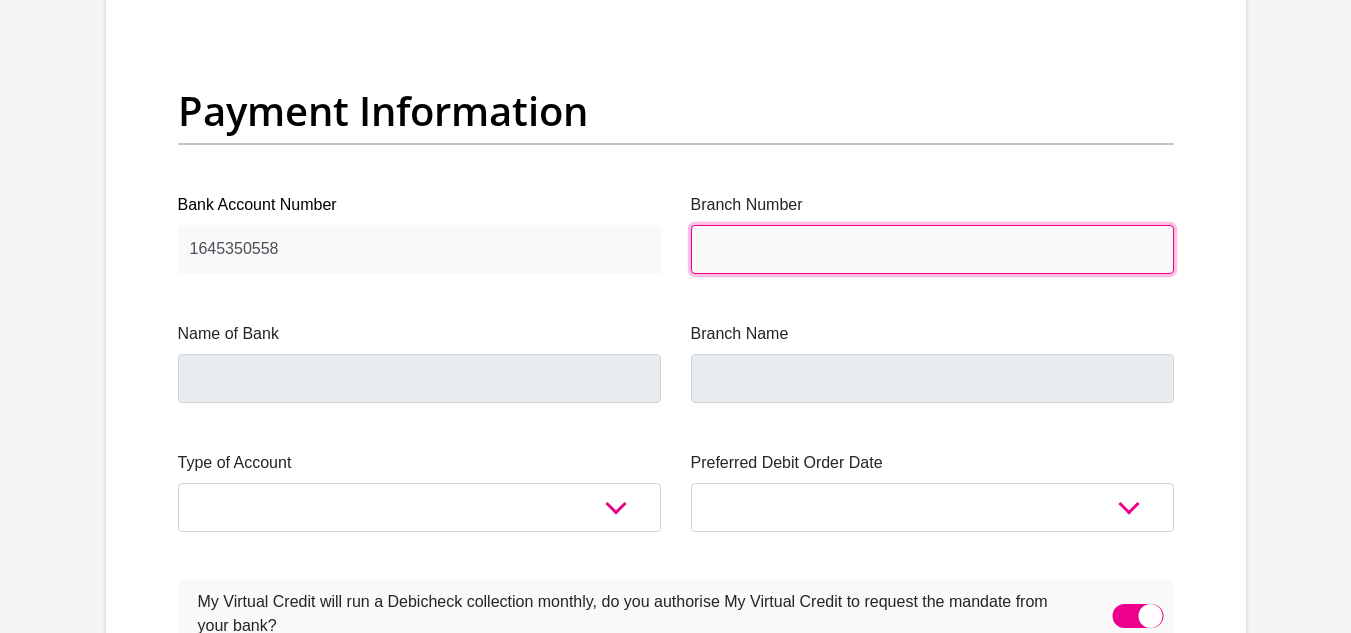 click on "Branch Number" at bounding box center [932, 249] 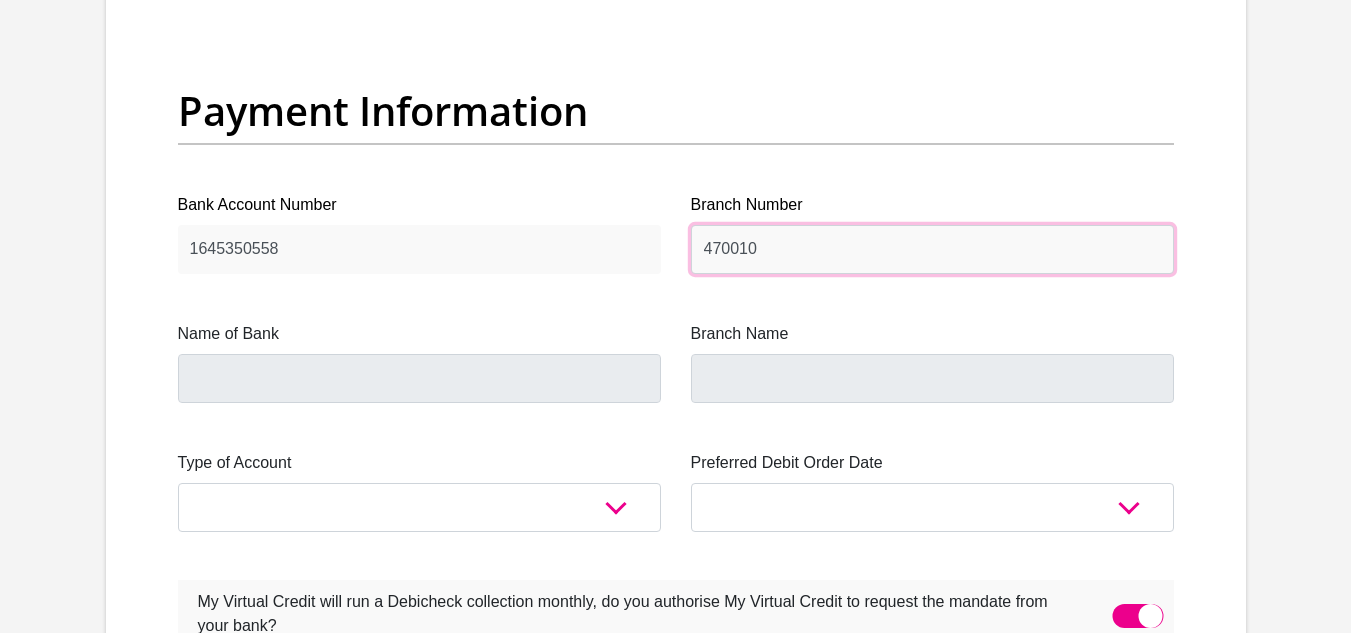 type on "470010" 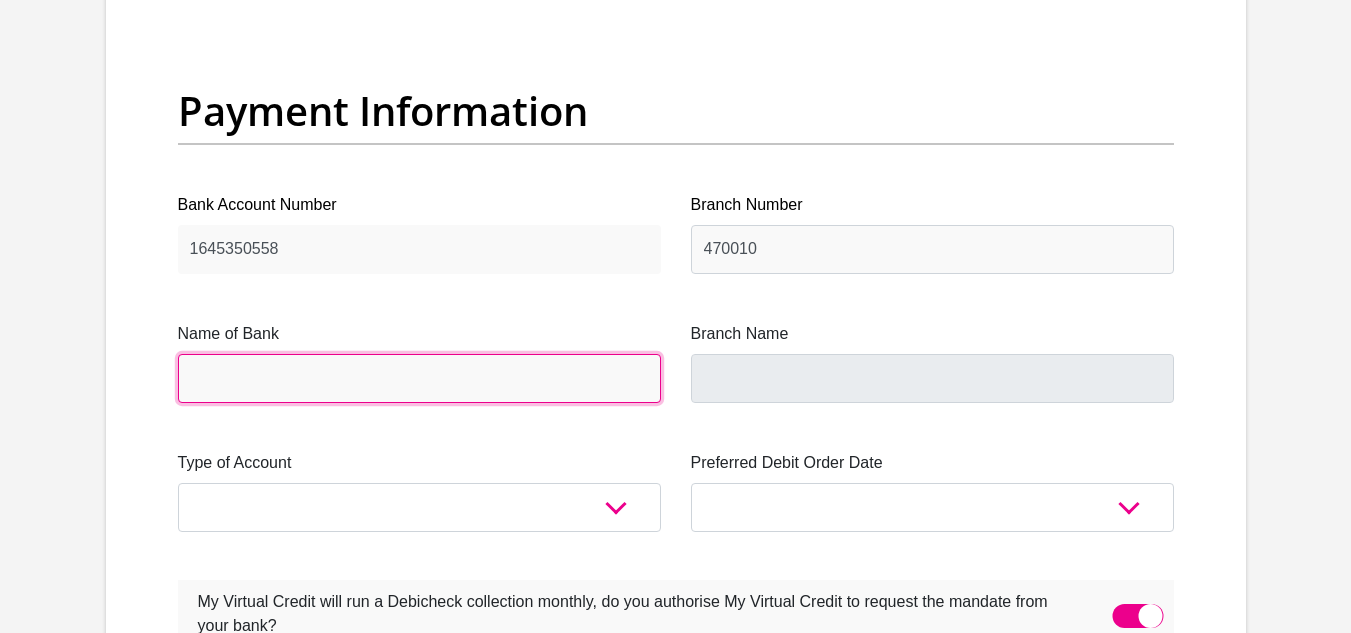 click on "Name of Bank" at bounding box center [419, 378] 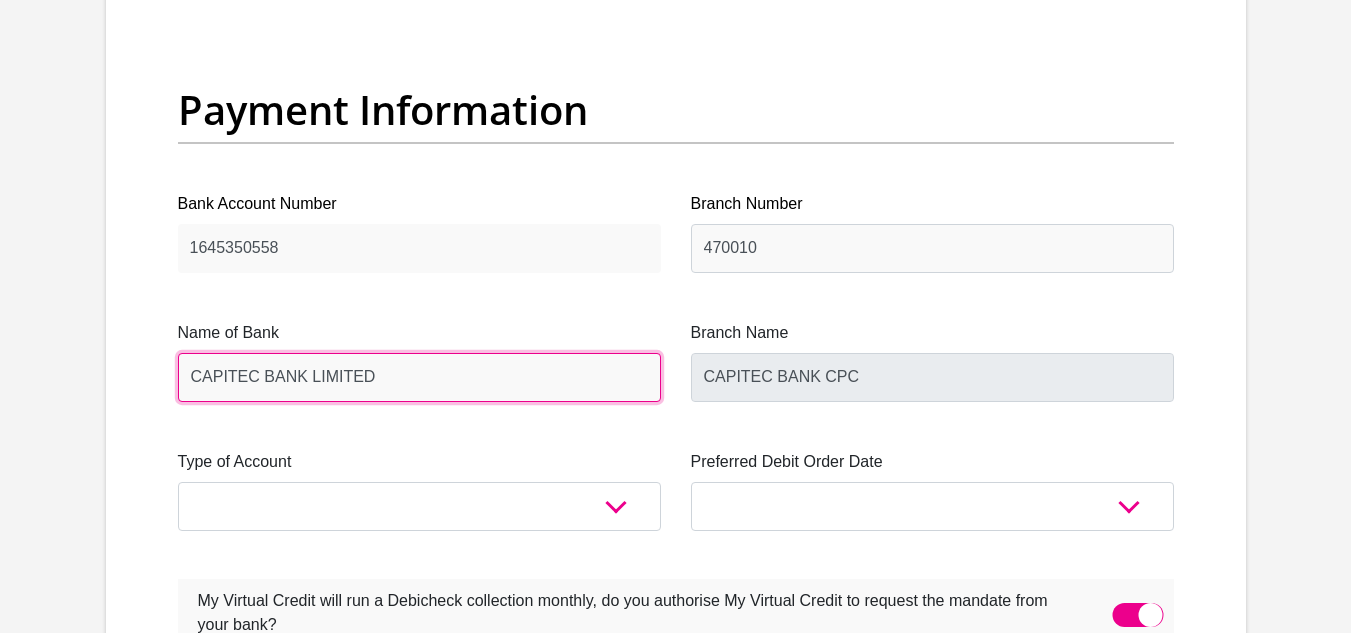 scroll, scrollTop: 4700, scrollLeft: 0, axis: vertical 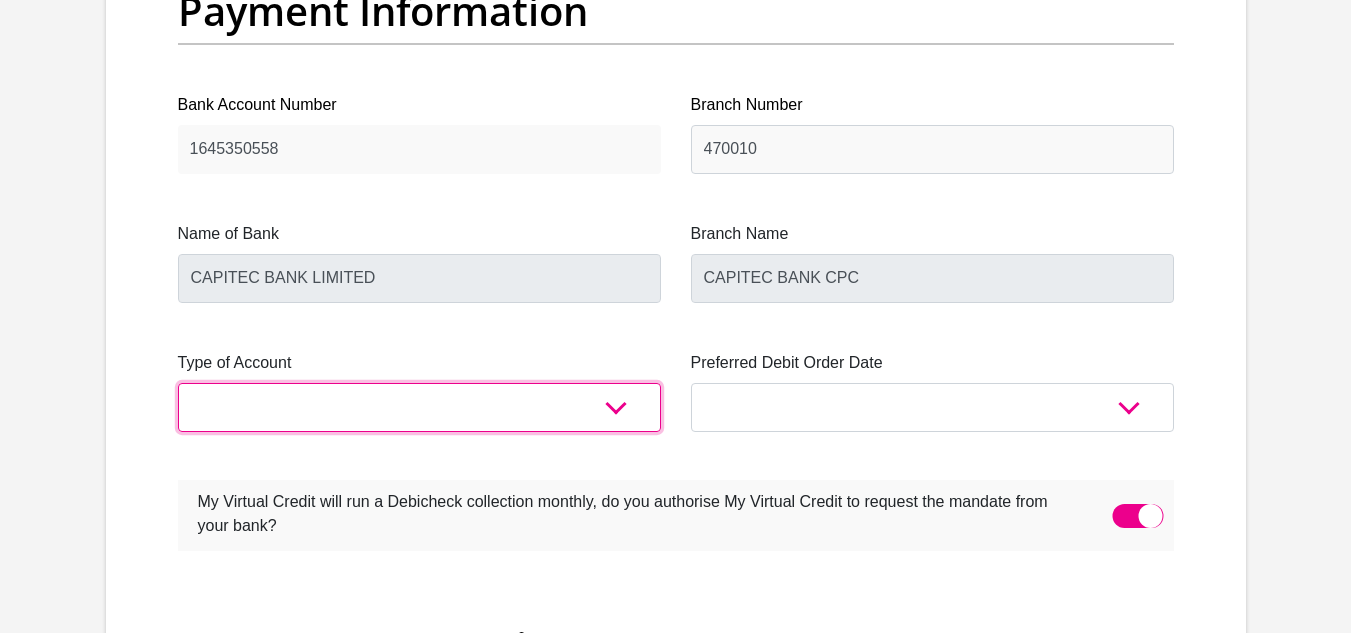click on "Cheque
Savings" at bounding box center (419, 407) 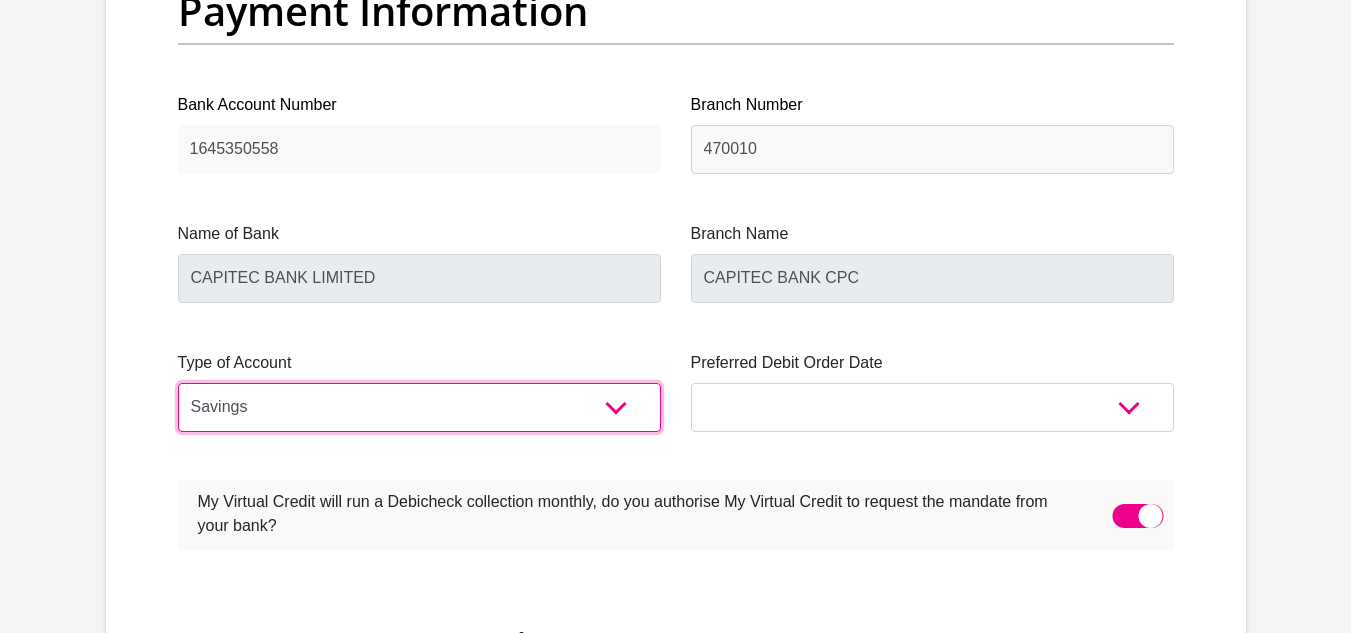 click on "Cheque
Savings" at bounding box center [419, 407] 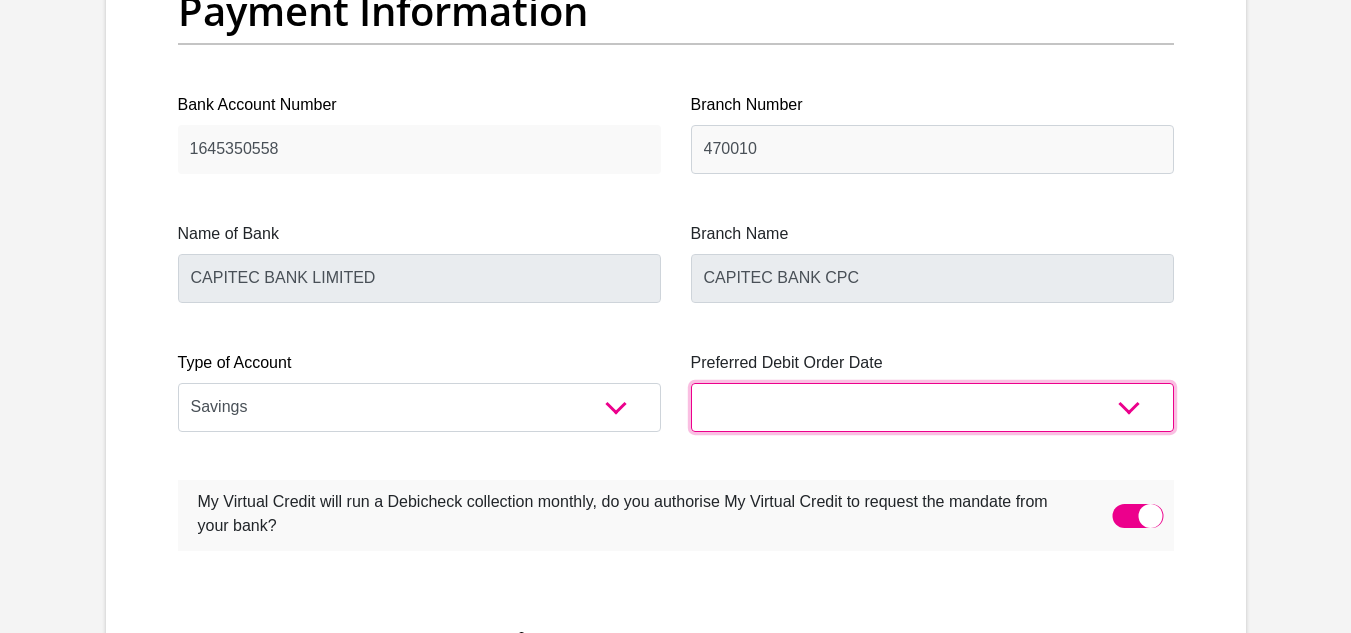 click on "1st
2nd
3rd
4th
5th
7th
18th
19th
20th
21st
22nd
23rd
24th
25th
26th
27th
28th
29th
30th" at bounding box center (932, 407) 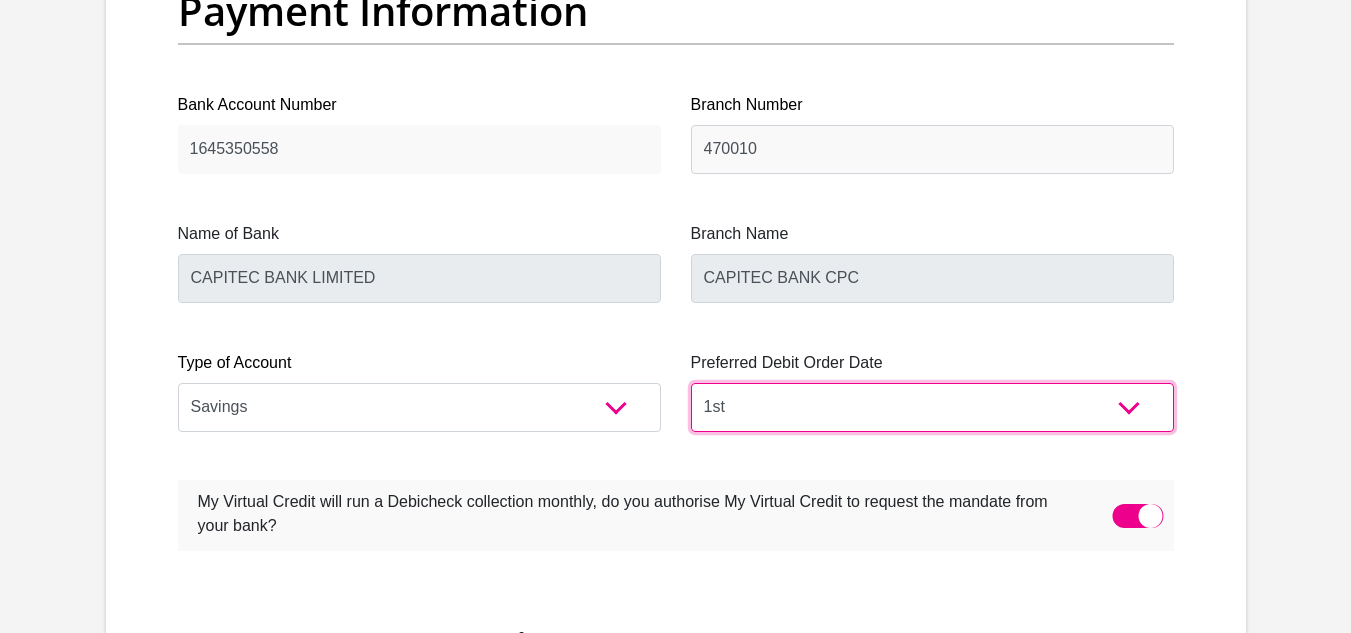click on "1st
2nd
3rd
4th
5th
7th
18th
19th
20th
21st
22nd
23rd
24th
25th
26th
27th
28th
29th
30th" at bounding box center (932, 407) 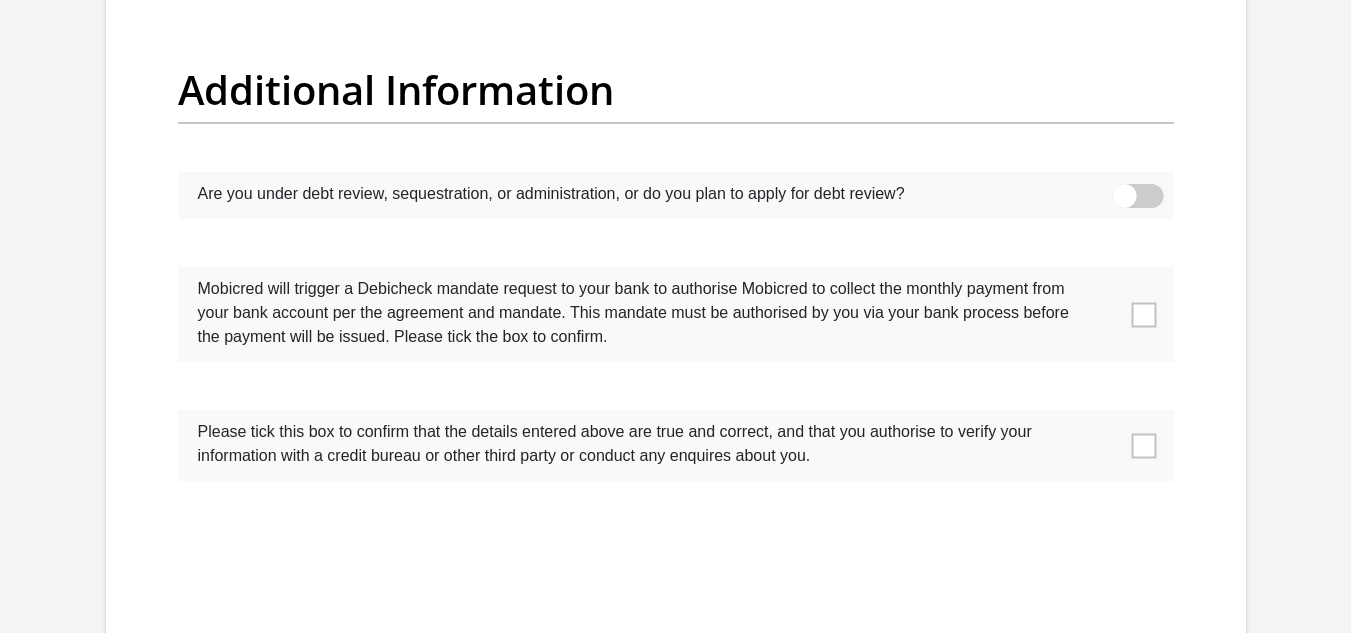 scroll, scrollTop: 6300, scrollLeft: 0, axis: vertical 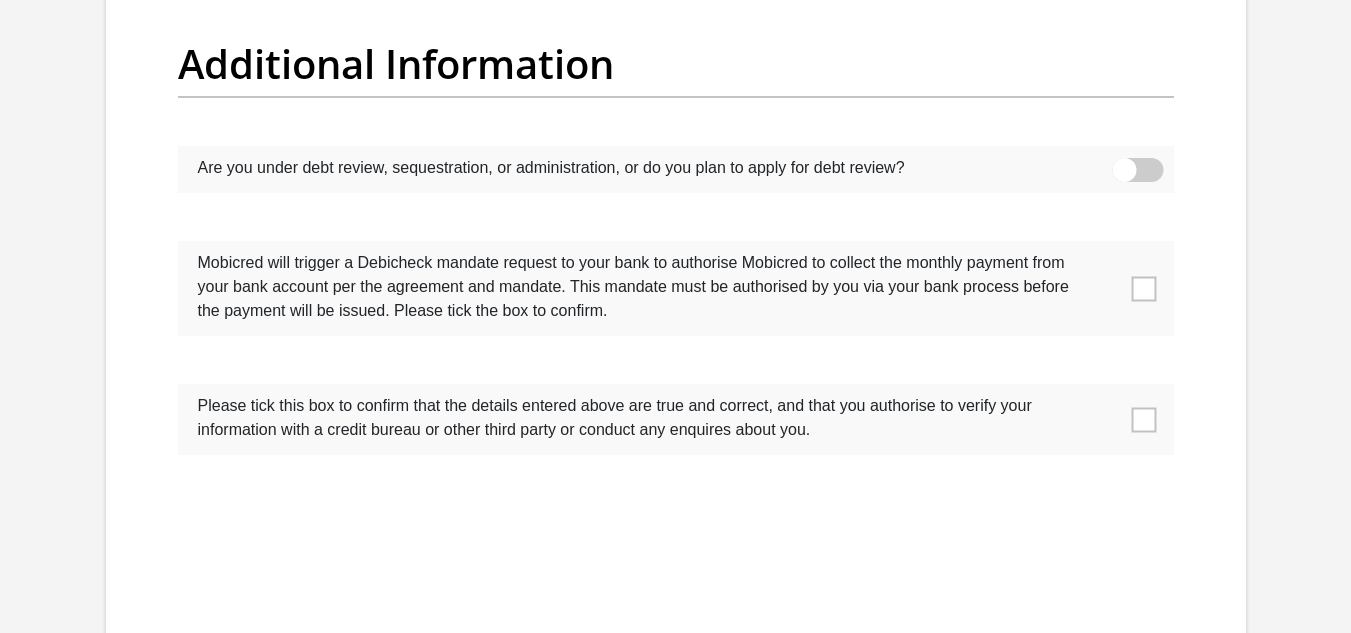 click at bounding box center [1143, 288] 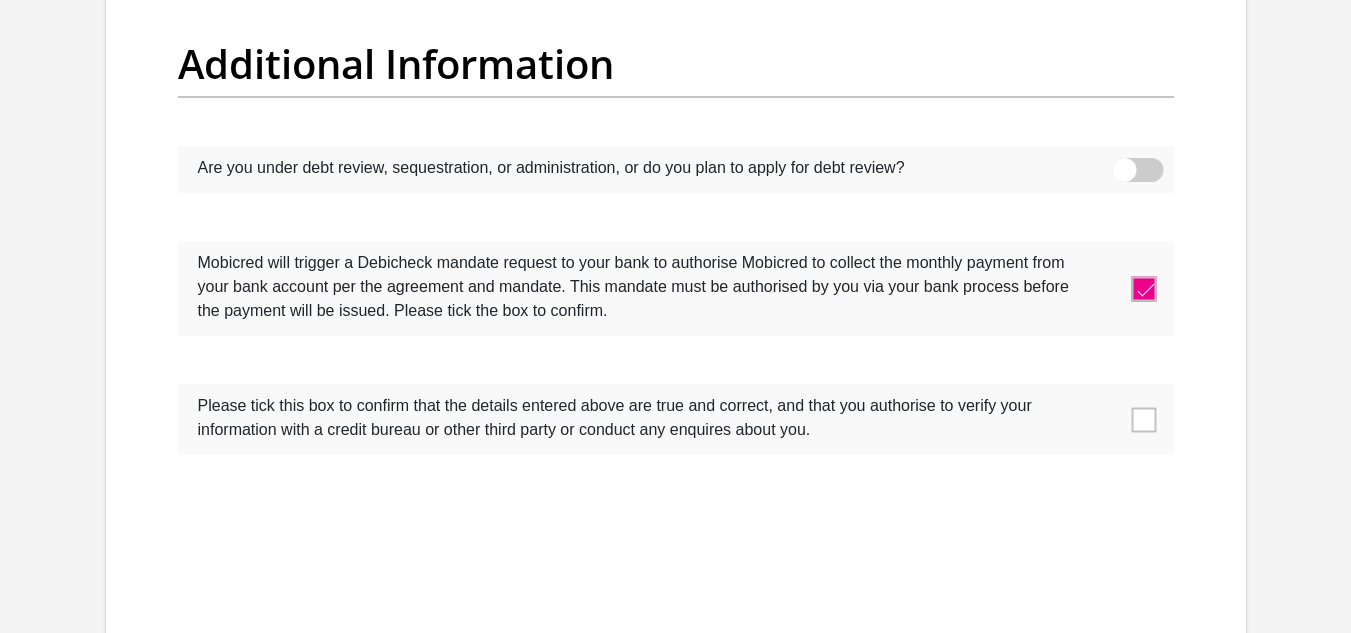 click at bounding box center [1143, 419] 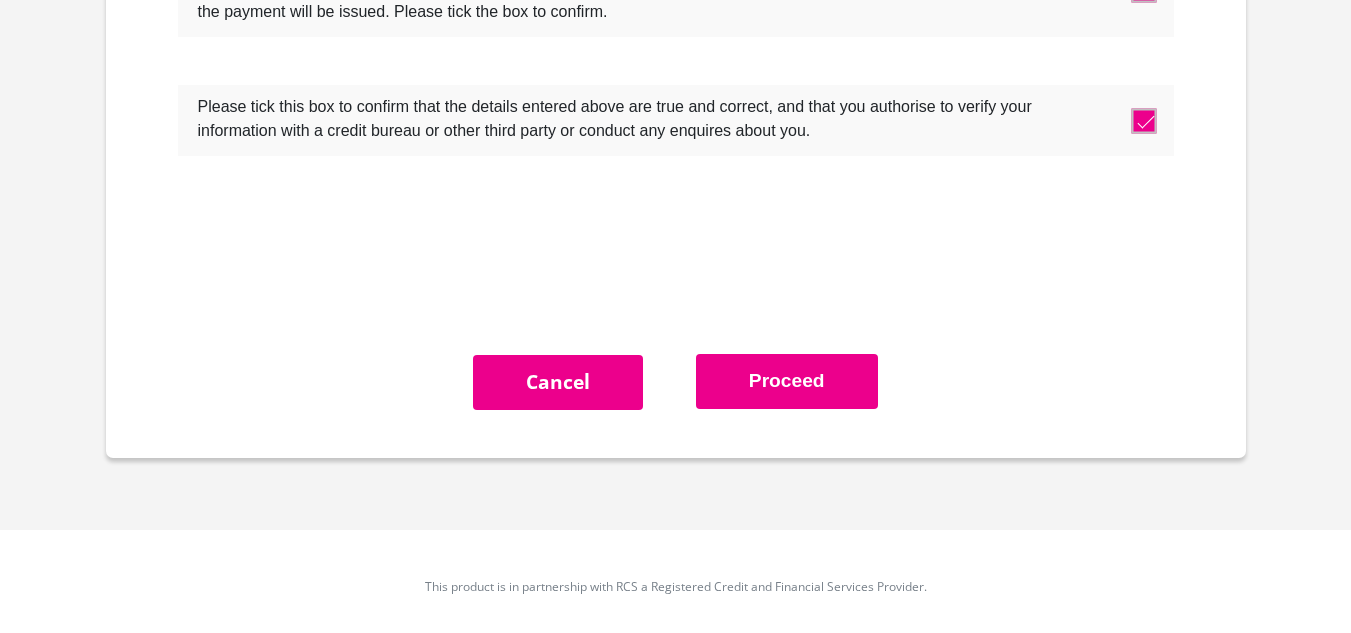 scroll, scrollTop: 6600, scrollLeft: 0, axis: vertical 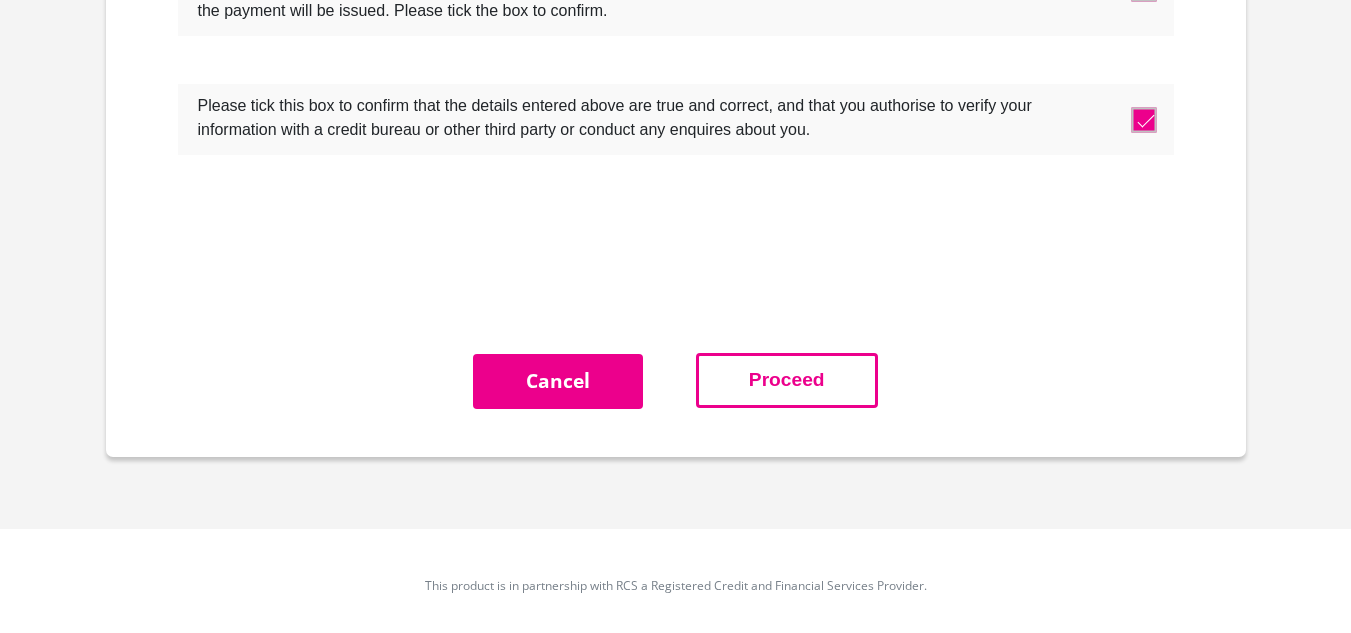 click on "Proceed" at bounding box center [787, 380] 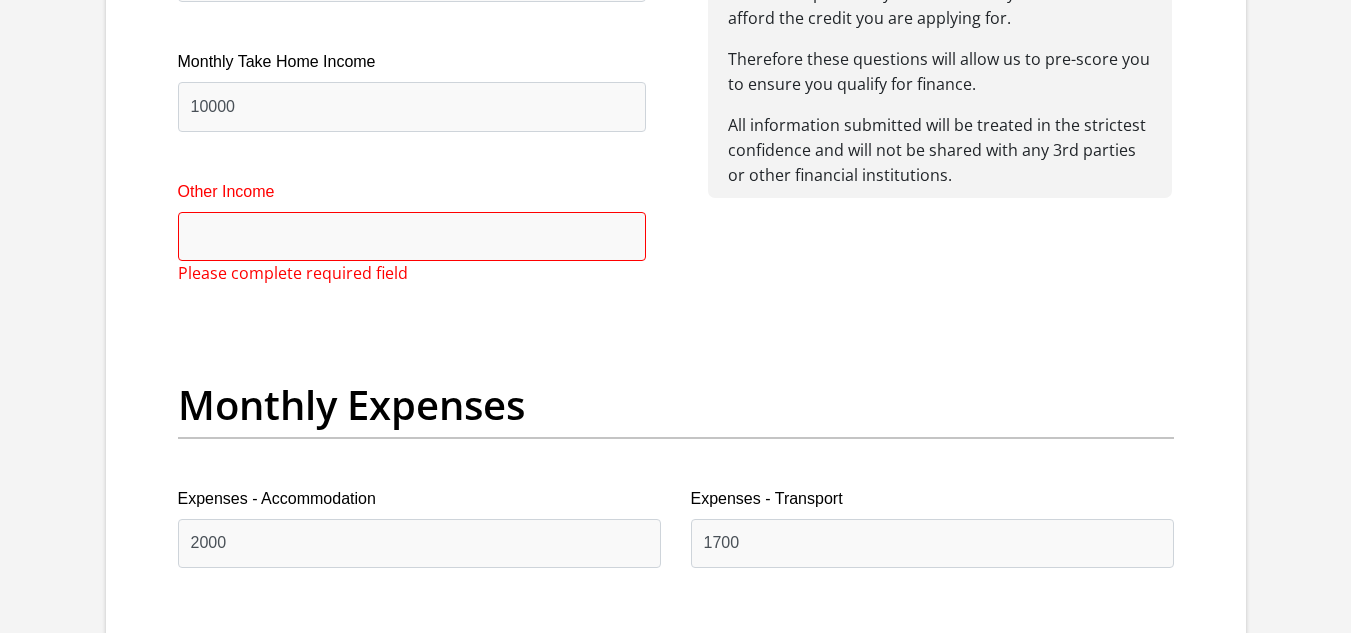 scroll, scrollTop: 2522, scrollLeft: 0, axis: vertical 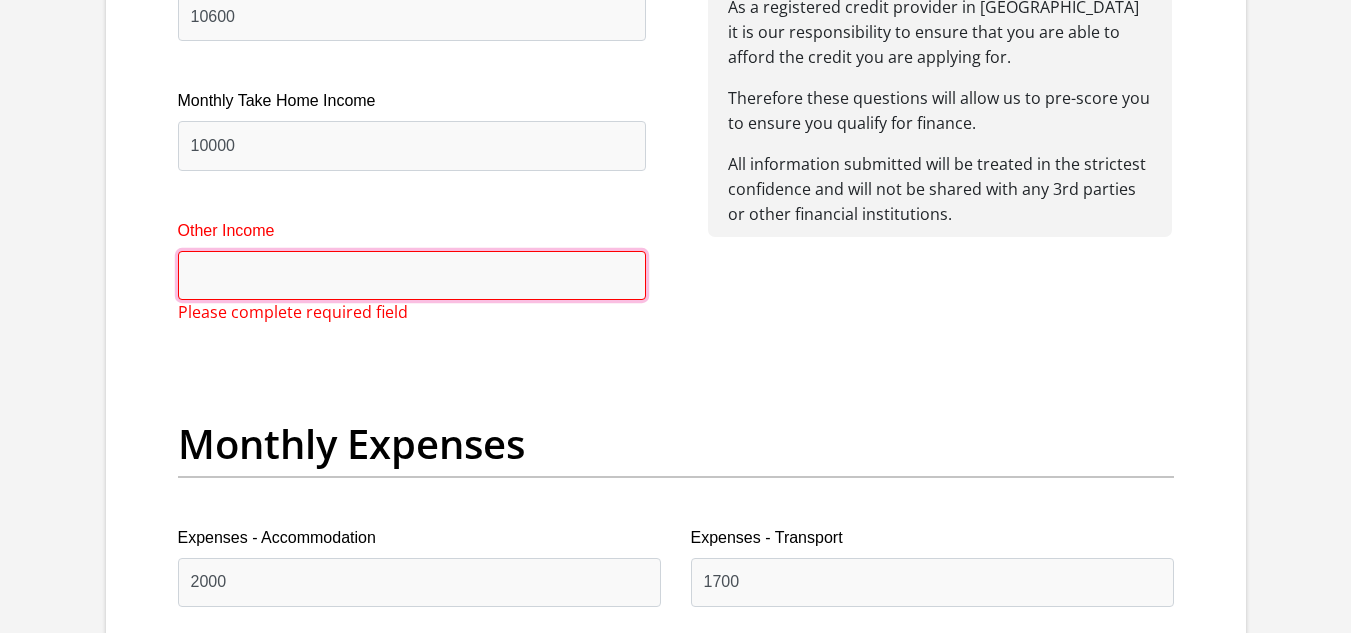 click on "Other Income" at bounding box center (412, 275) 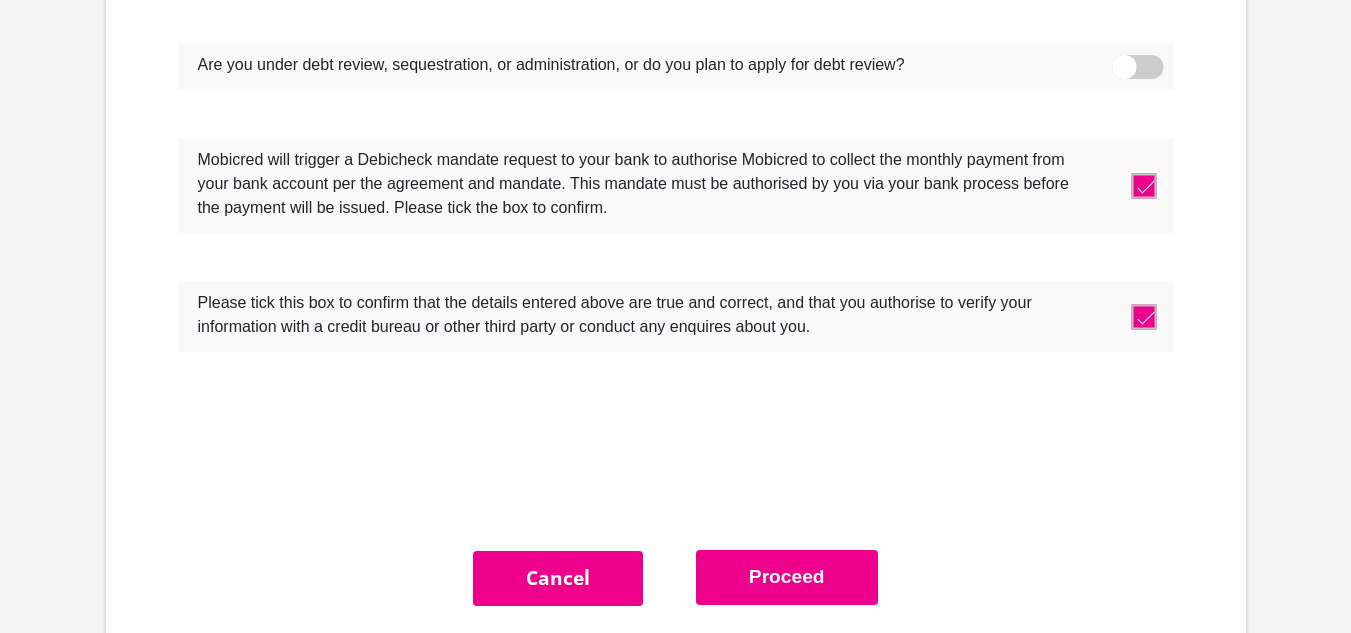 scroll, scrollTop: 6612, scrollLeft: 0, axis: vertical 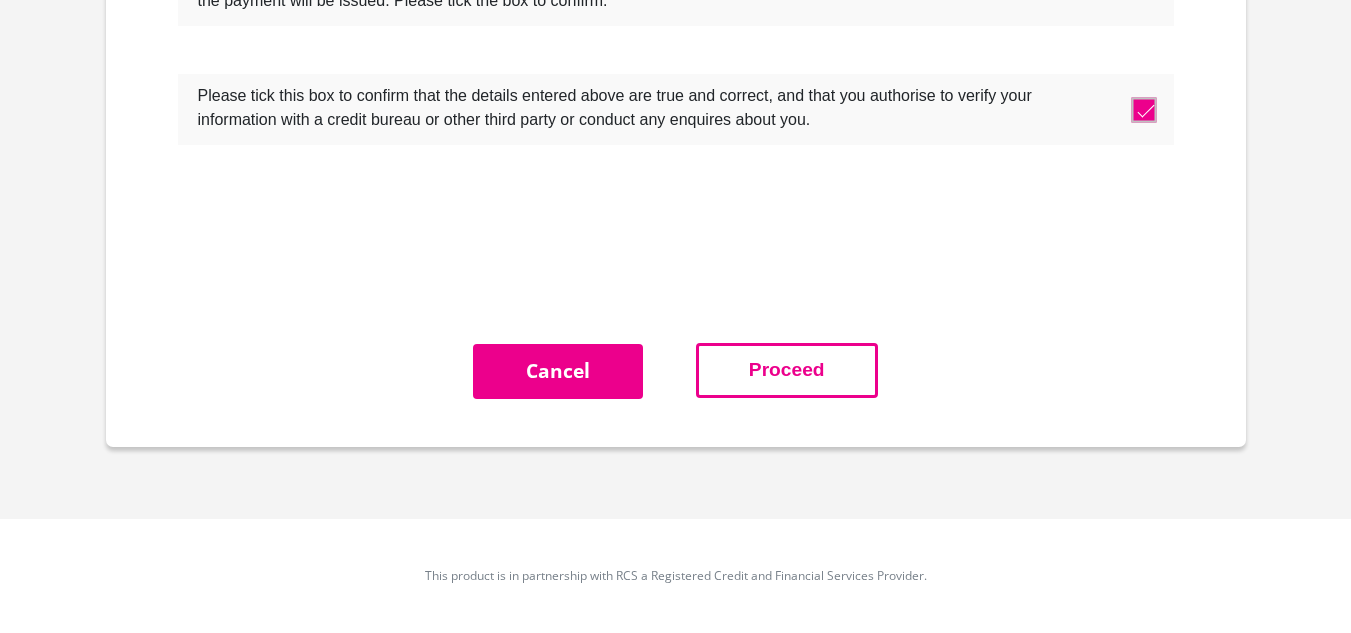 type on "0" 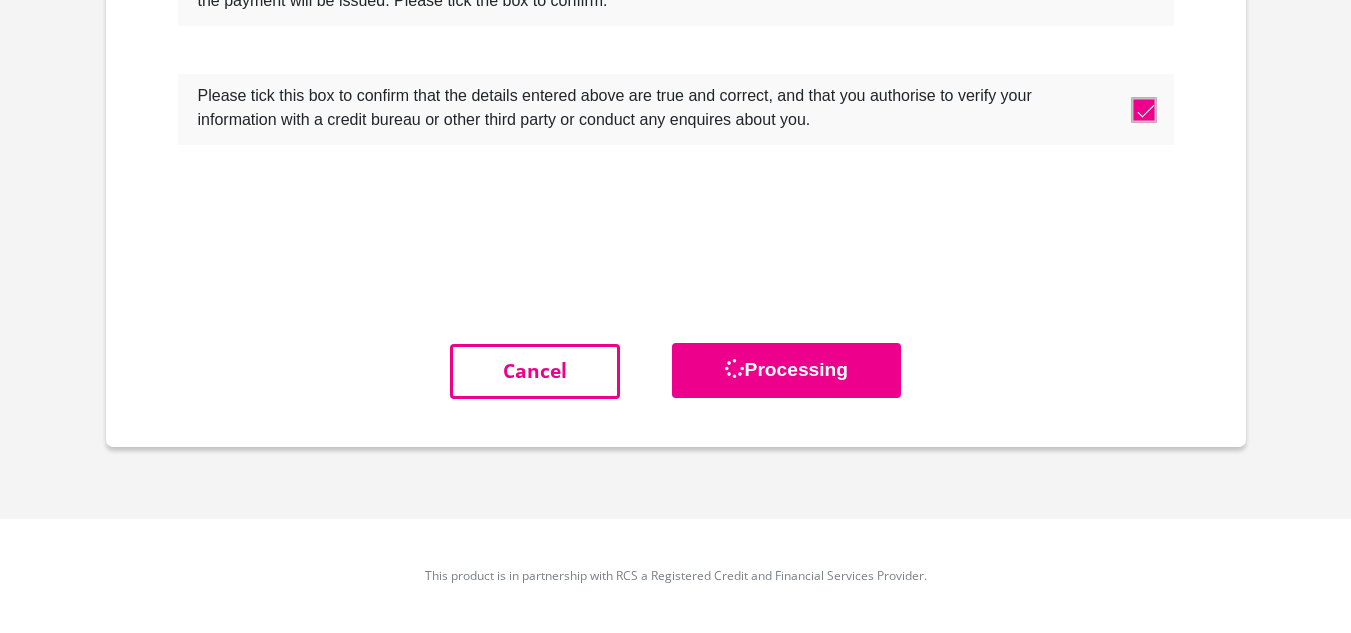 scroll, scrollTop: 0, scrollLeft: 0, axis: both 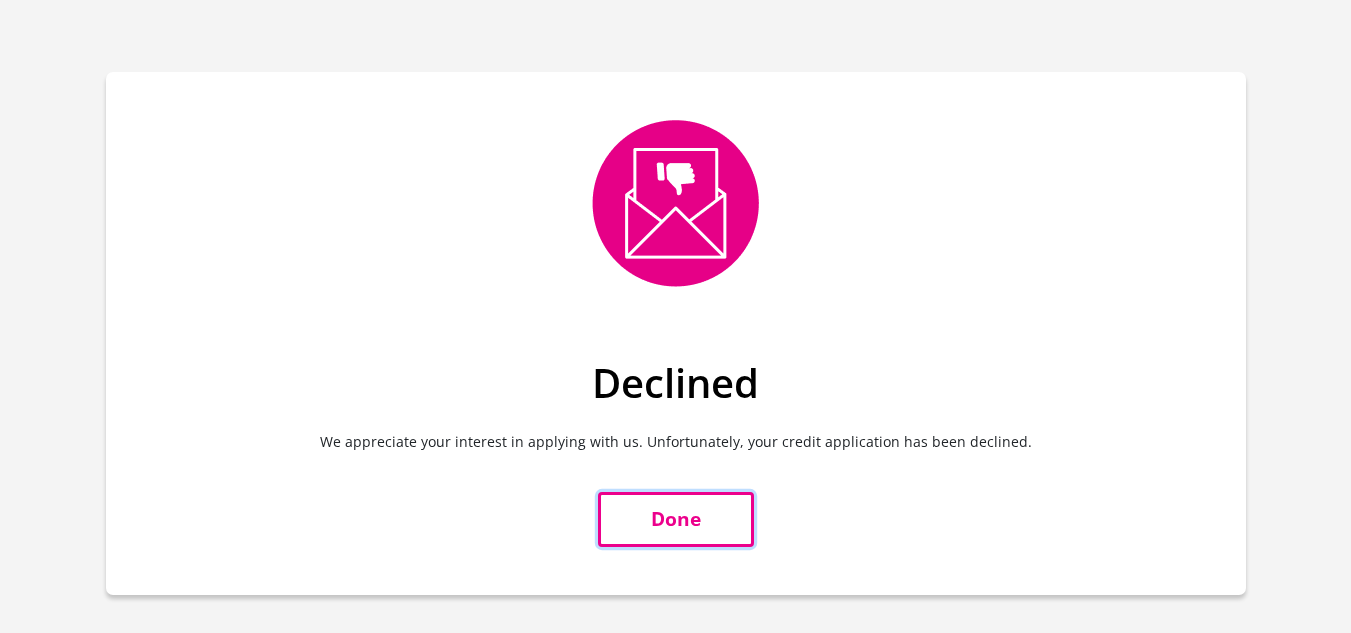 click on "Done" at bounding box center (676, 519) 